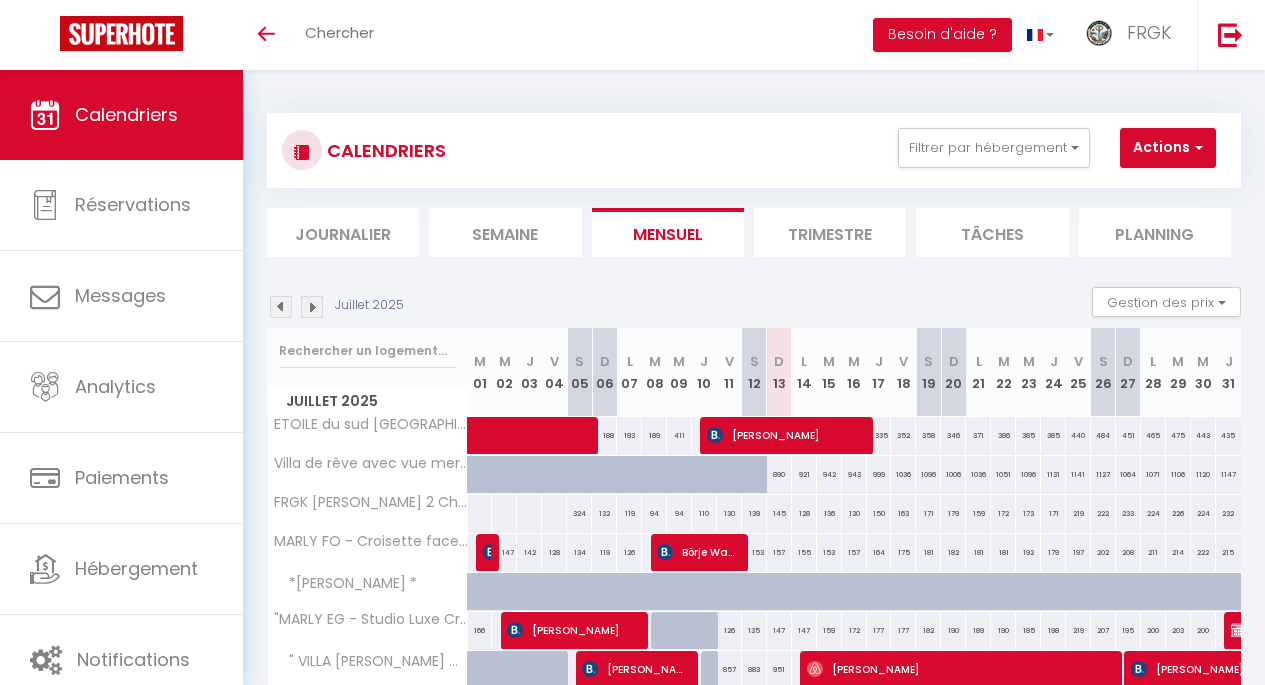scroll, scrollTop: 0, scrollLeft: 0, axis: both 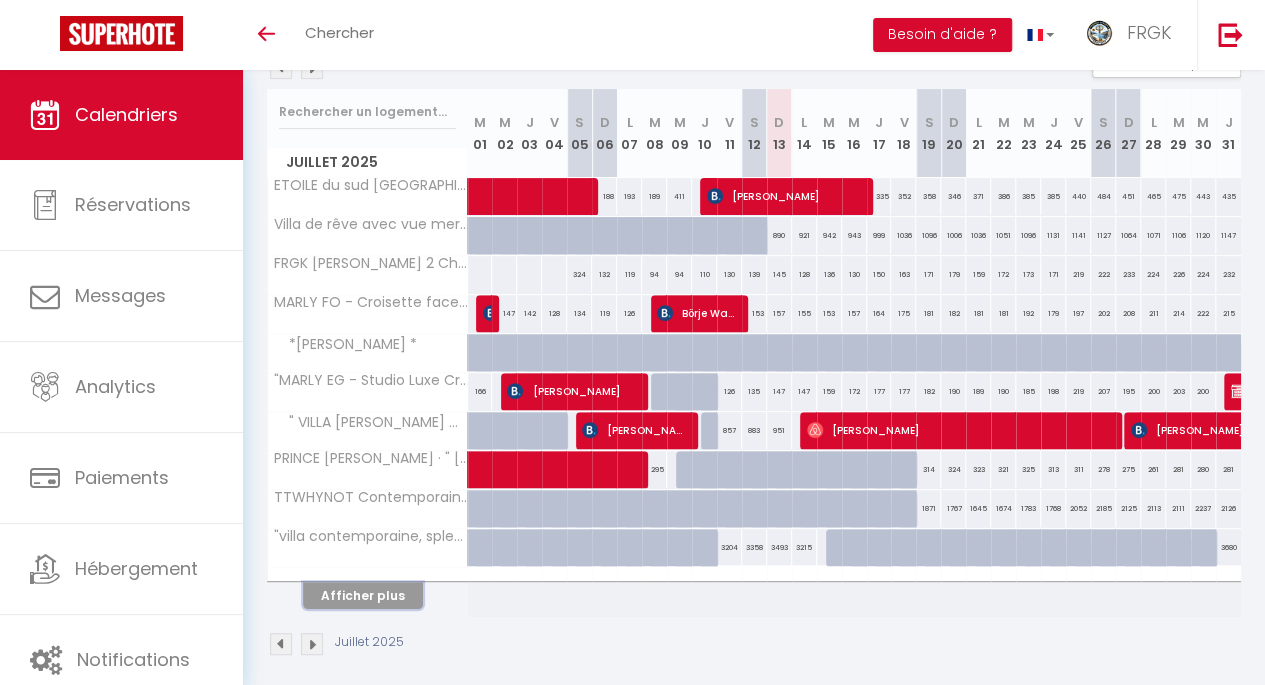 click on "Afficher plus" at bounding box center [363, 595] 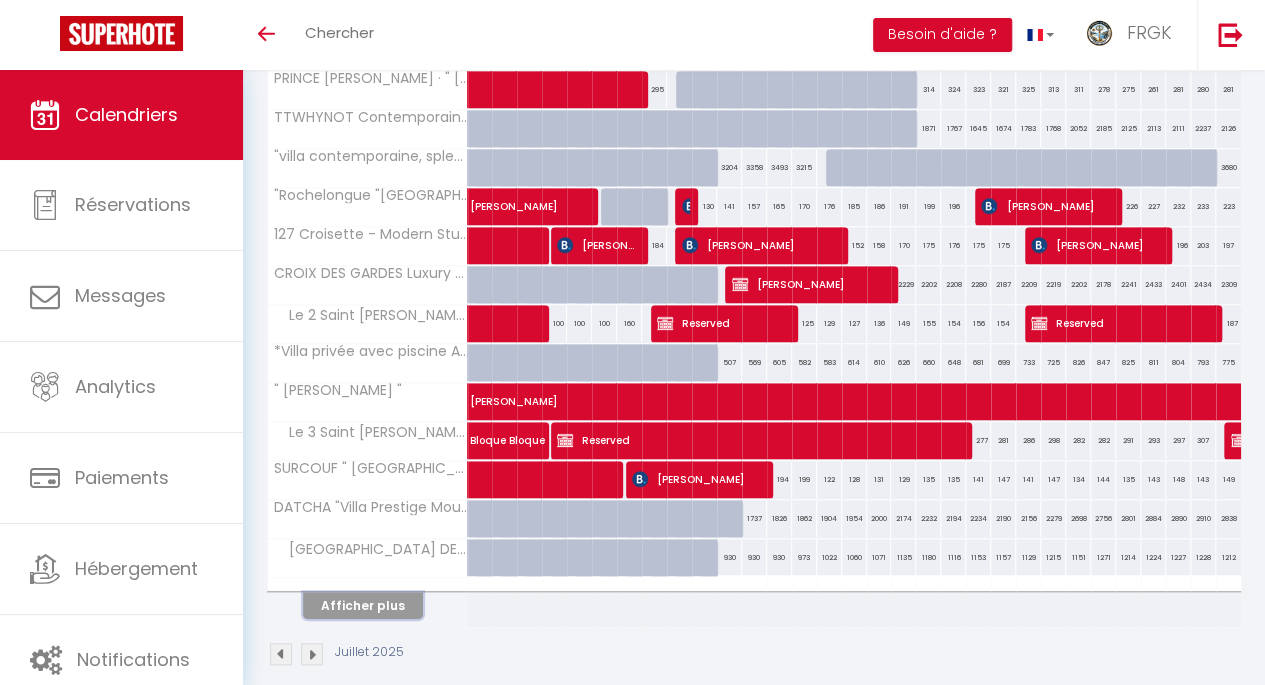 scroll, scrollTop: 0, scrollLeft: 0, axis: both 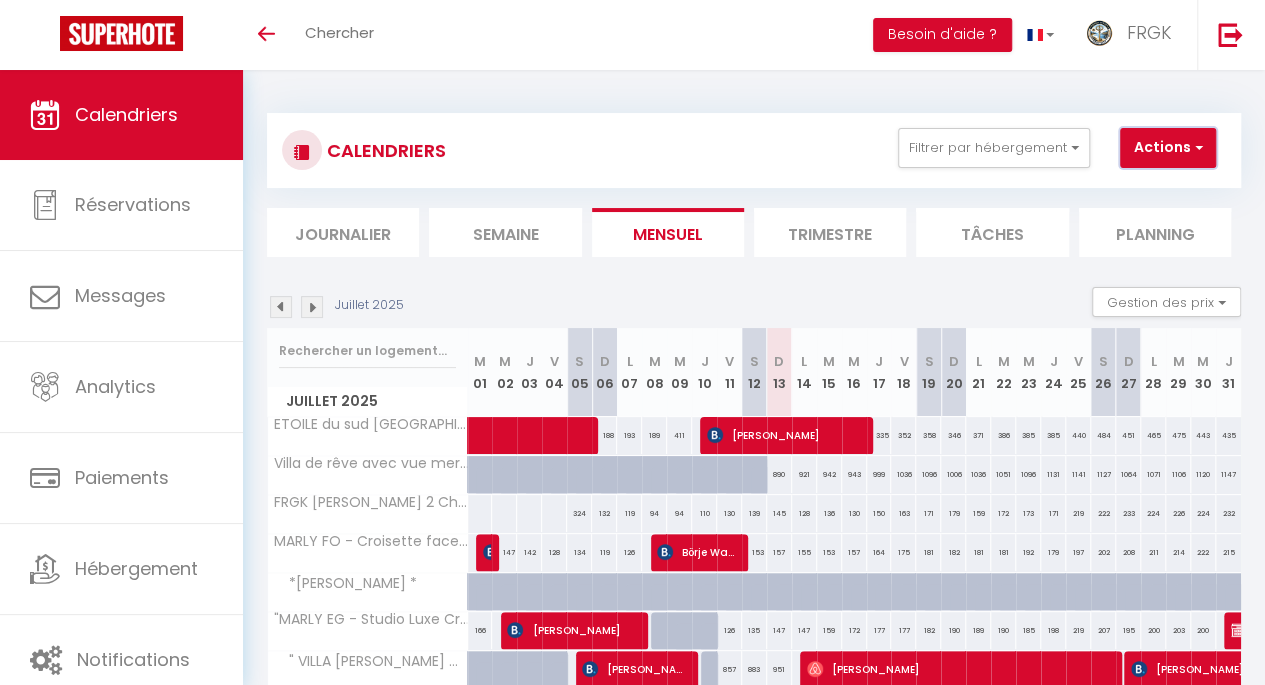 click on "Actions" at bounding box center [1168, 148] 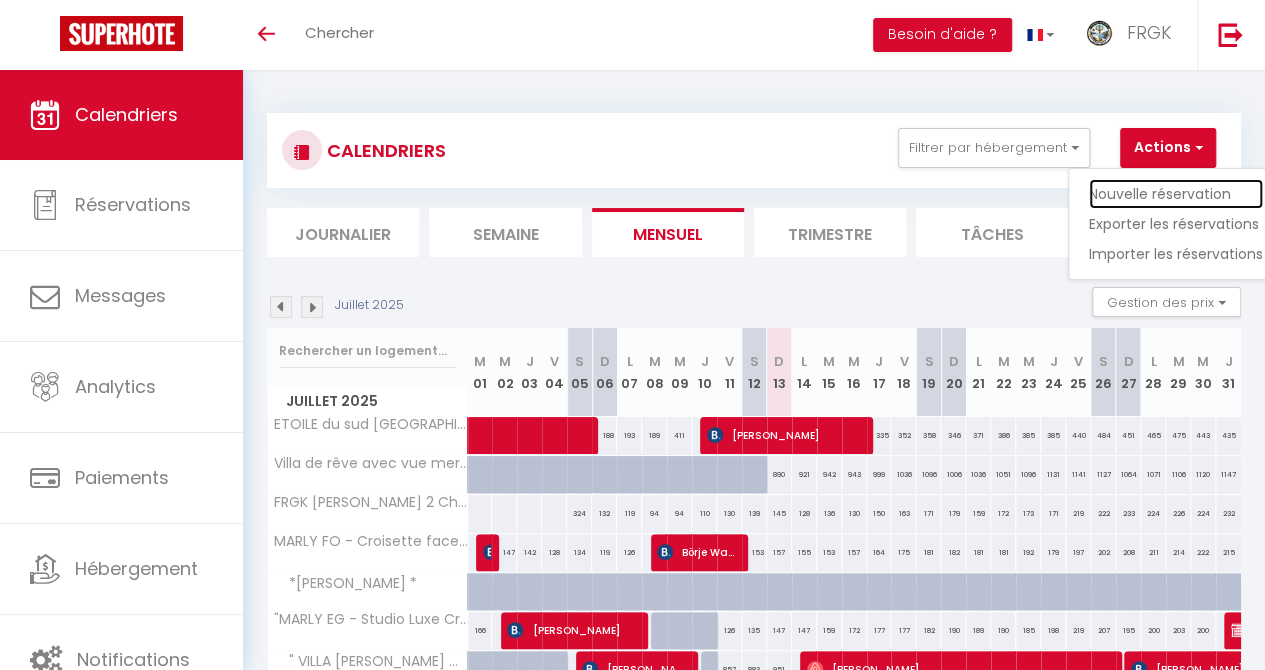 click on "Nouvelle réservation" at bounding box center (1176, 194) 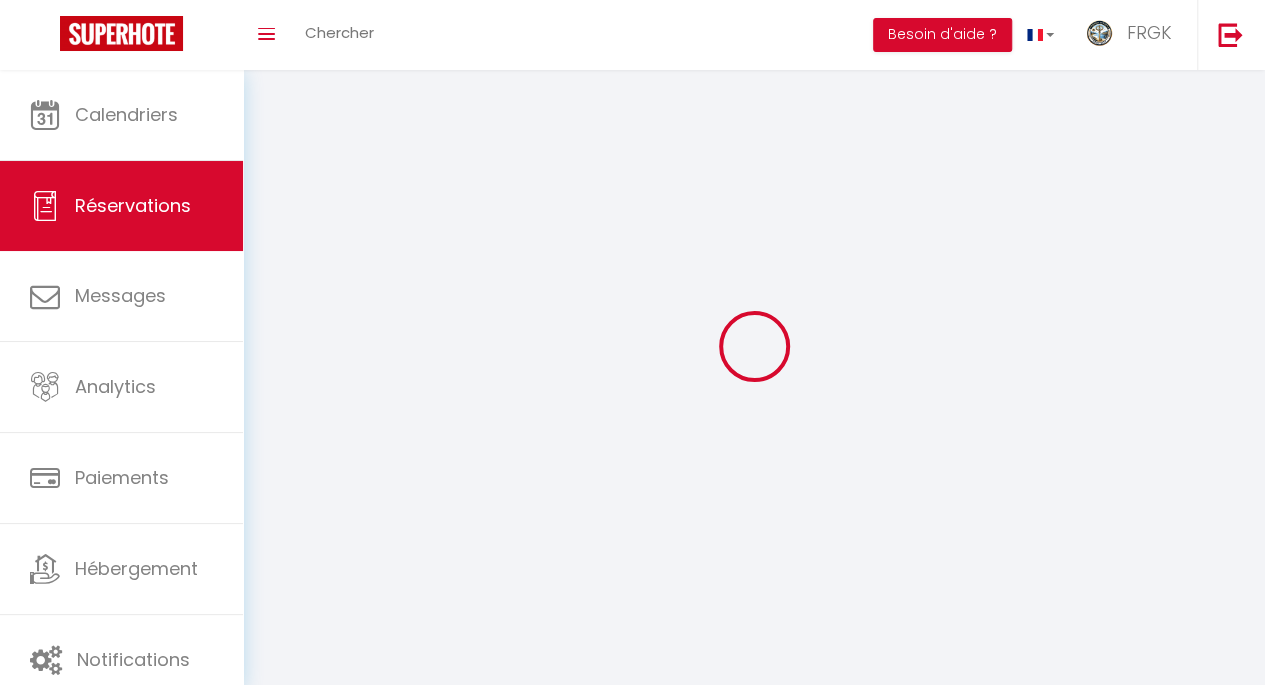 select 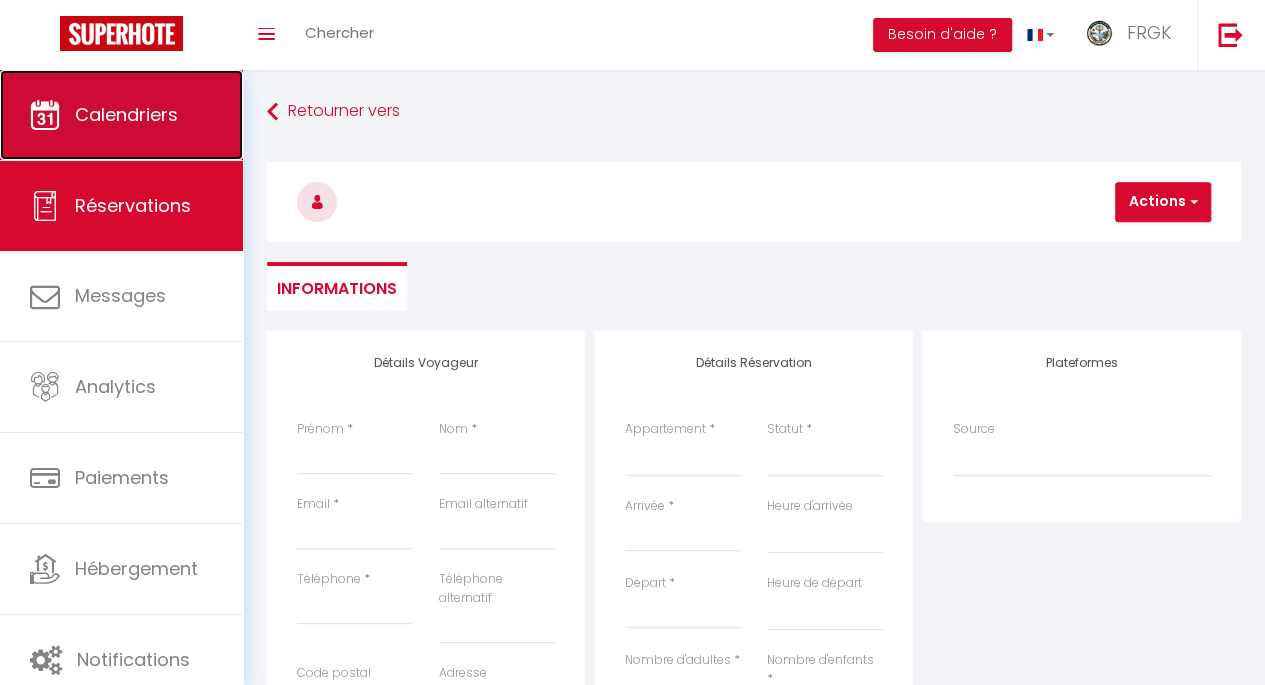 select 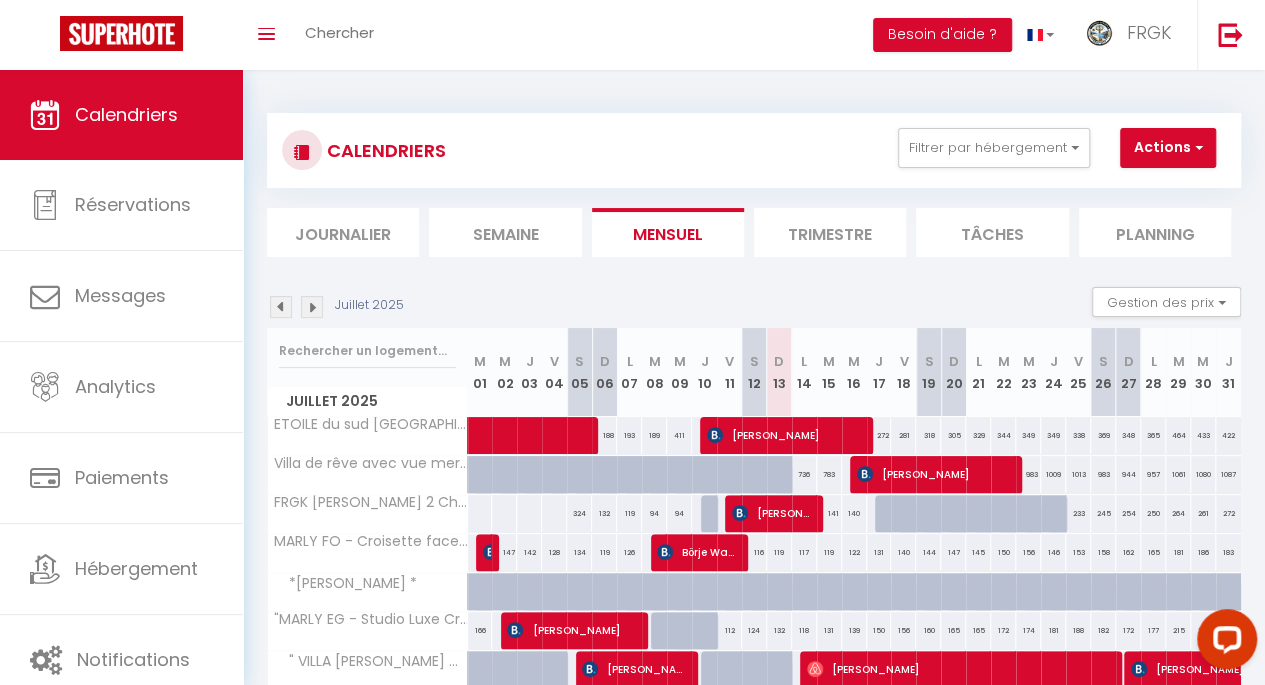 scroll, scrollTop: 0, scrollLeft: 0, axis: both 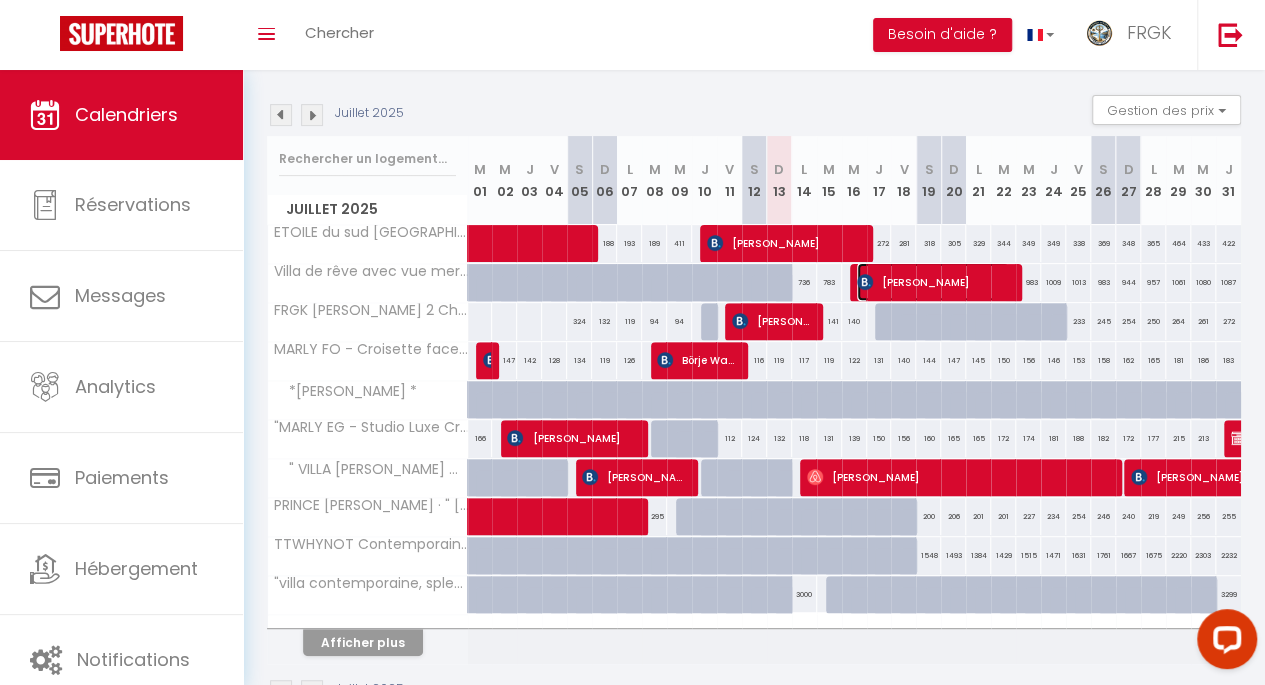 click on "[PERSON_NAME]" at bounding box center [933, 282] 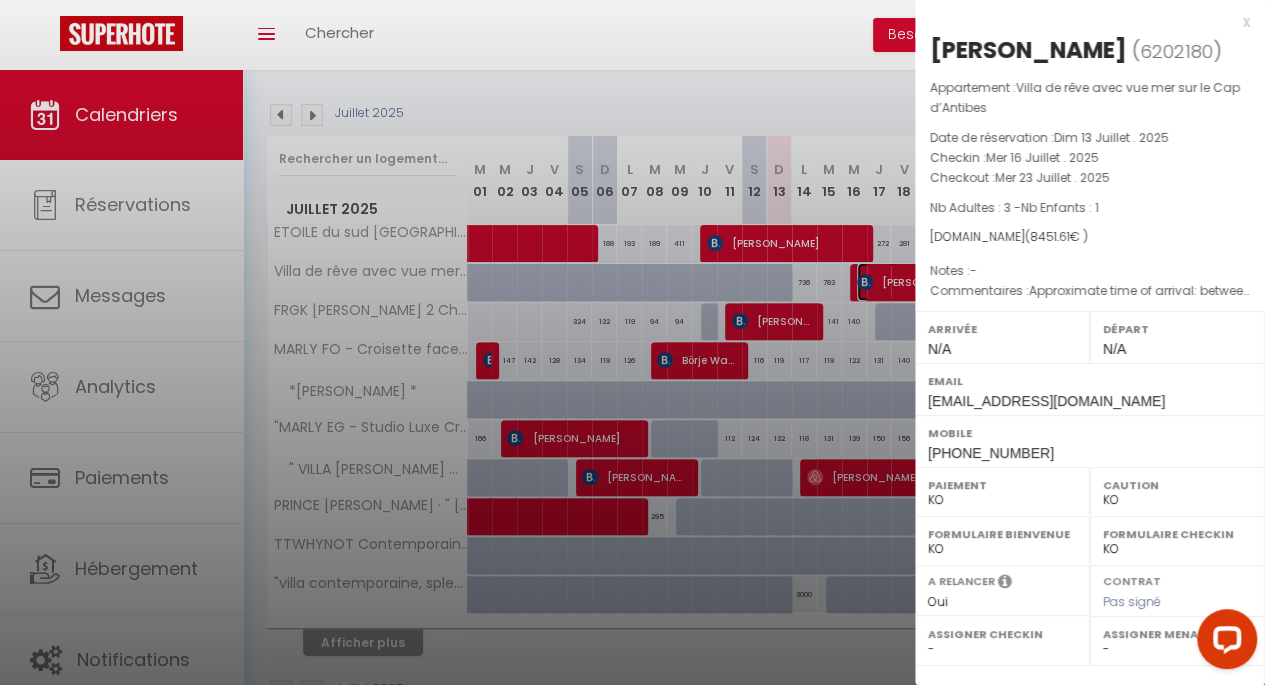 select on "25734" 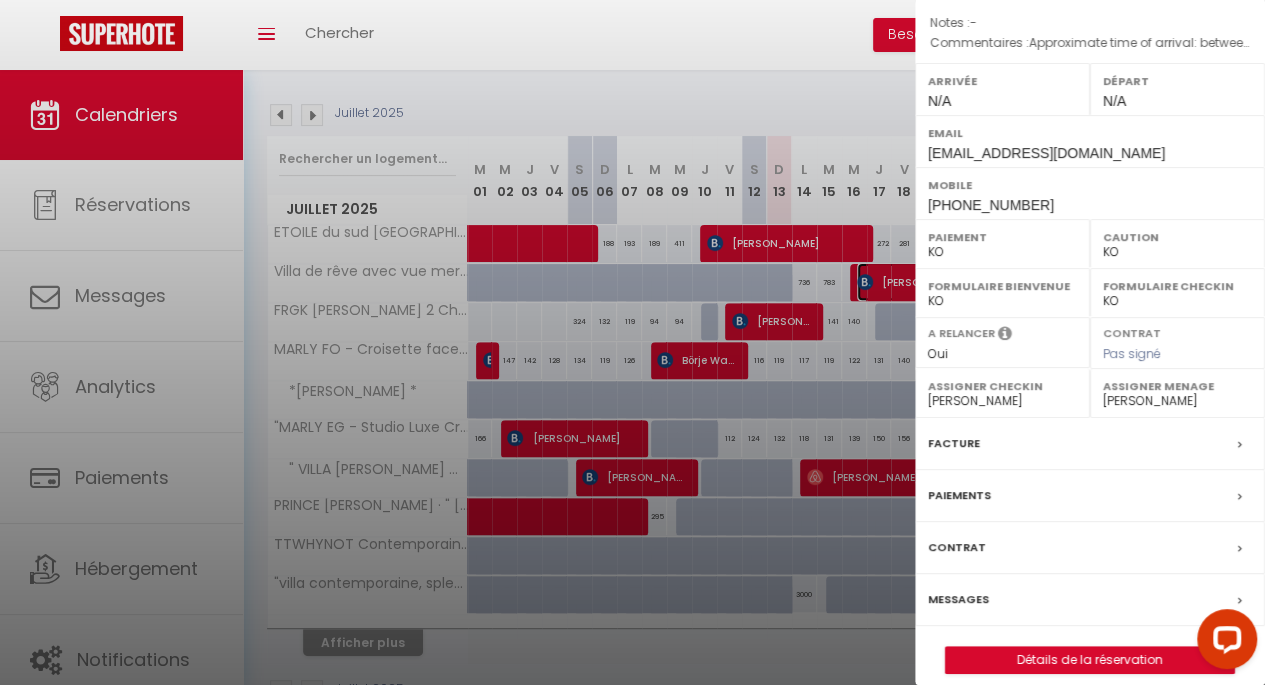 scroll, scrollTop: 262, scrollLeft: 0, axis: vertical 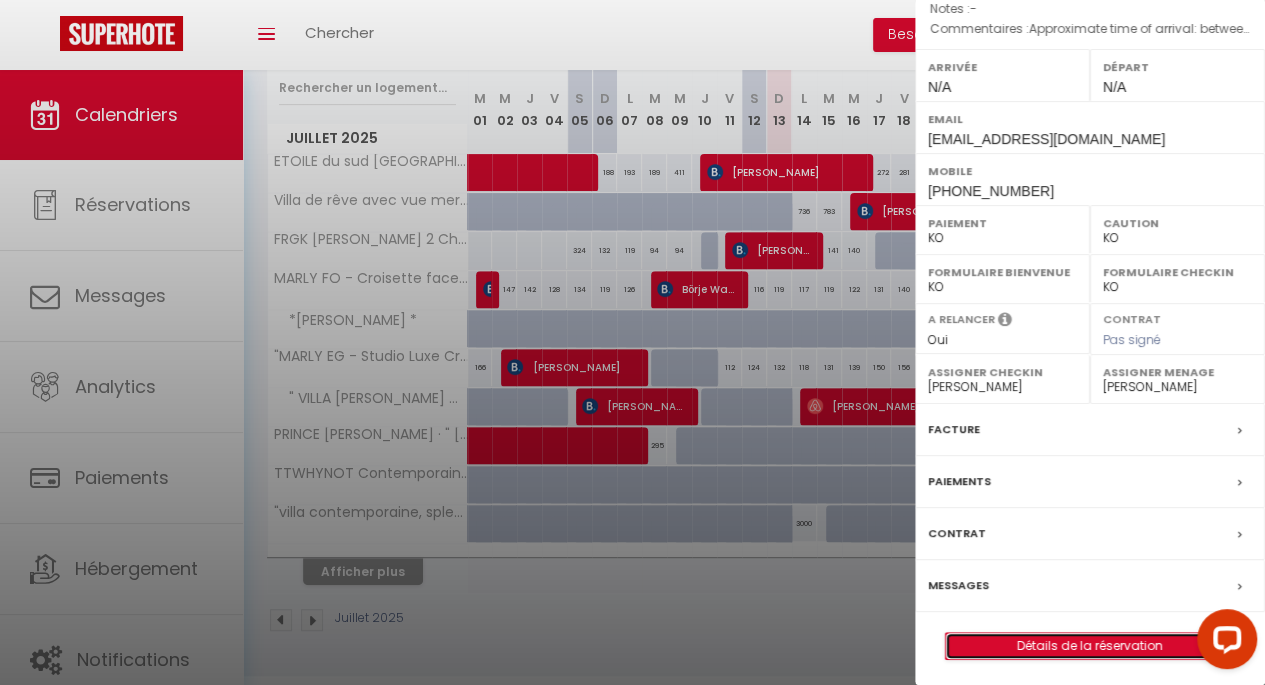 click on "Détails de la réservation" at bounding box center [1090, 646] 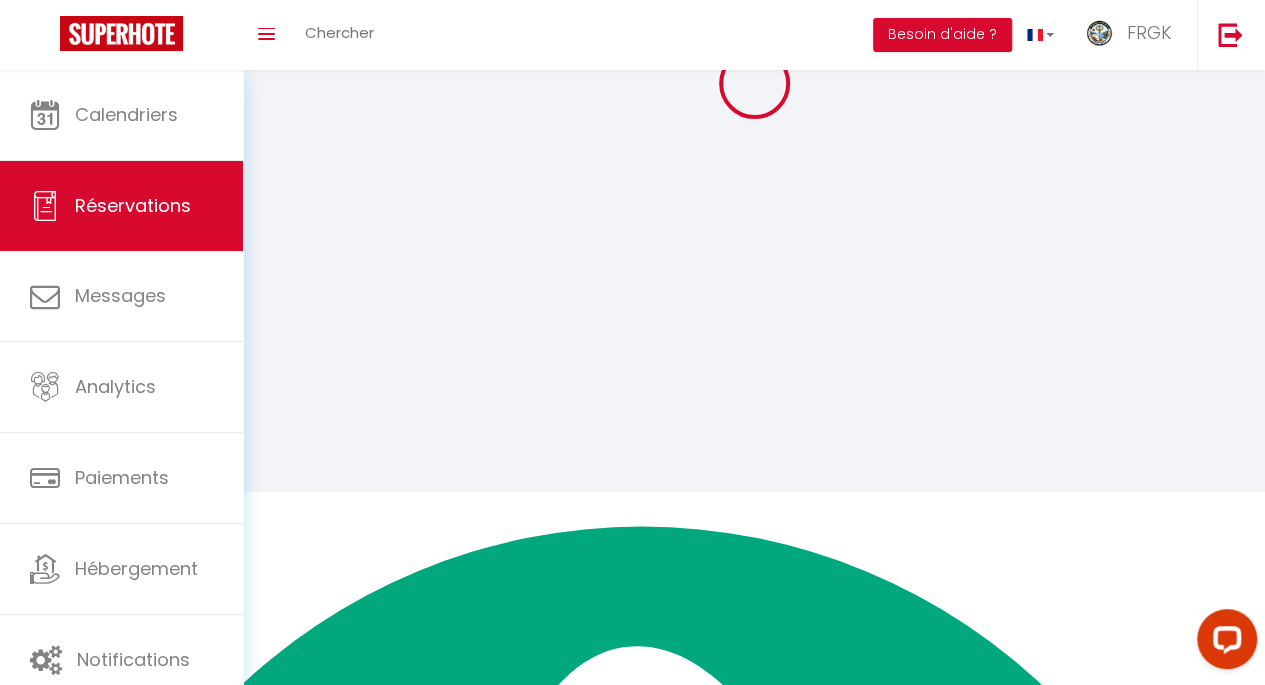 scroll, scrollTop: 0, scrollLeft: 0, axis: both 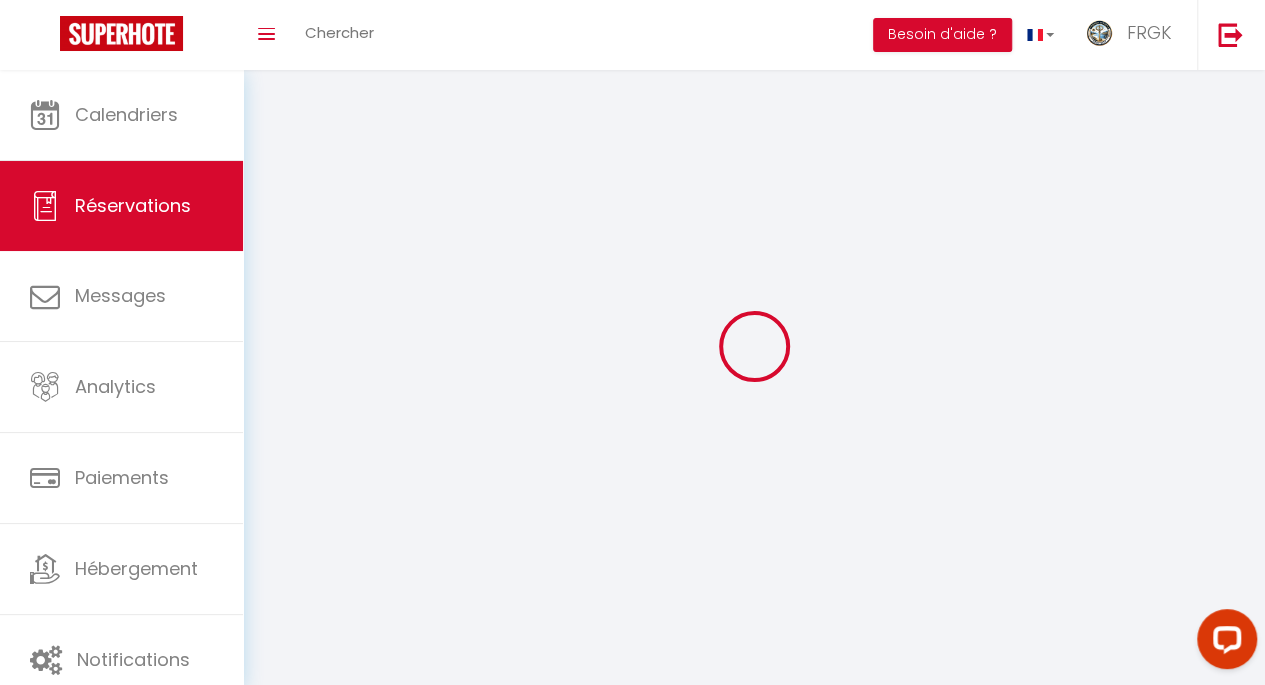 type on "[PERSON_NAME]" 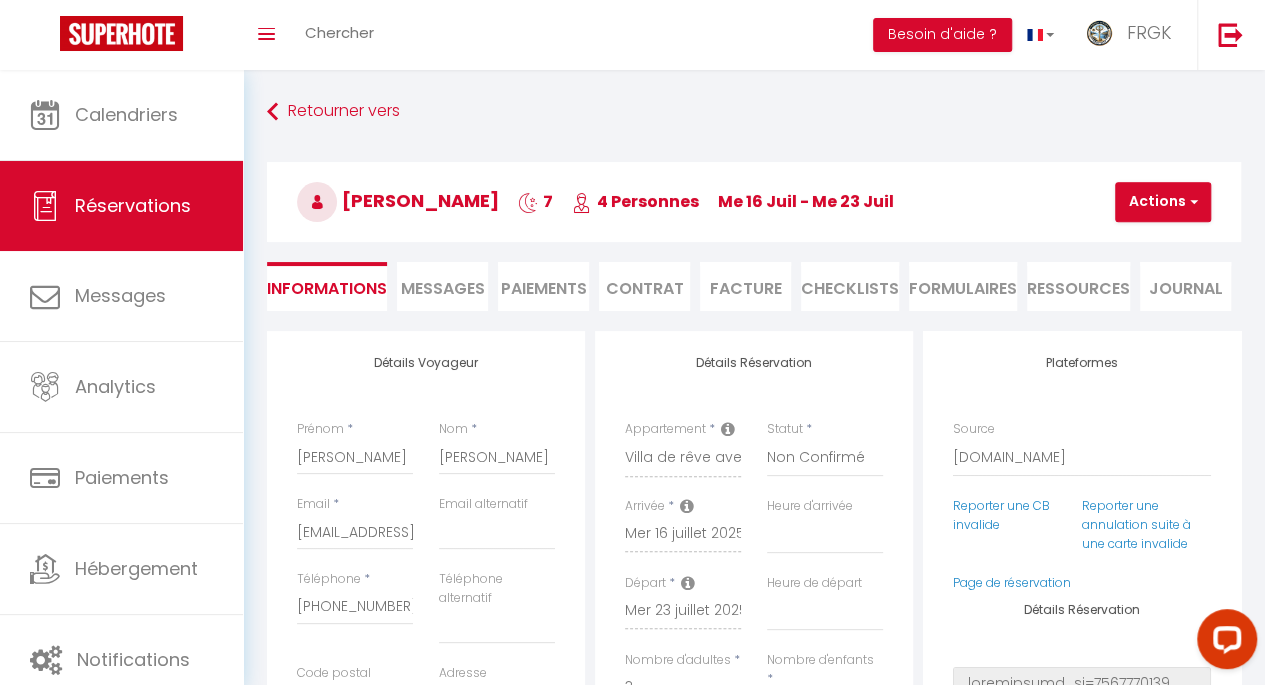 type on "250" 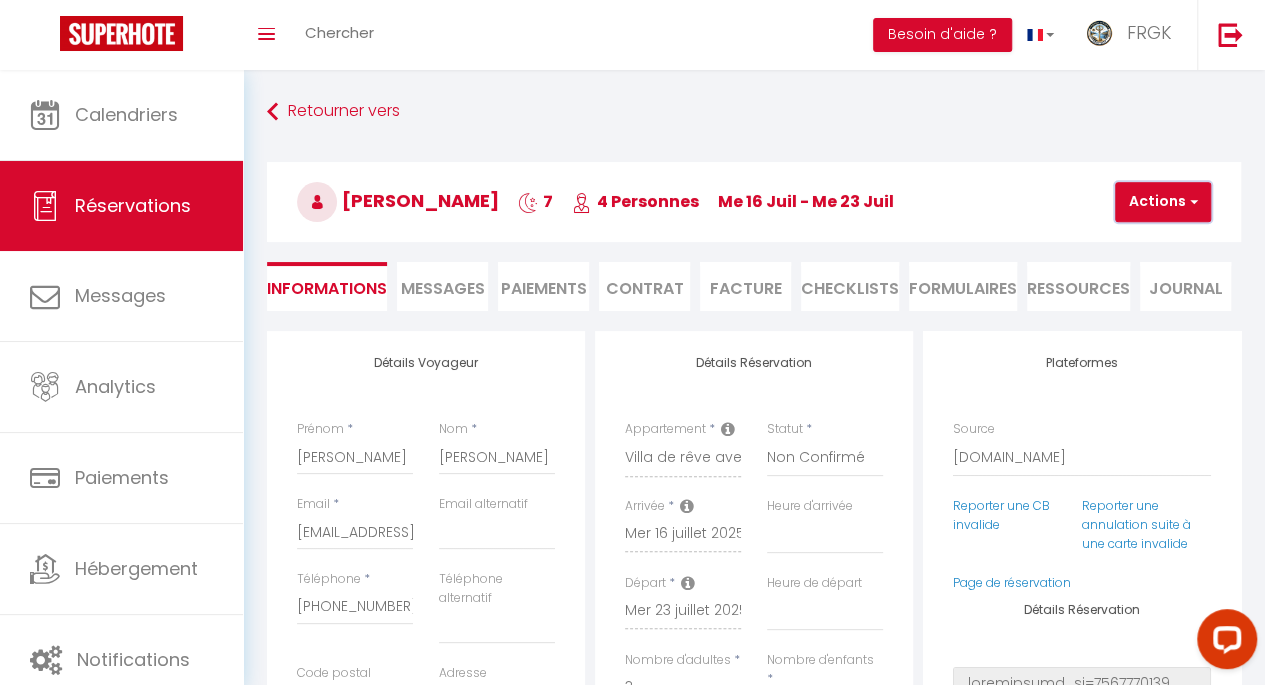 click on "Actions" at bounding box center [1163, 202] 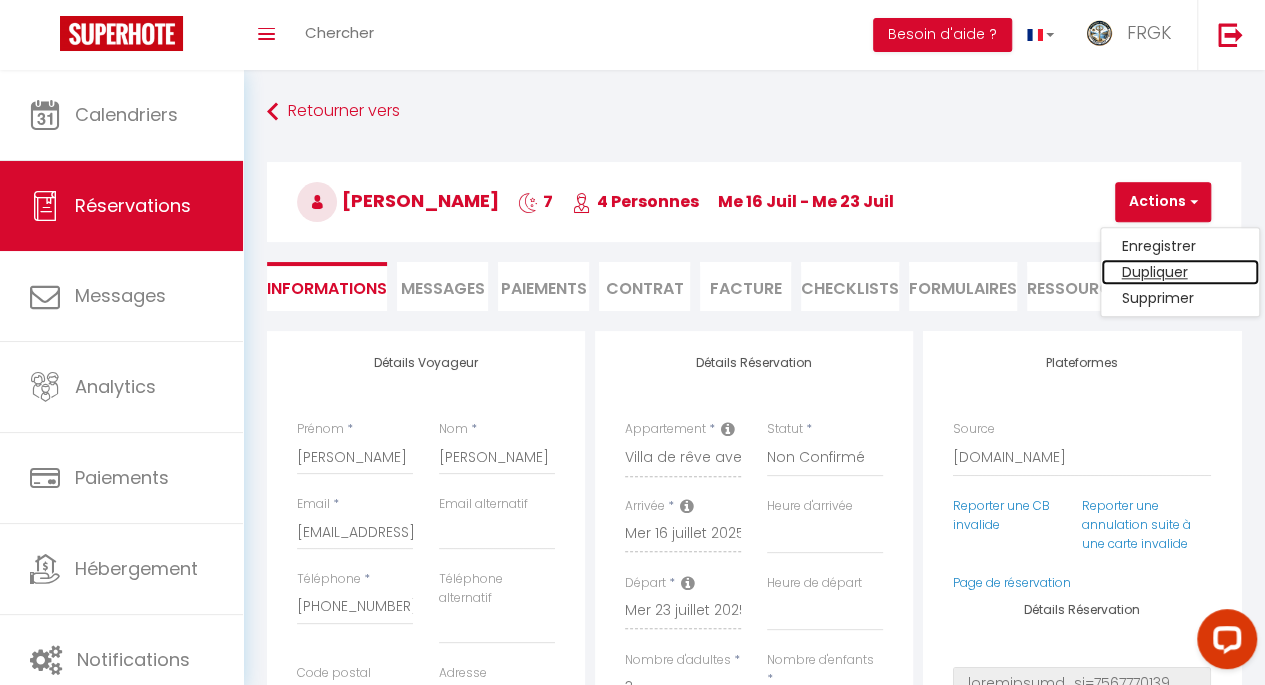 click on "Dupliquer" at bounding box center (1180, 272) 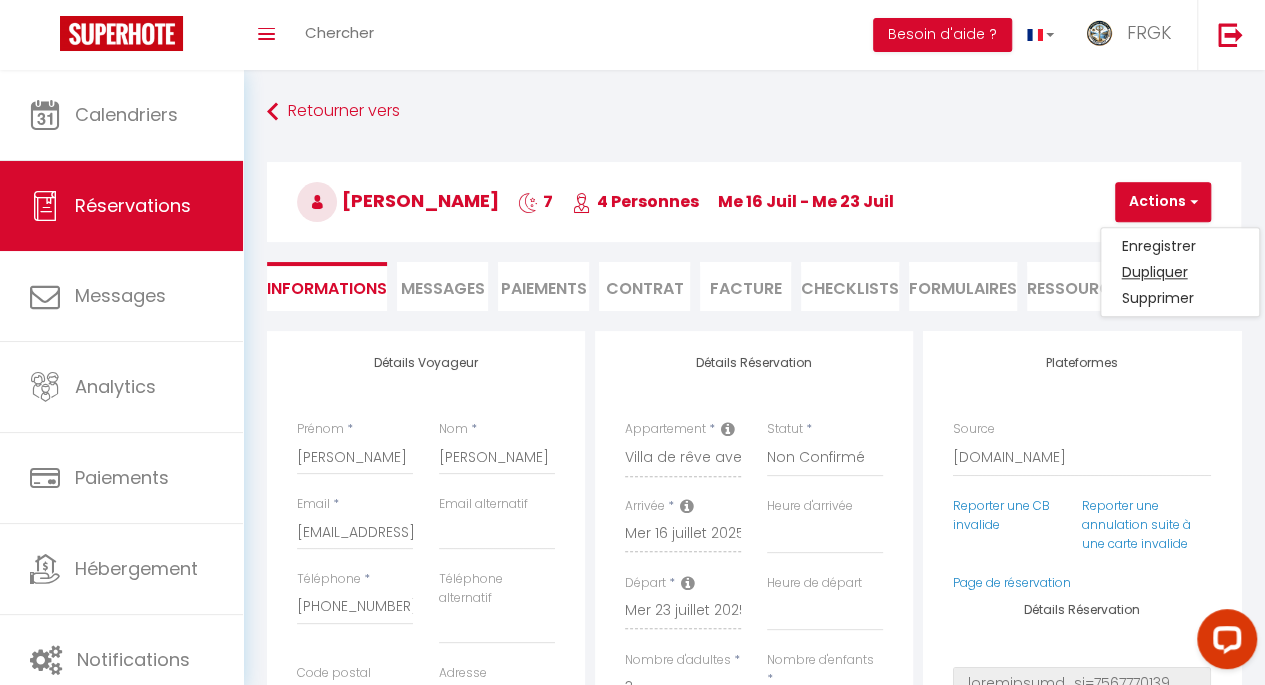 type on "0" 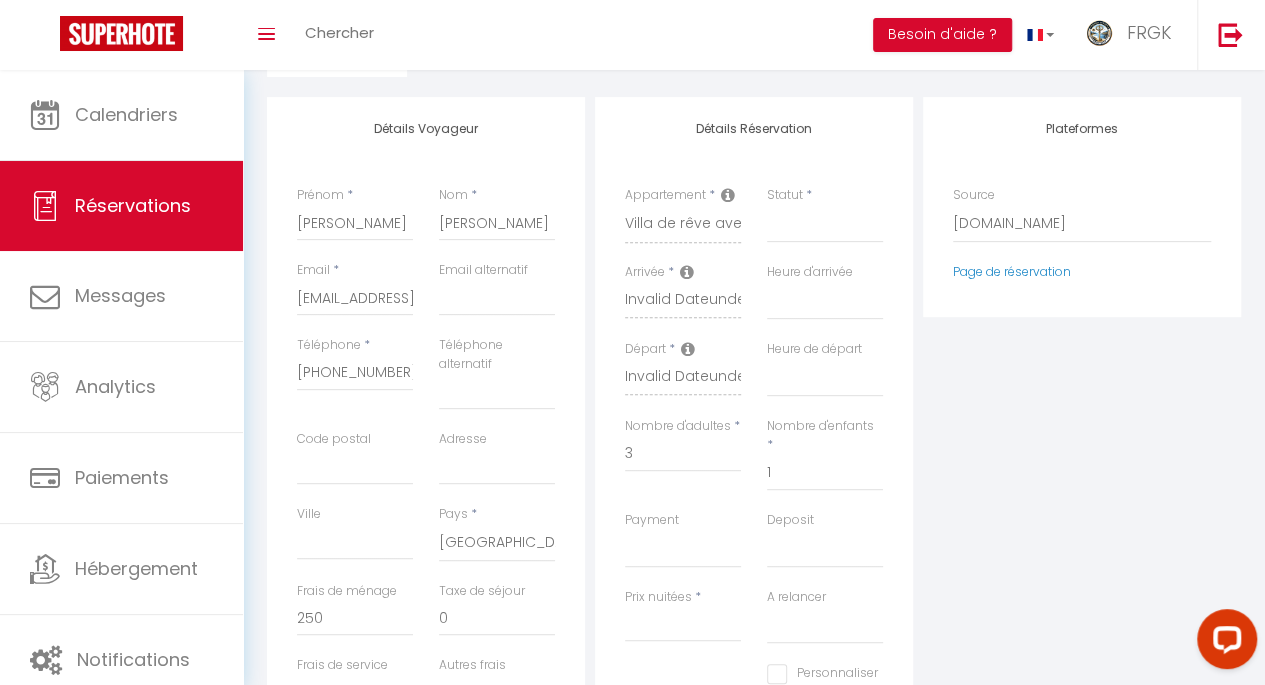 scroll, scrollTop: 235, scrollLeft: 0, axis: vertical 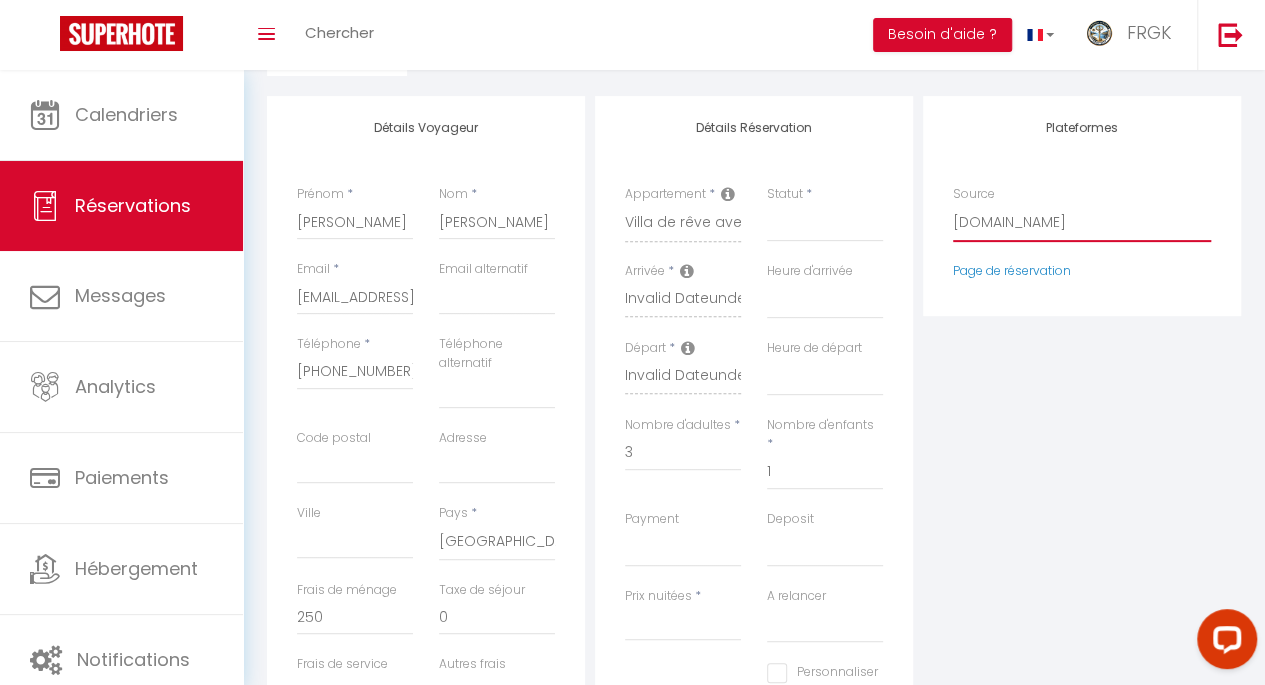 click on "Direct
[DOMAIN_NAME]
[DOMAIN_NAME]
Chalet montagne
Expedia
Gite de [GEOGRAPHIC_DATA]
Homeaway
Homeaway iCal
[DOMAIN_NAME]
[DOMAIN_NAME]
[DOMAIN_NAME]
Ical" at bounding box center [1082, 223] 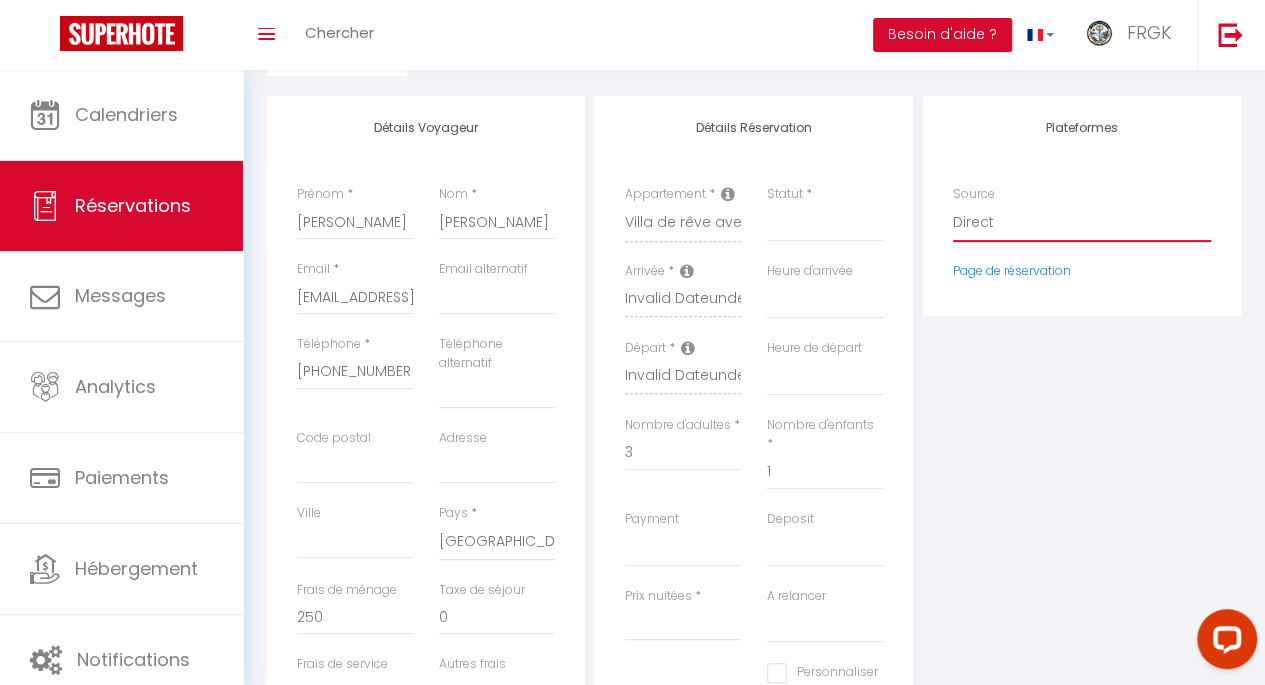 click on "Direct
[DOMAIN_NAME]
[DOMAIN_NAME]
Chalet montagne
Expedia
Gite de [GEOGRAPHIC_DATA]
Homeaway
Homeaway iCal
[DOMAIN_NAME]
[DOMAIN_NAME]
[DOMAIN_NAME]
Ical" at bounding box center (1082, 223) 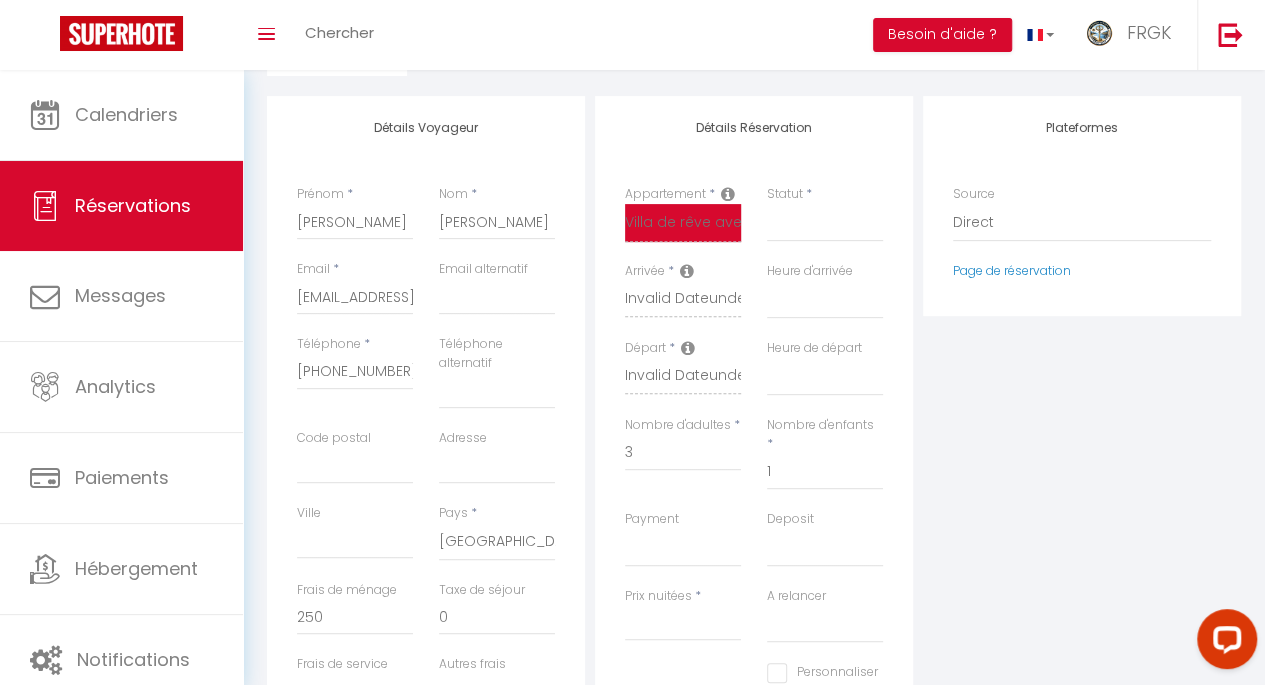 click on "Villa de rêve avec vue mer sur le Cap d’Antibes ETOILE du sud [GEOGRAPHIC_DATA] Vue Mer" MARLY FO - Croisette face mer. *[PERSON_NAME] * " [GEOGRAPHIC_DATA][PERSON_NAME] " "MARLY EG - Studio Luxe Croisette" PRINCE [PERSON_NAME] ·  " [GEOGRAPHIC_DATA][PERSON_NAME], [GEOGRAPHIC_DATA], [GEOGRAPHIC_DATA], WiFi " TTWHYNOT  Contemporain Villa "villa contemporaine, splendide vue mer" "[GEOGRAPHIC_DATA] "[GEOGRAPHIC_DATA] [GEOGRAPHIC_DATA]" 127 Croisette  - Modern Studio 40m2 [GEOGRAPHIC_DATA] [GEOGRAPHIC_DATA] Luxury Villa Cannes Peace & Privacy *Villa privée avec piscine [GEOGRAPHIC_DATA]* [GEOGRAPHIC_DATA][PERSON_NAME] [GEOGRAPHIC_DATA] " [PERSON_NAME][GEOGRAPHIC_DATA] " [GEOGRAPHIC_DATA][PERSON_NAME]  " [GEOGRAPHIC_DATA] [GEOGRAPHIC_DATA] " DATCHA "[GEOGRAPHIC_DATA] Mougins" [GEOGRAPHIC_DATA] DES COLLINES [GEOGRAPHIC_DATA] 3 Chambres dans Ancien [GEOGRAPHIC_DATA], [GEOGRAPHIC_DATA] [GEOGRAPHIC_DATA][PERSON_NAME] BIS "[GEOGRAPHIC_DATA]" [GEOGRAPHIC_DATA] [GEOGRAPHIC_DATA][PERSON_NAME] *[GEOGRAPHIC_DATA] *Vue Panoramique" [GEOGRAPHIC_DATA] "[GEOGRAPHIC_DATA] à [GEOGRAPHIC_DATA]" avec [GEOGRAPHIC_DATA] *[PERSON_NAME]* Villa luxe grand loisir "DUPLEX [GEOGRAPHIC_DATA] "" at bounding box center [683, 223] 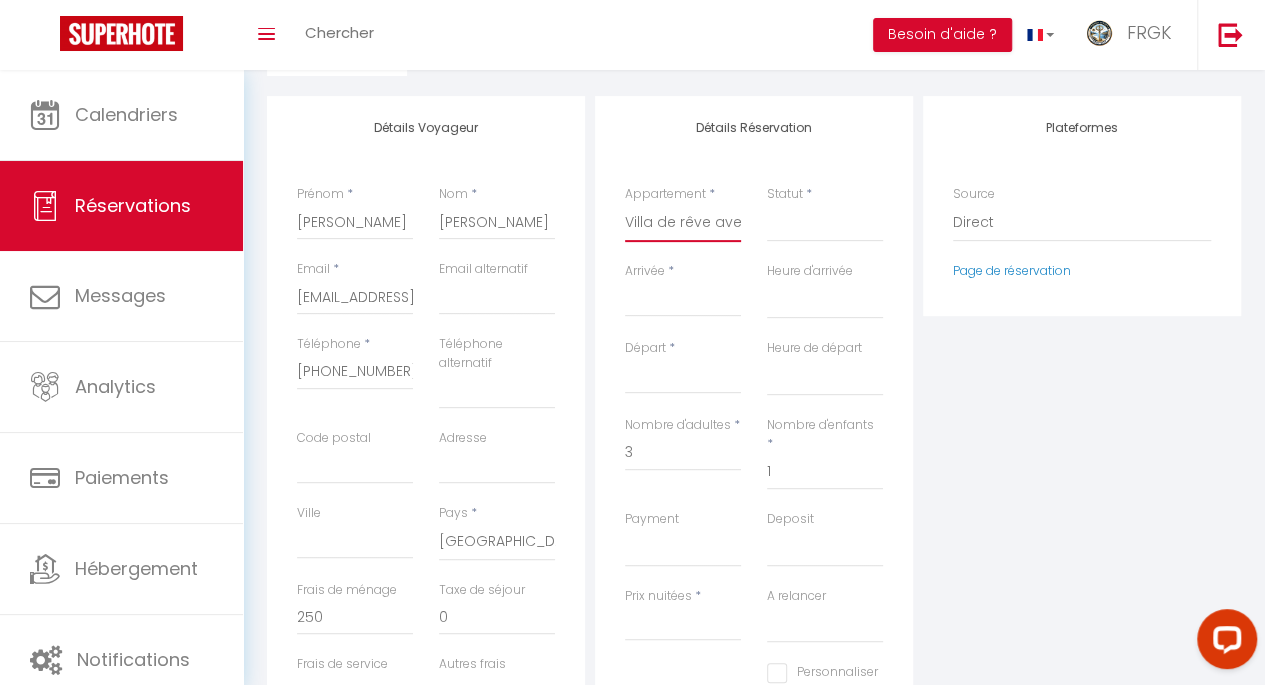 select on "61593" 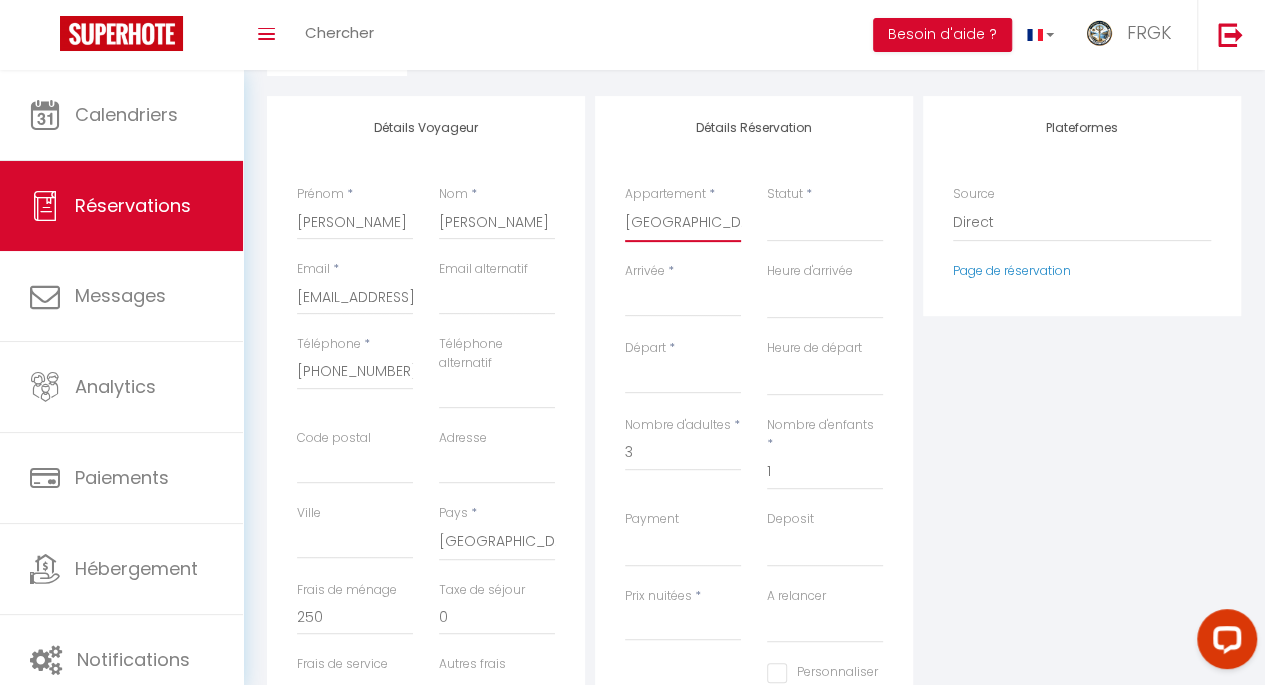click on "Villa de rêve avec vue mer sur le Cap d’Antibes ETOILE du sud [GEOGRAPHIC_DATA] Vue Mer" MARLY FO - Croisette face mer. *[PERSON_NAME] * " [GEOGRAPHIC_DATA][PERSON_NAME] " "MARLY EG - Studio Luxe Croisette" PRINCE [PERSON_NAME] ·  " [GEOGRAPHIC_DATA][PERSON_NAME], [GEOGRAPHIC_DATA], [GEOGRAPHIC_DATA], WiFi " TTWHYNOT  Contemporain Villa "villa contemporaine, splendide vue mer" "[GEOGRAPHIC_DATA] "[GEOGRAPHIC_DATA] [GEOGRAPHIC_DATA]" 127 Croisette  - Modern Studio 40m2 [GEOGRAPHIC_DATA] [GEOGRAPHIC_DATA] Luxury Villa Cannes Peace & Privacy *Villa privée avec piscine [GEOGRAPHIC_DATA]* [GEOGRAPHIC_DATA][PERSON_NAME] [GEOGRAPHIC_DATA] " [PERSON_NAME][GEOGRAPHIC_DATA] " [GEOGRAPHIC_DATA][PERSON_NAME]  " [GEOGRAPHIC_DATA] [GEOGRAPHIC_DATA] " DATCHA "[GEOGRAPHIC_DATA] Mougins" [GEOGRAPHIC_DATA] DES COLLINES [GEOGRAPHIC_DATA] 3 Chambres dans Ancien [GEOGRAPHIC_DATA], [GEOGRAPHIC_DATA] [GEOGRAPHIC_DATA][PERSON_NAME] BIS "[GEOGRAPHIC_DATA]" [GEOGRAPHIC_DATA] [GEOGRAPHIC_DATA][PERSON_NAME] *[GEOGRAPHIC_DATA] *Vue Panoramique" [GEOGRAPHIC_DATA] "[GEOGRAPHIC_DATA] à [GEOGRAPHIC_DATA]" avec [GEOGRAPHIC_DATA] *[PERSON_NAME]* Villa luxe grand loisir "DUPLEX [GEOGRAPHIC_DATA] "" at bounding box center [683, 223] 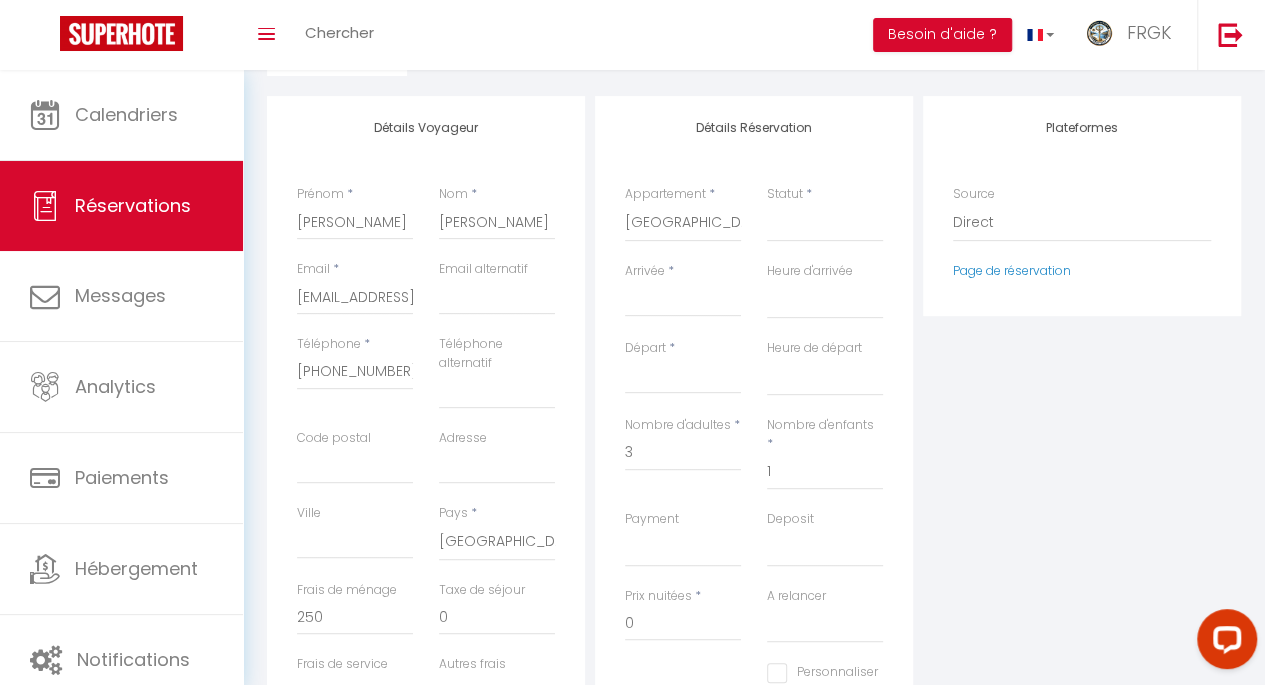 click on "Statut   *   Confirmé Non Confirmé Annulé Annulé par le voyageur No Show Request" at bounding box center (825, 223) 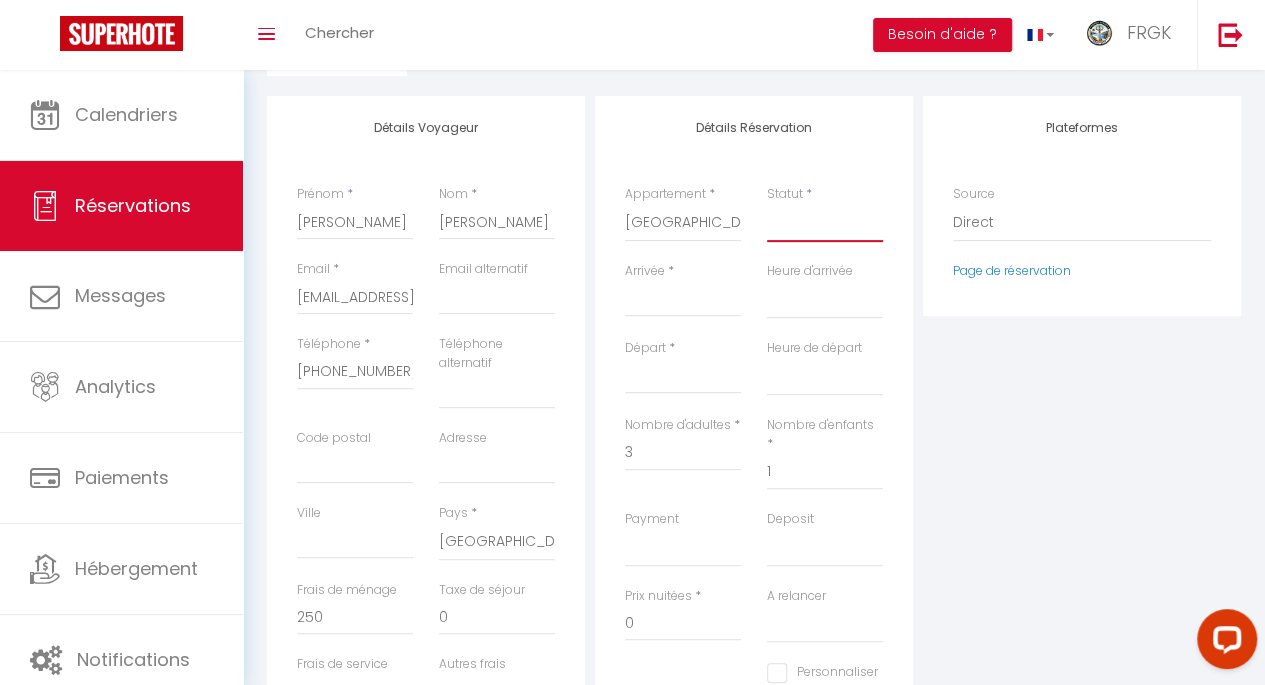 click on "Confirmé Non Confirmé [PERSON_NAME] par le voyageur No Show Request" at bounding box center (825, 223) 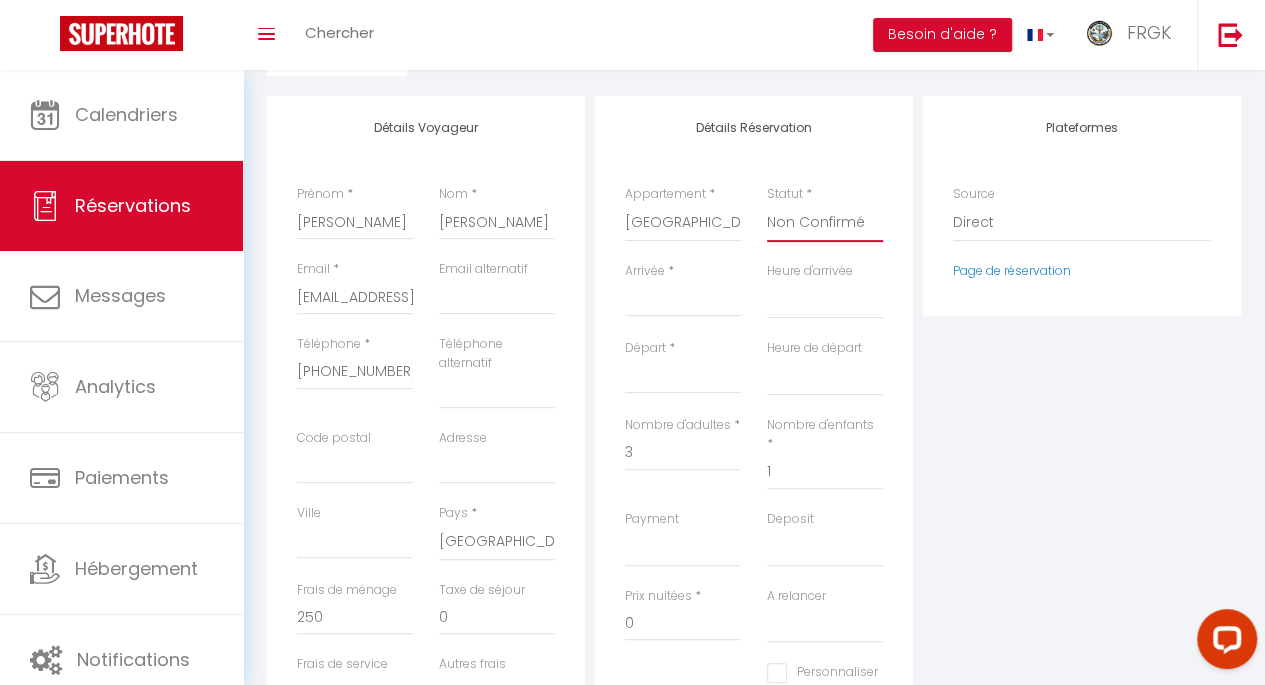 click on "Confirmé Non Confirmé [PERSON_NAME] par le voyageur No Show Request" at bounding box center (825, 223) 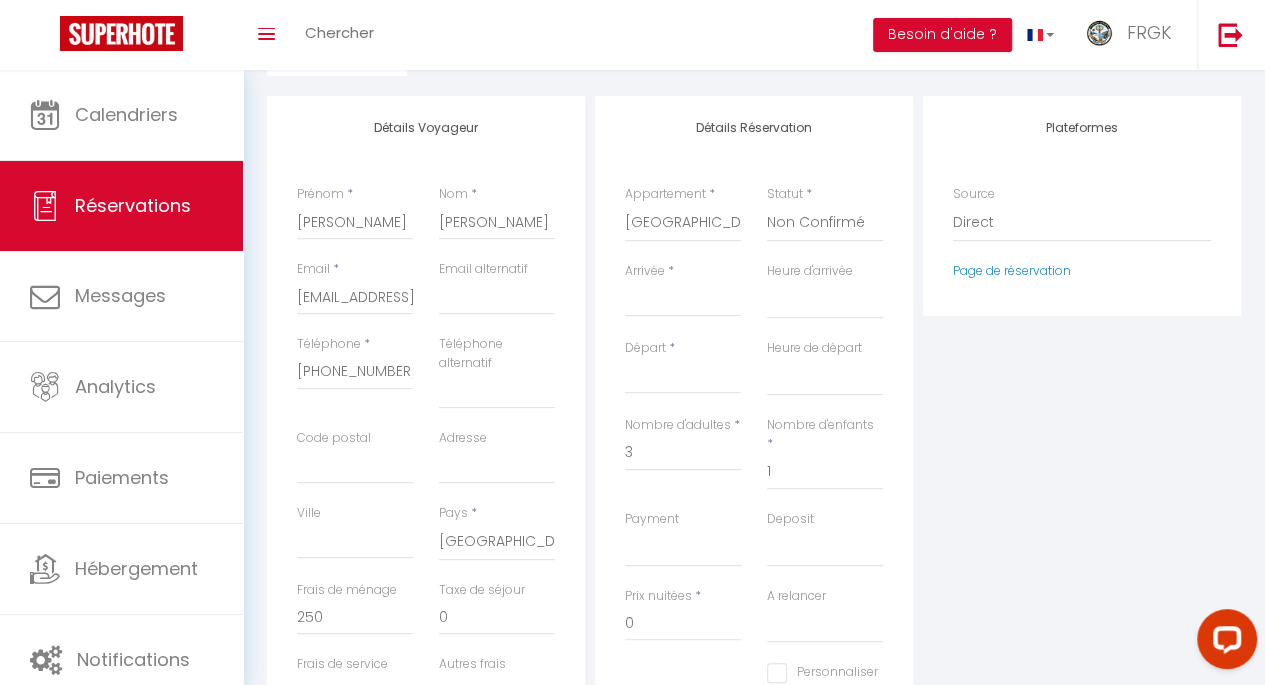click on "Arrivée" at bounding box center [683, 301] 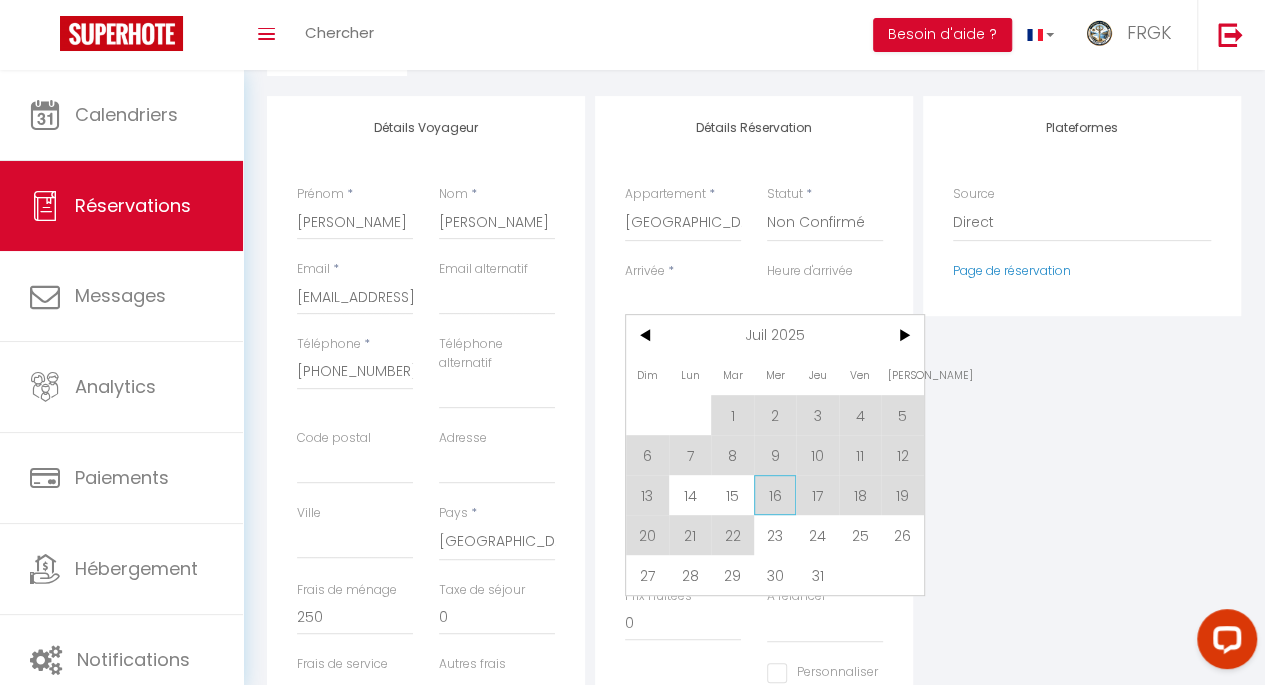 click on "16" at bounding box center (775, 495) 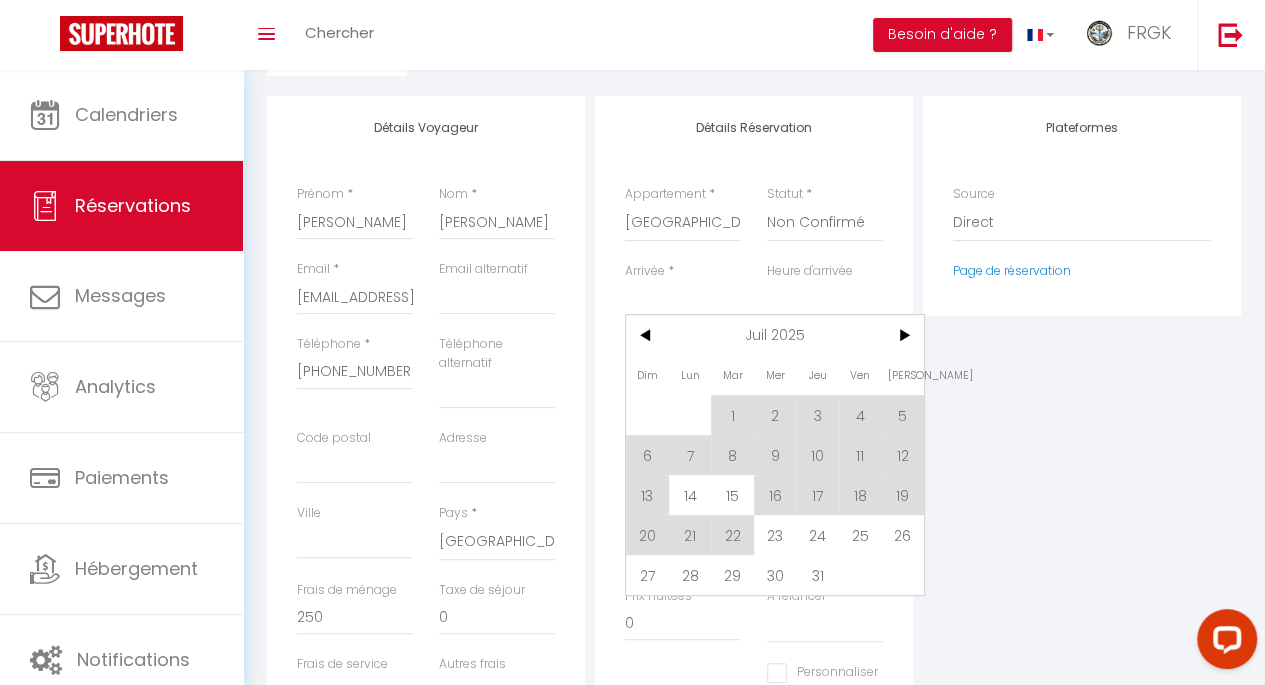 select 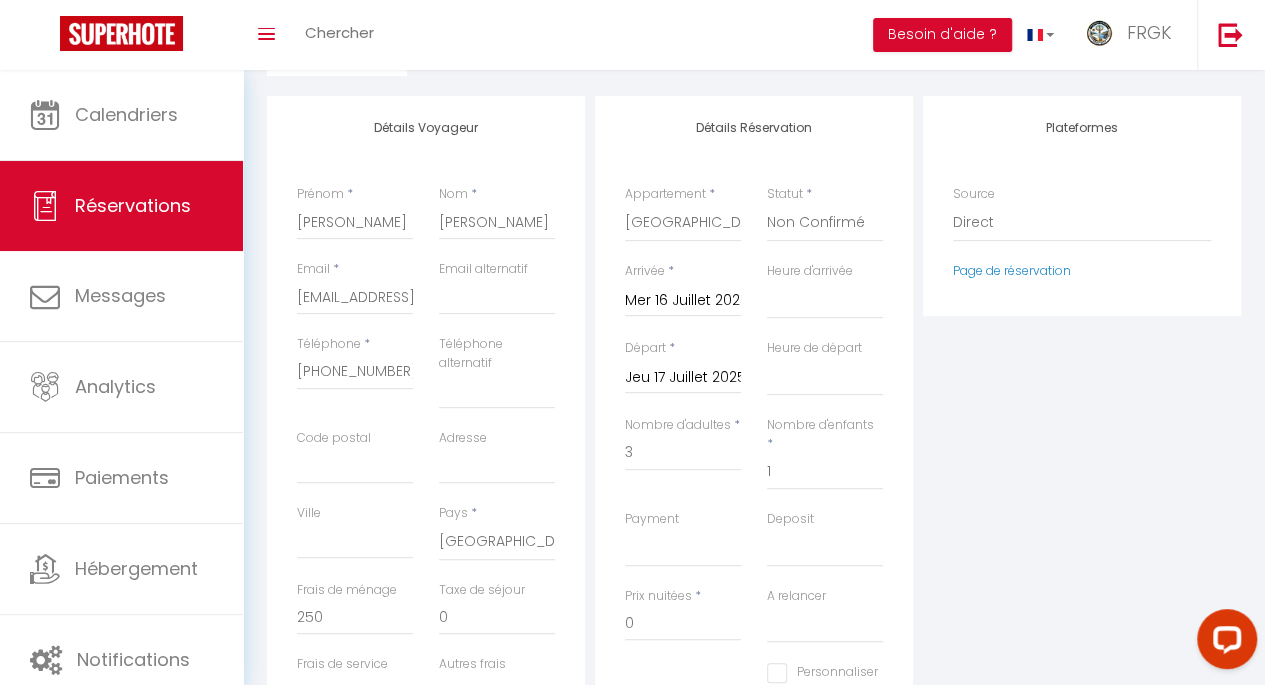 type on "0" 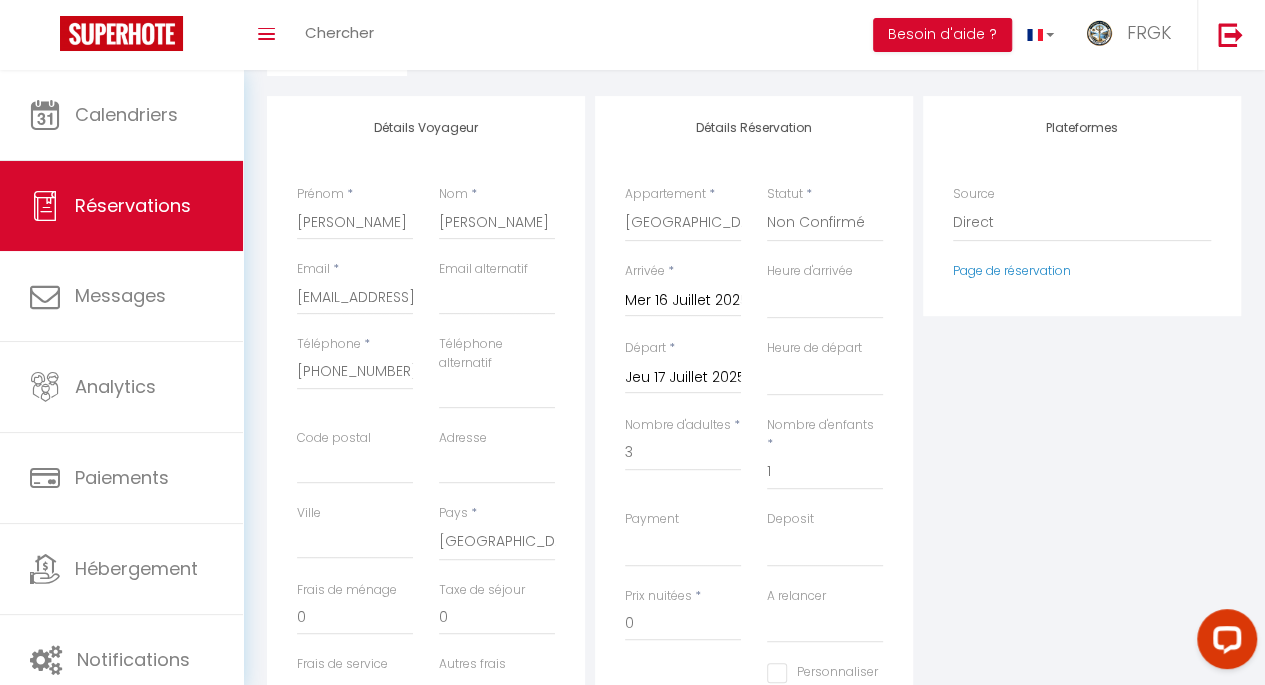 click on "Jeu 17 Juillet 2025" at bounding box center [683, 378] 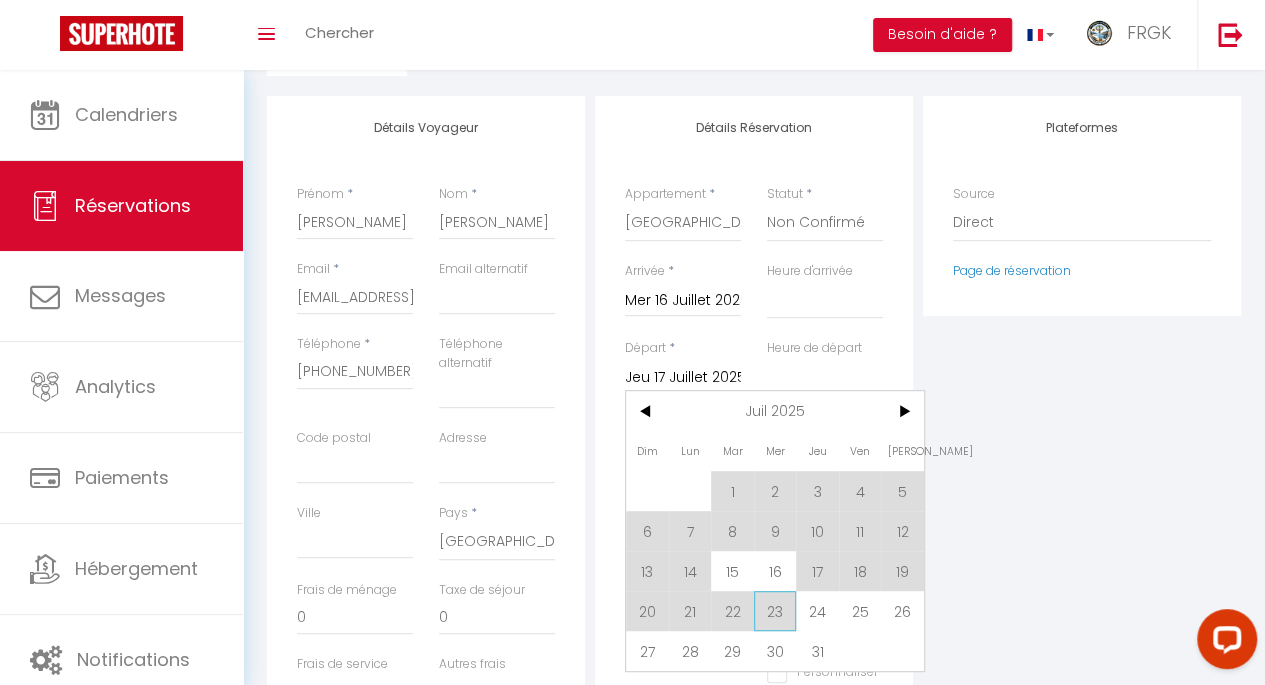 click on "23" at bounding box center [775, 611] 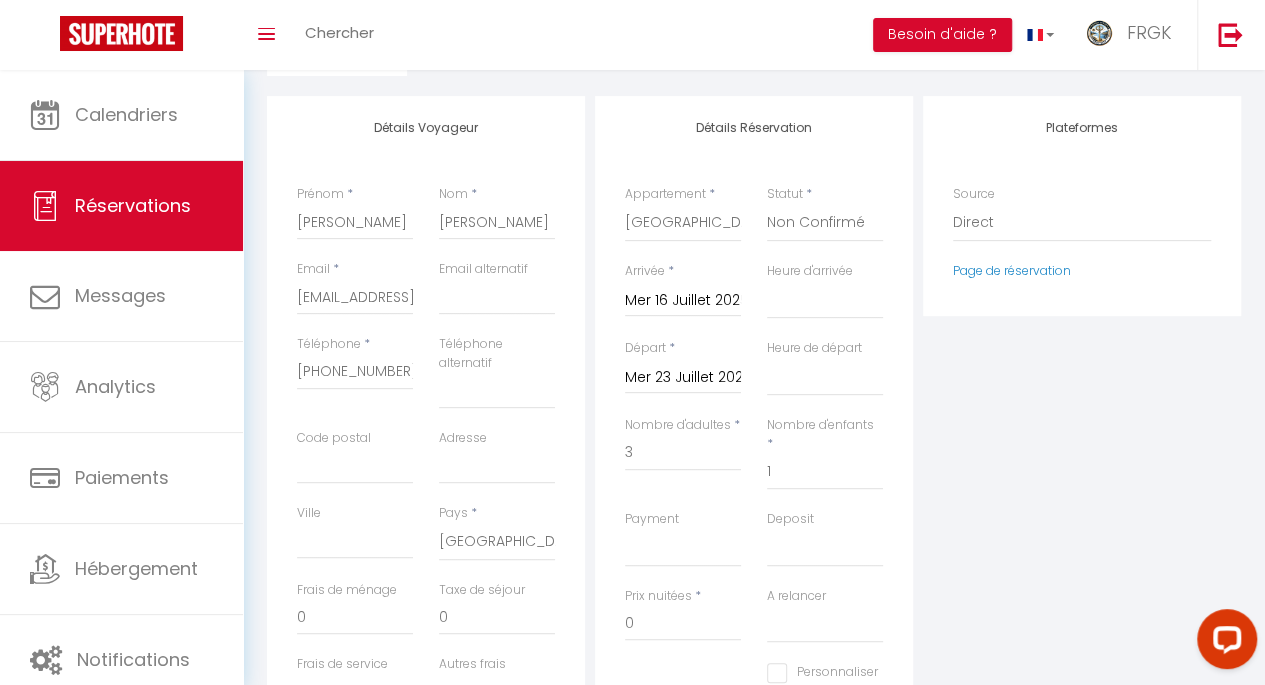 select 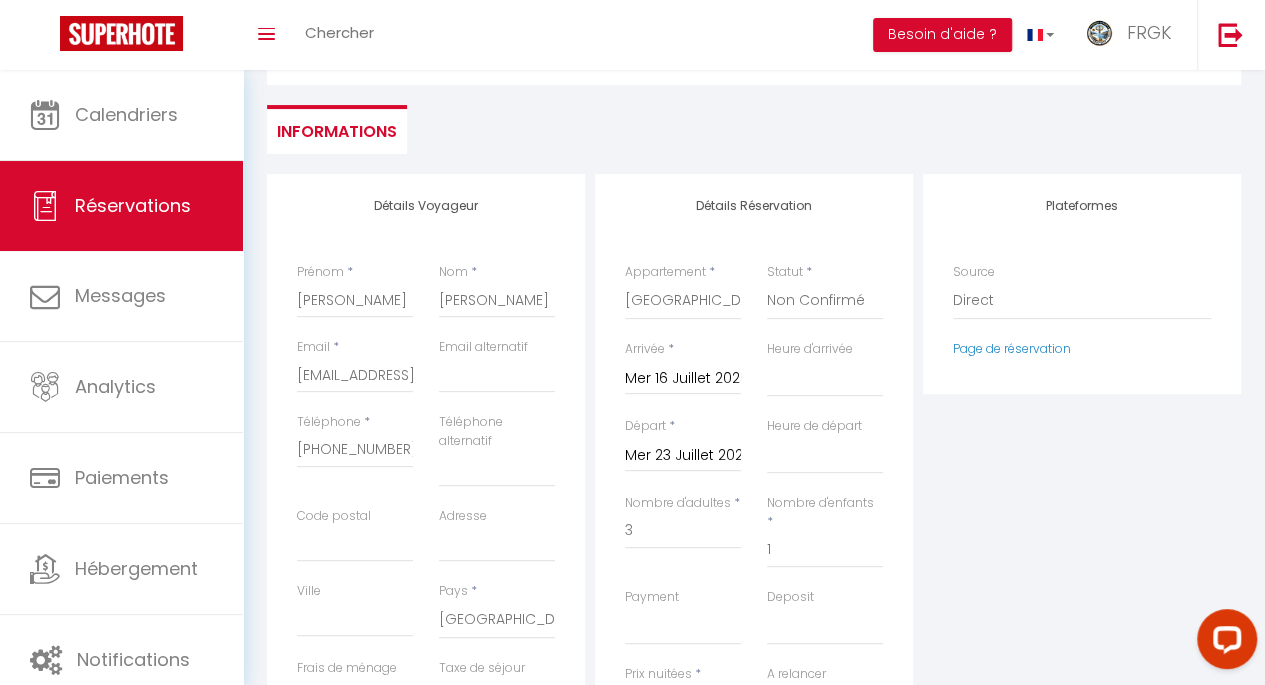 scroll, scrollTop: 156, scrollLeft: 0, axis: vertical 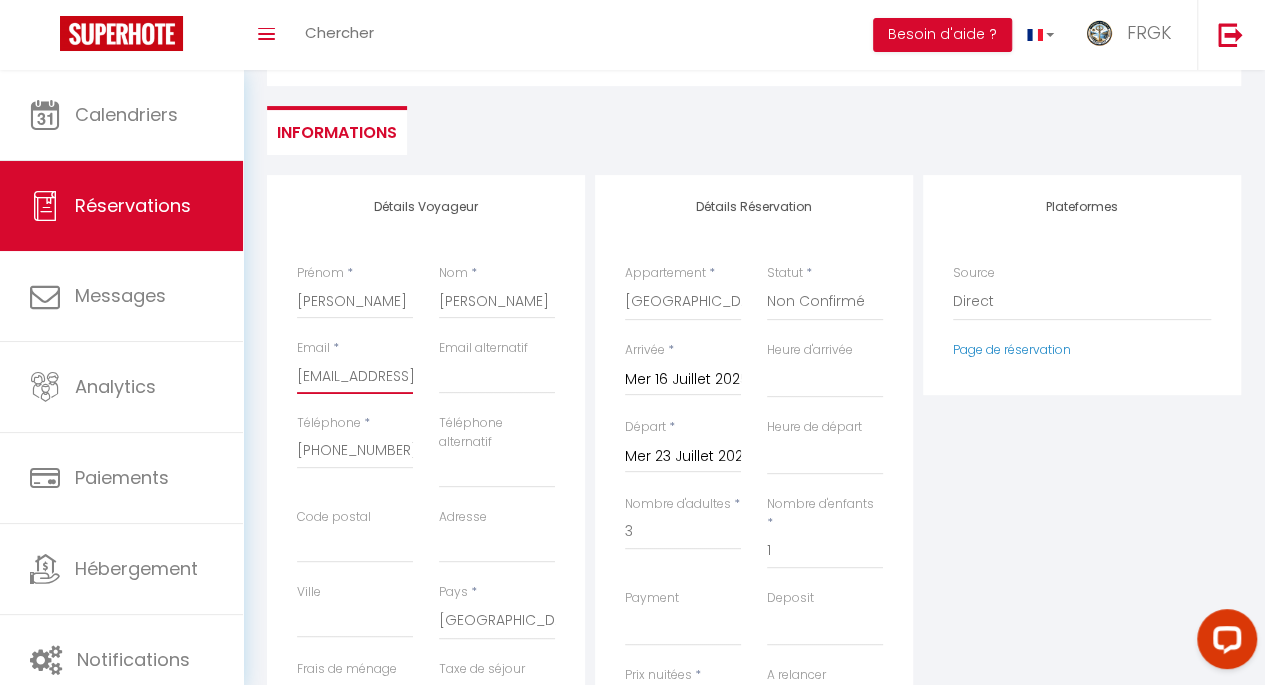 type on "0" 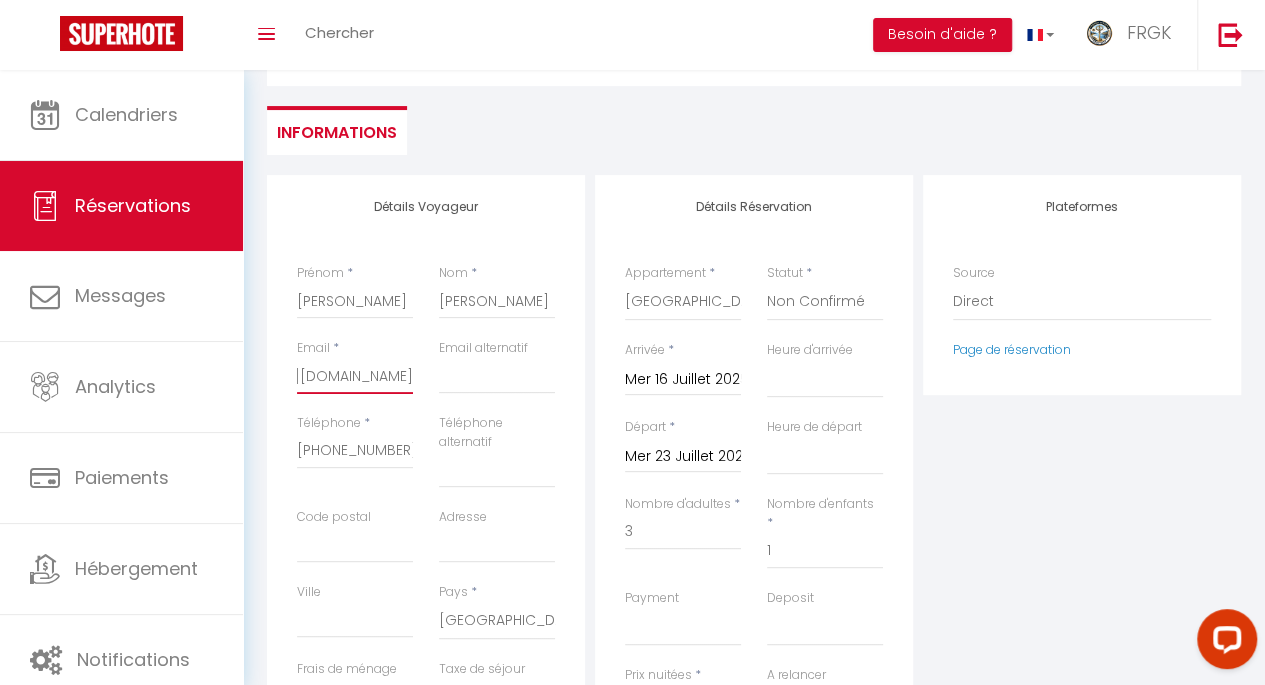 drag, startPoint x: 370, startPoint y: 381, endPoint x: 441, endPoint y: 381, distance: 71 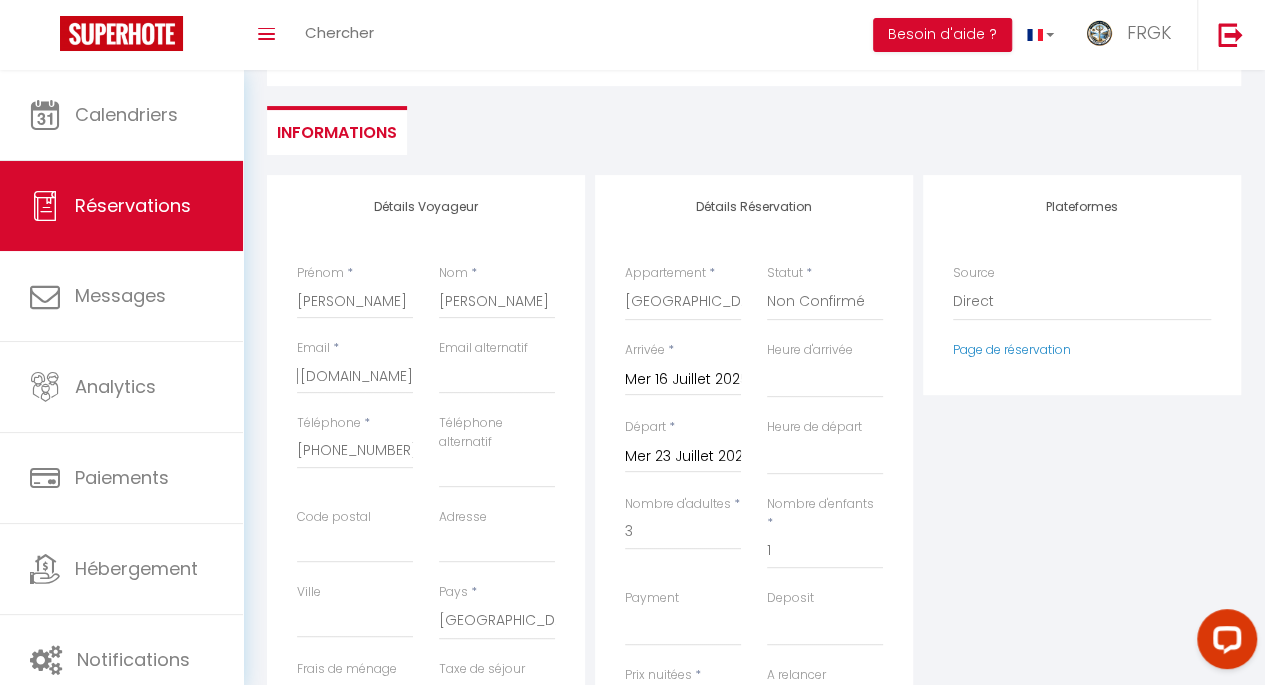scroll, scrollTop: 0, scrollLeft: 0, axis: both 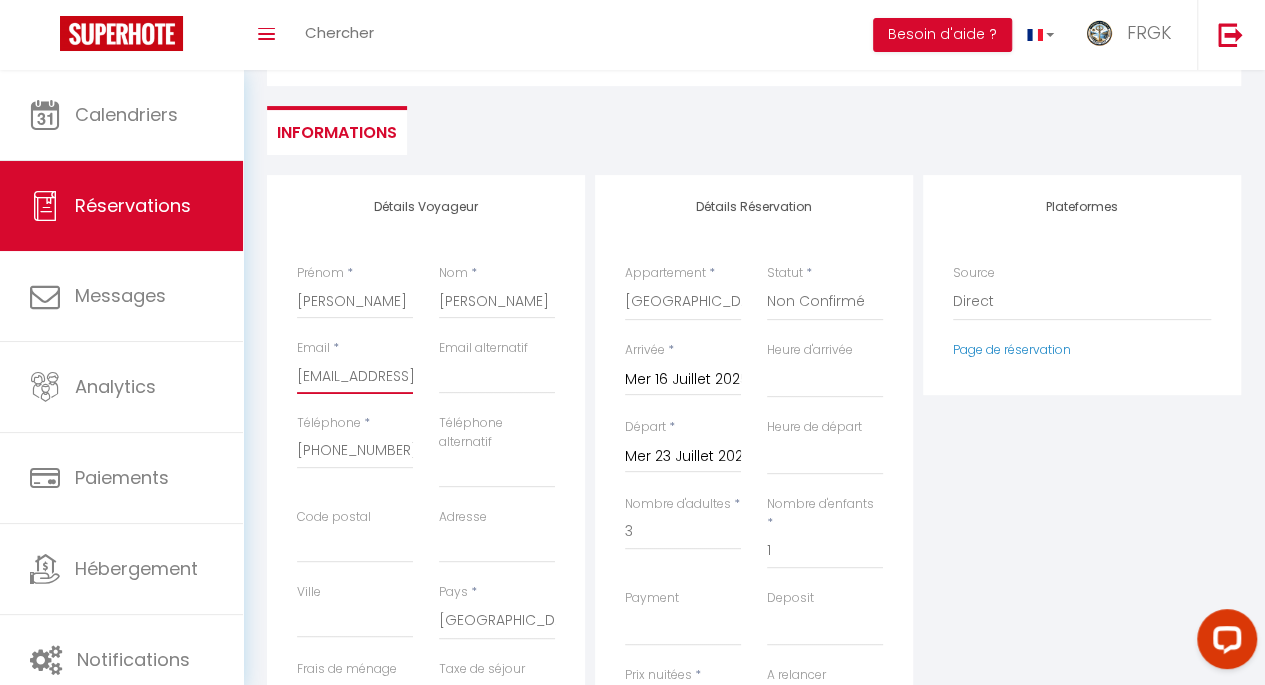 click on "[EMAIL_ADDRESS][DOMAIN_NAME]" at bounding box center (355, 376) 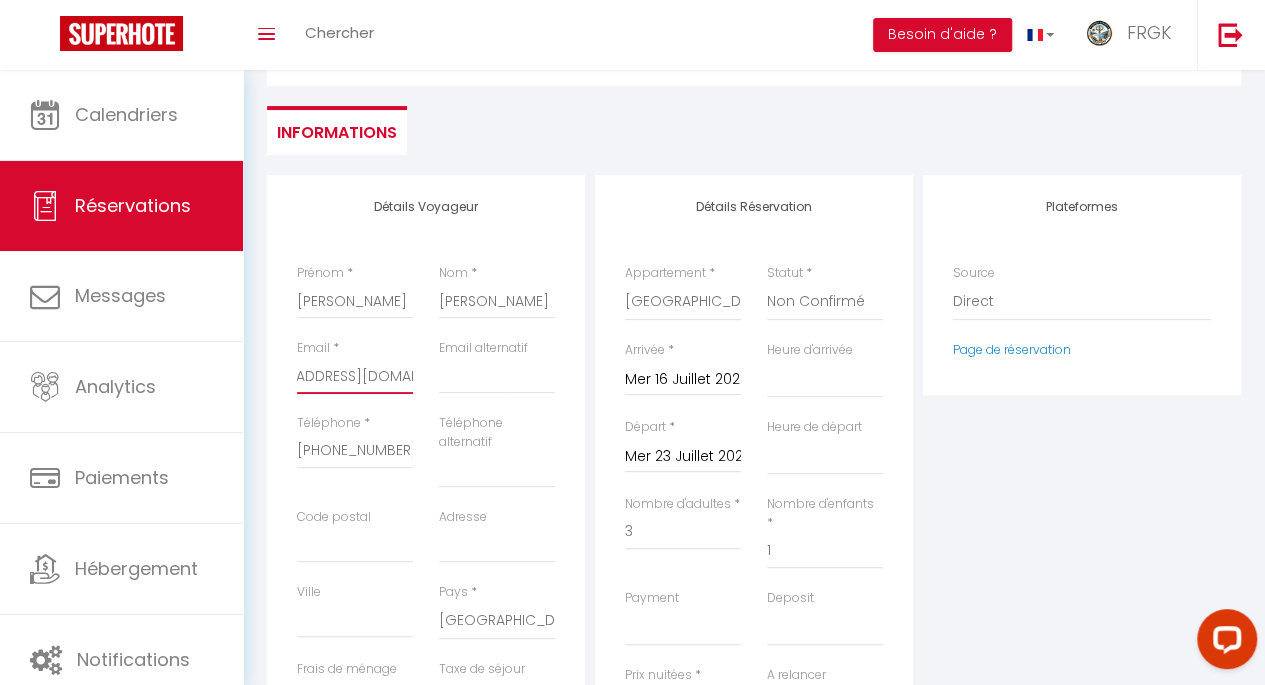 scroll, scrollTop: 0, scrollLeft: 0, axis: both 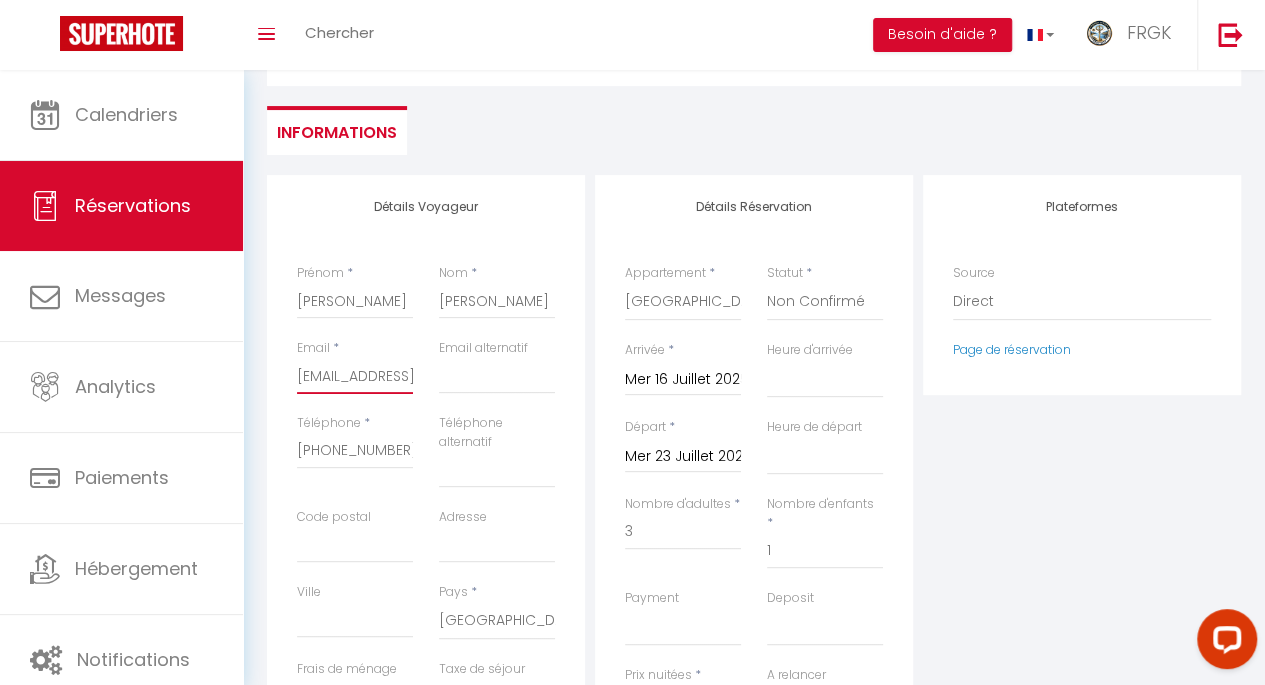 drag, startPoint x: 343, startPoint y: 378, endPoint x: 291, endPoint y: 373, distance: 52.23983 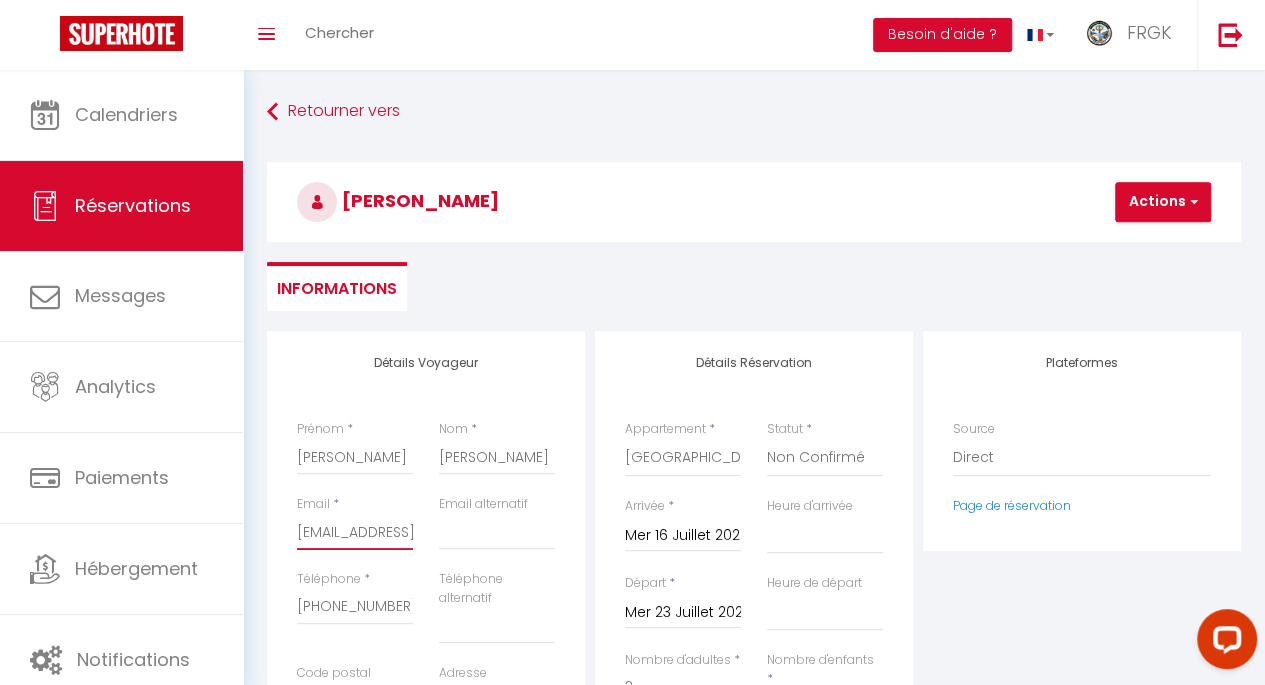 type on "[EMAIL_ADDRESS][DOMAIN_NAME]" 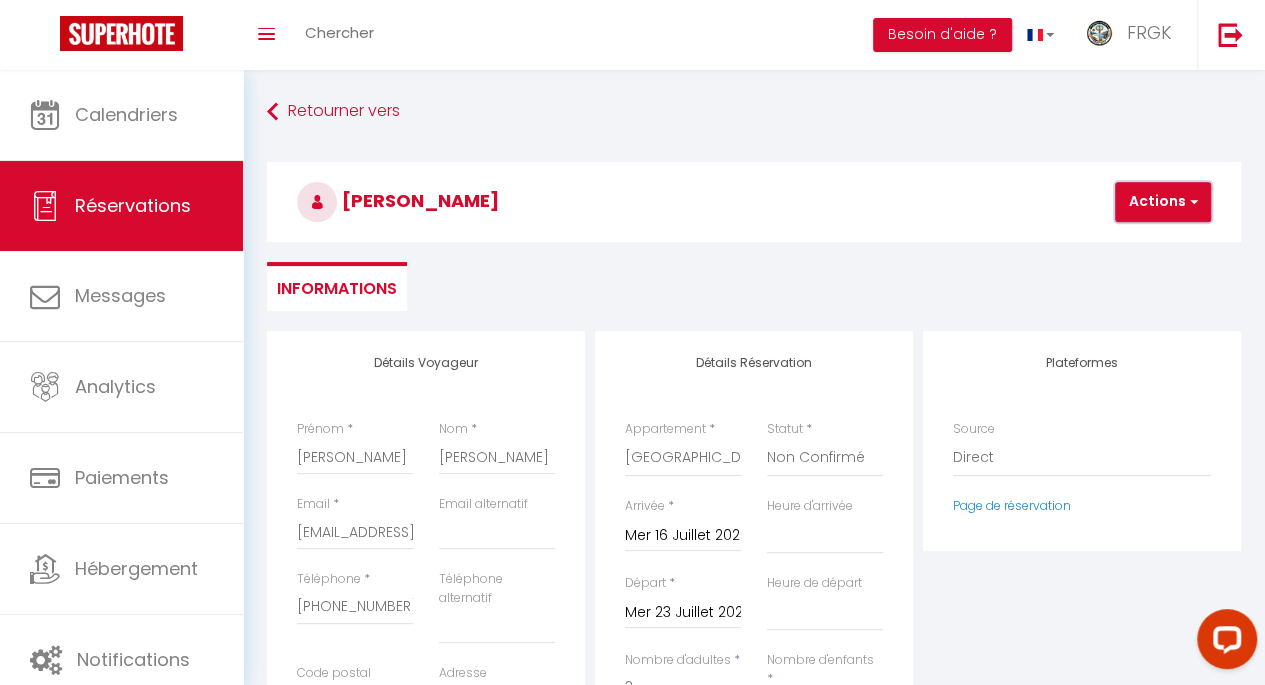 click on "Actions" at bounding box center [1163, 202] 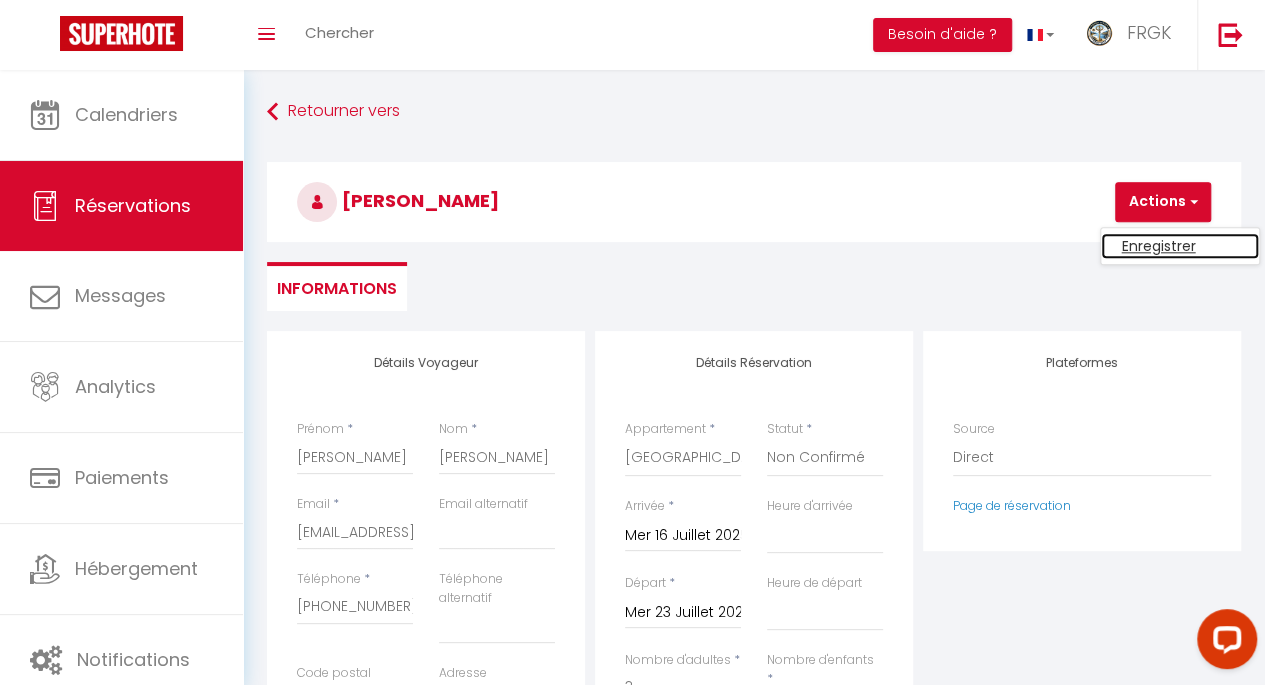click on "Enregistrer" at bounding box center [1180, 246] 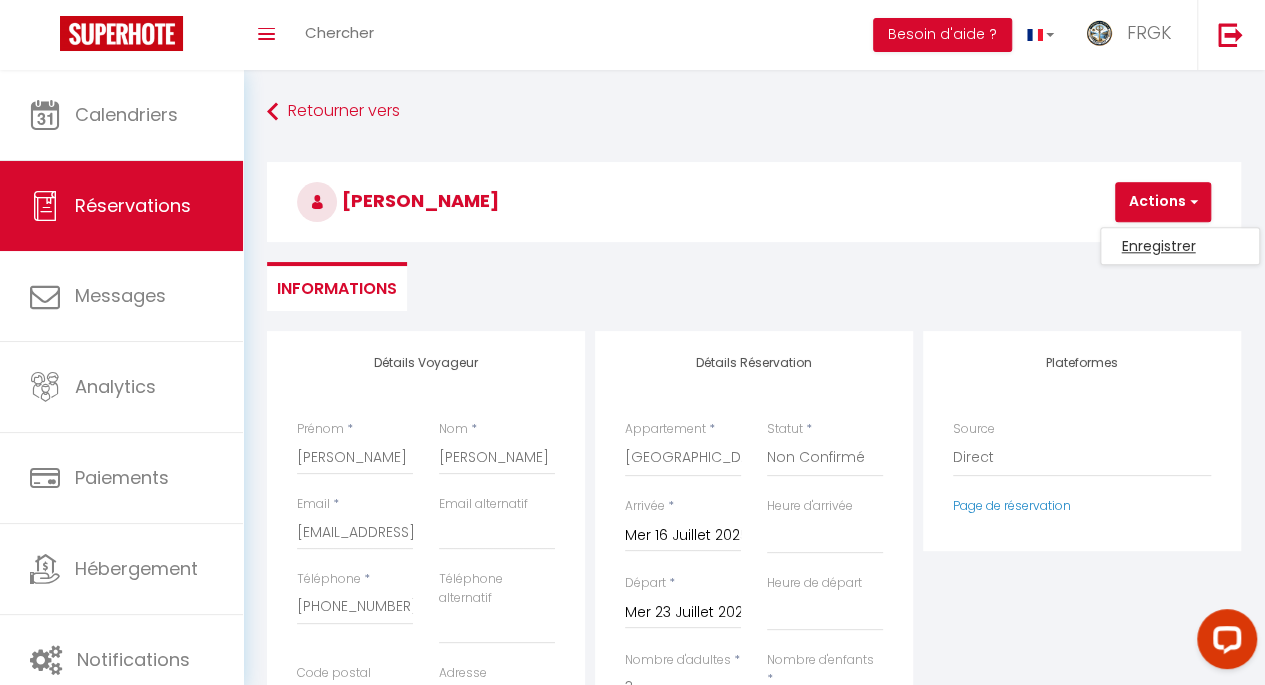 select 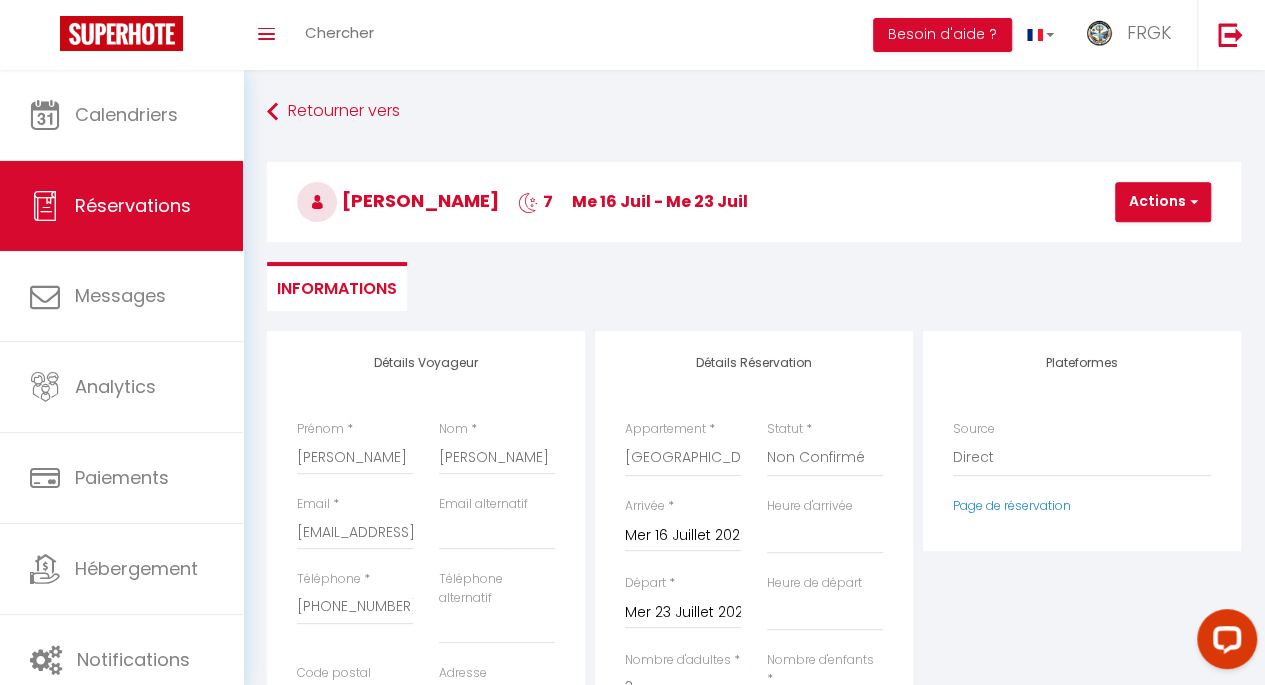 select 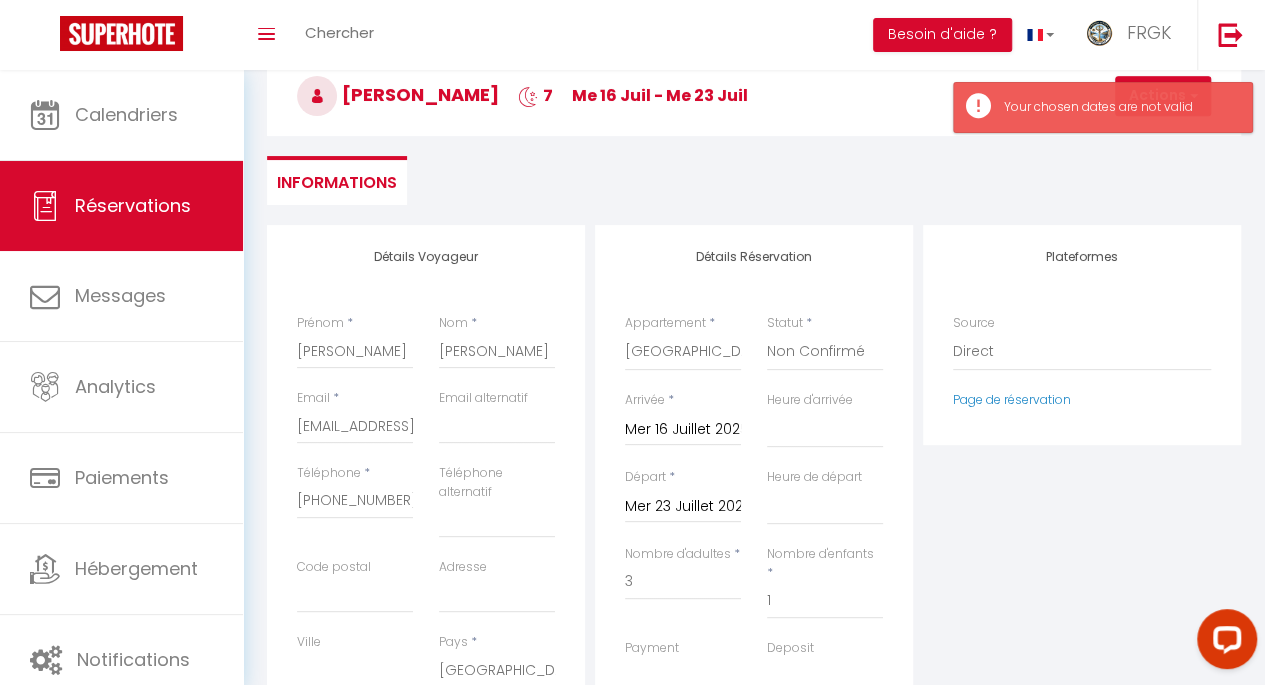 scroll, scrollTop: 105, scrollLeft: 0, axis: vertical 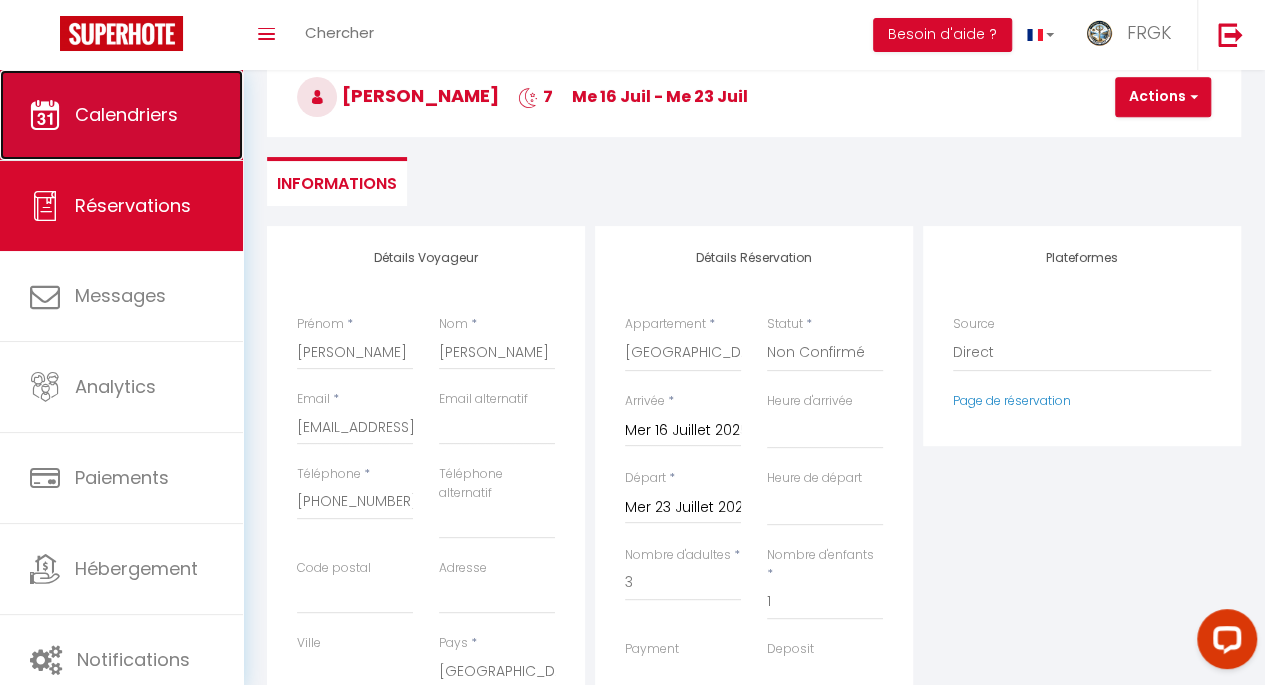 click on "Calendriers" at bounding box center (126, 114) 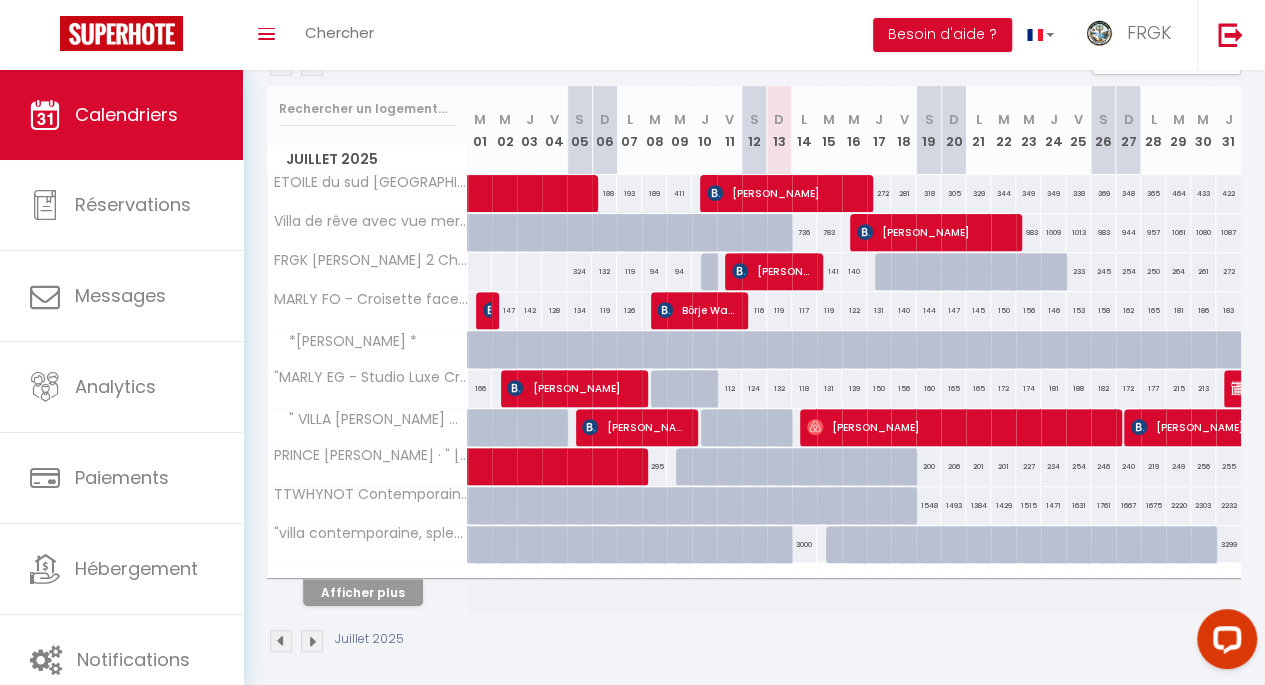 scroll, scrollTop: 263, scrollLeft: 0, axis: vertical 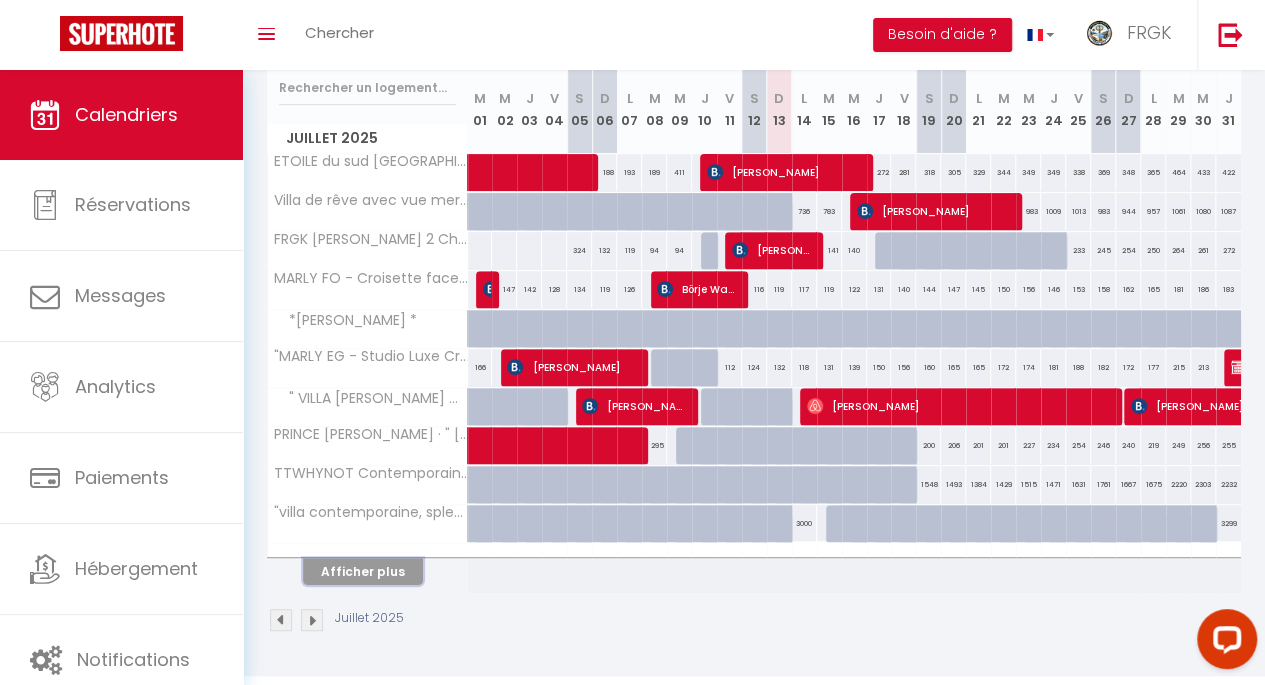 click on "Afficher plus" at bounding box center [363, 571] 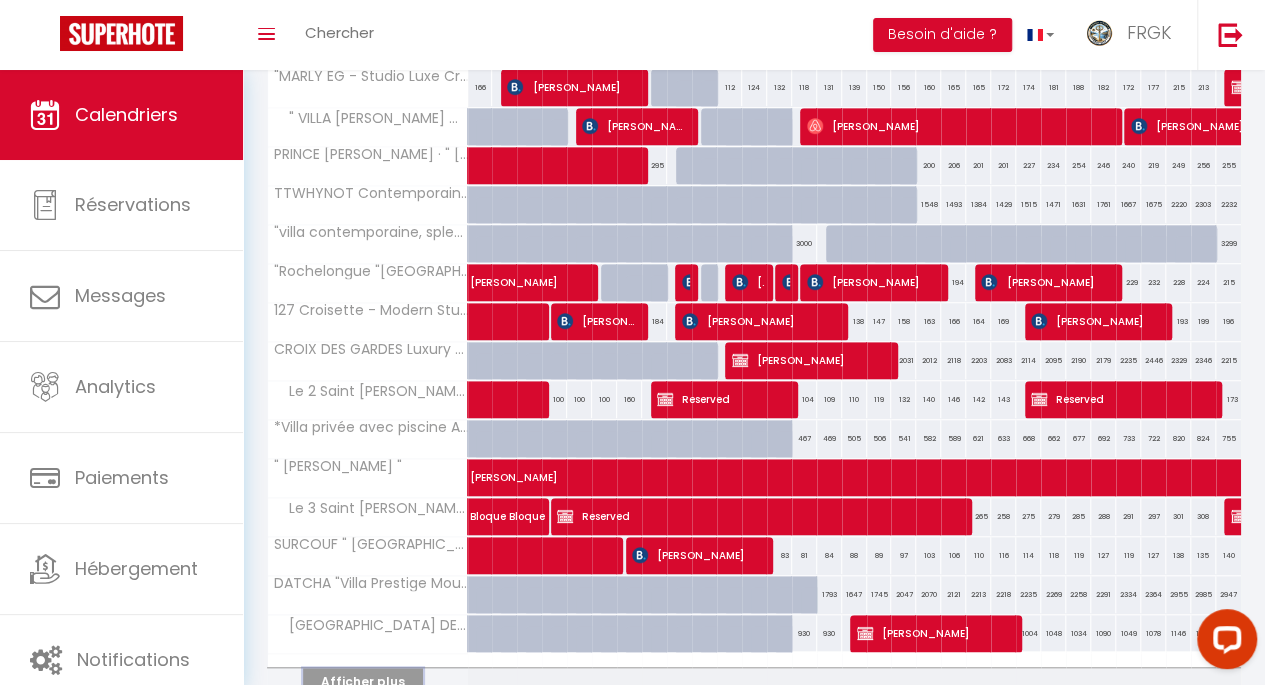 scroll, scrollTop: 545, scrollLeft: 0, axis: vertical 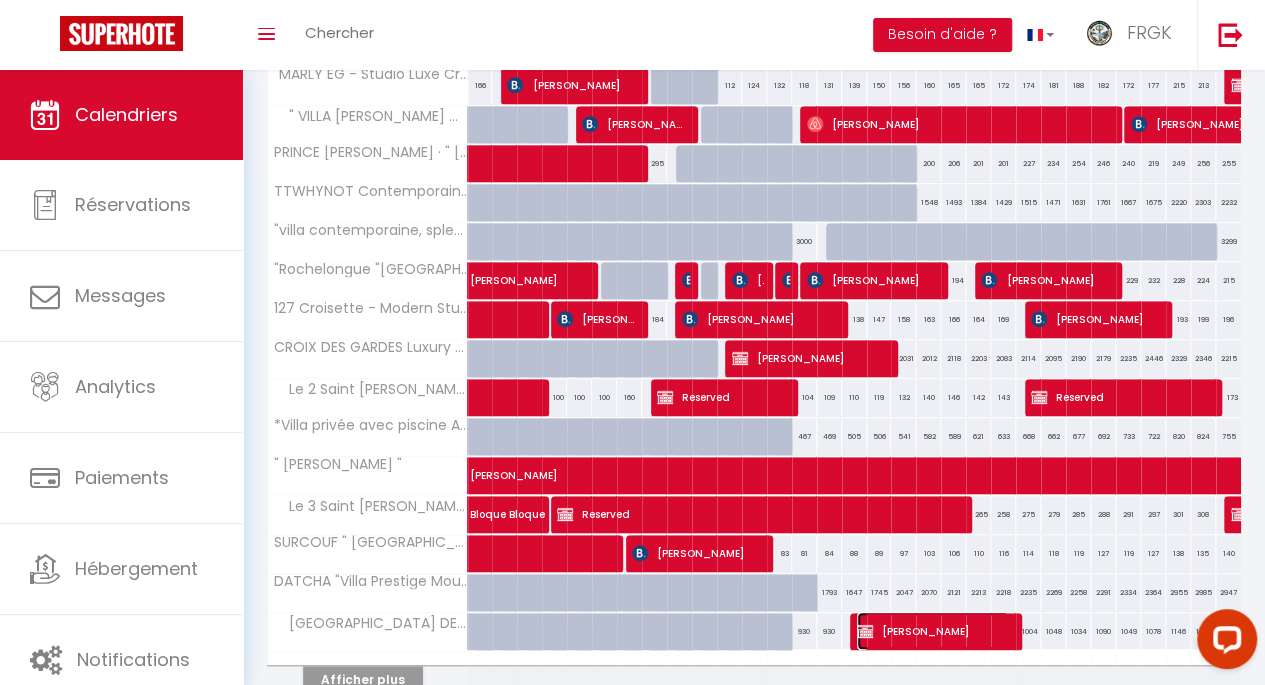 click on "[PERSON_NAME]" at bounding box center [933, 631] 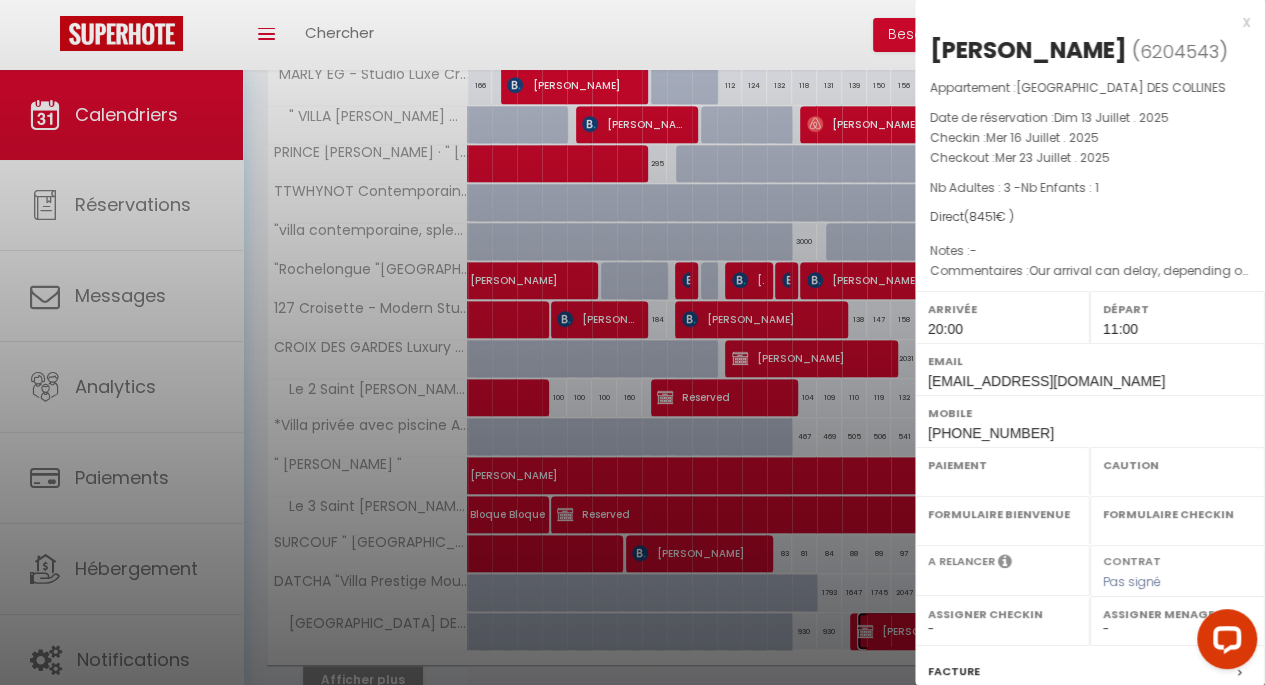 select on "OK" 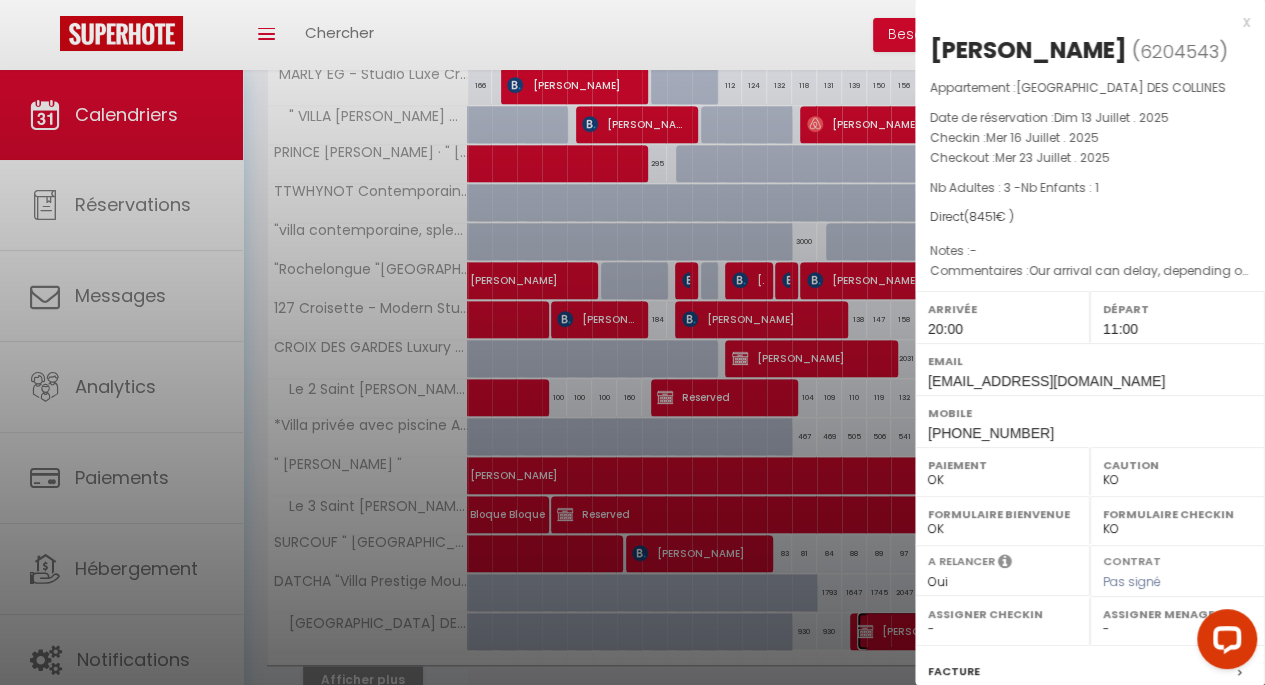 select on "25734" 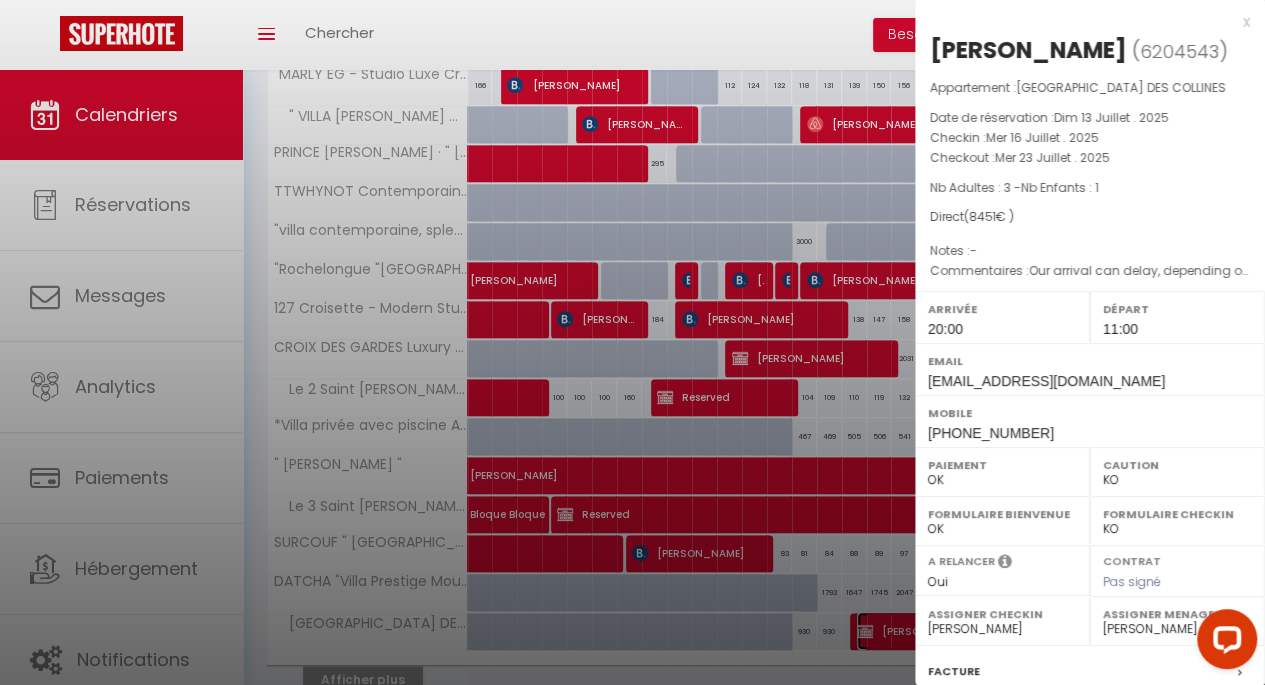 scroll, scrollTop: 242, scrollLeft: 0, axis: vertical 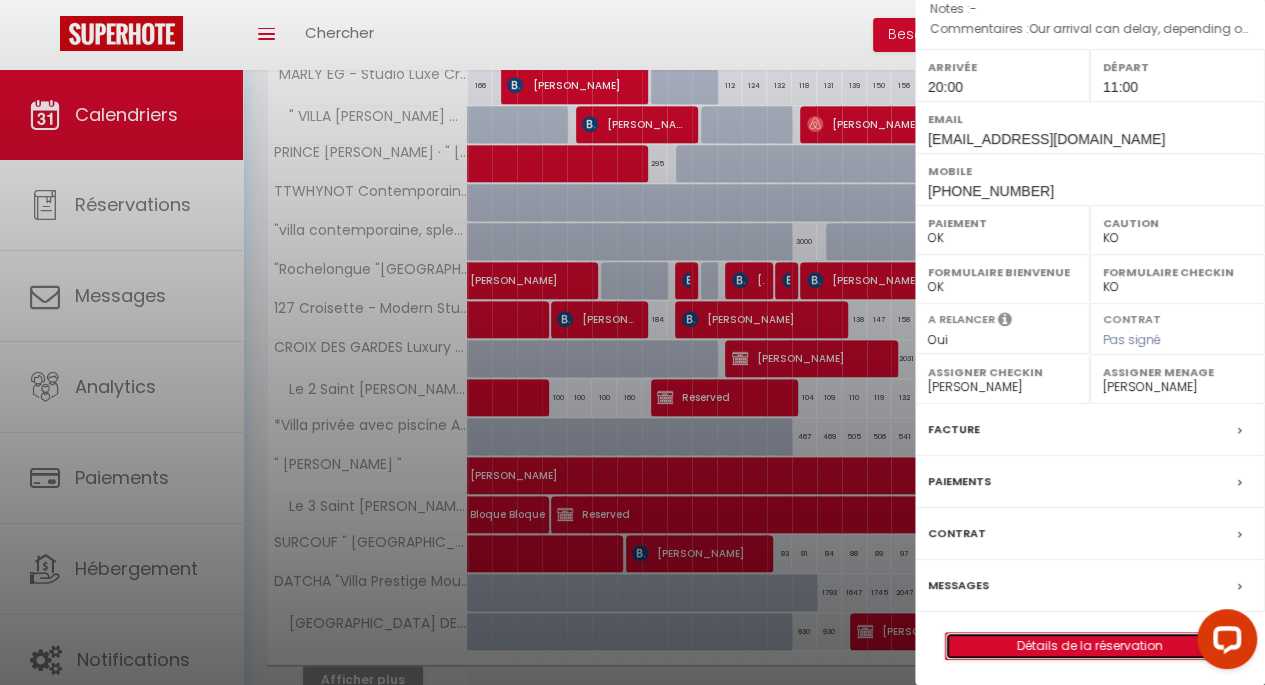 click on "Détails de la réservation" at bounding box center [1090, 646] 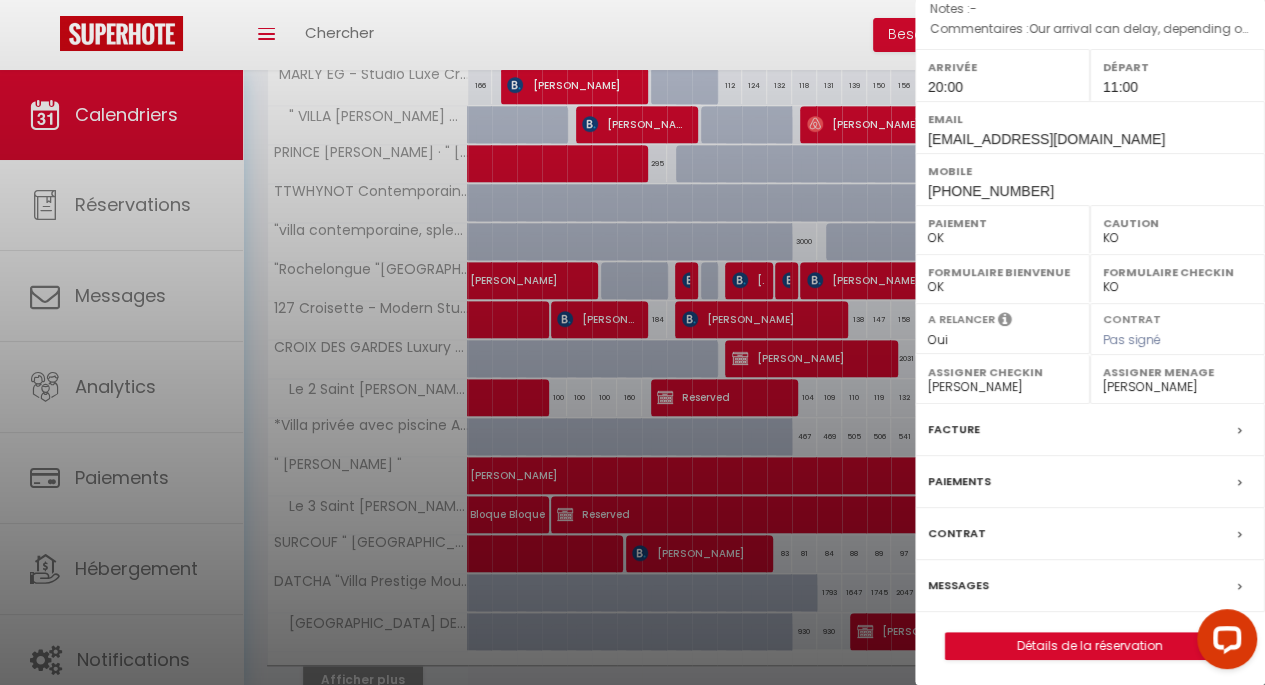 scroll, scrollTop: 0, scrollLeft: 0, axis: both 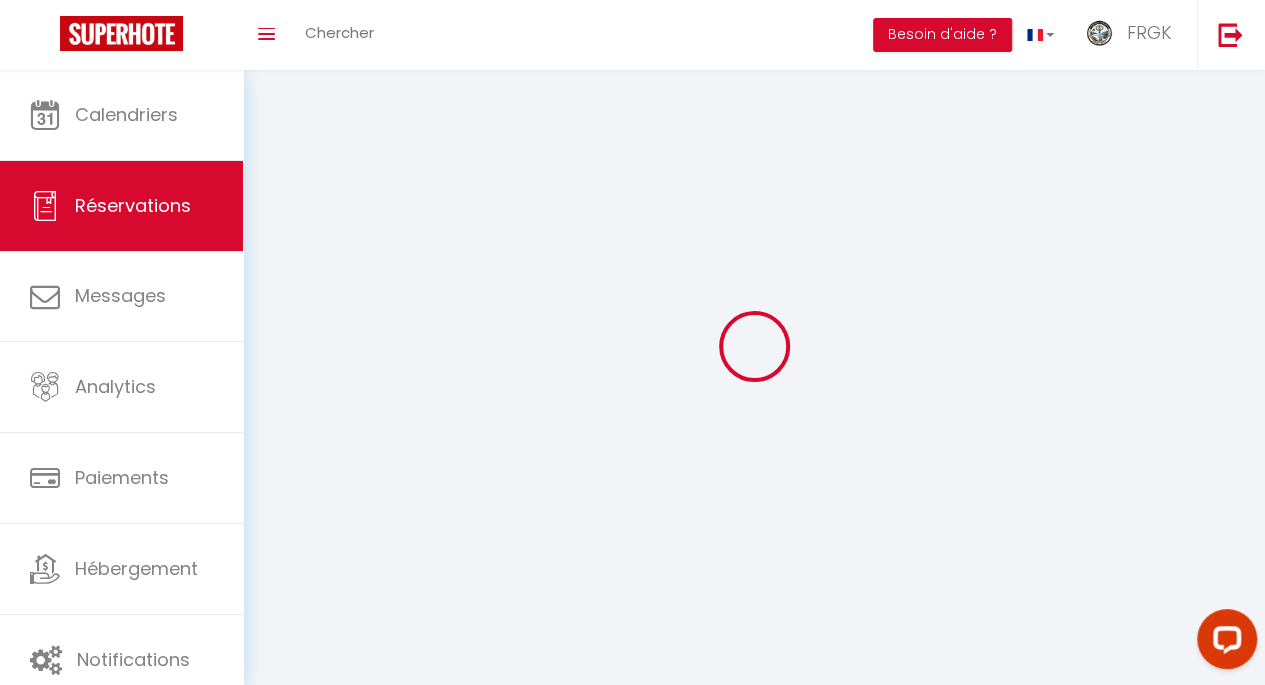 select 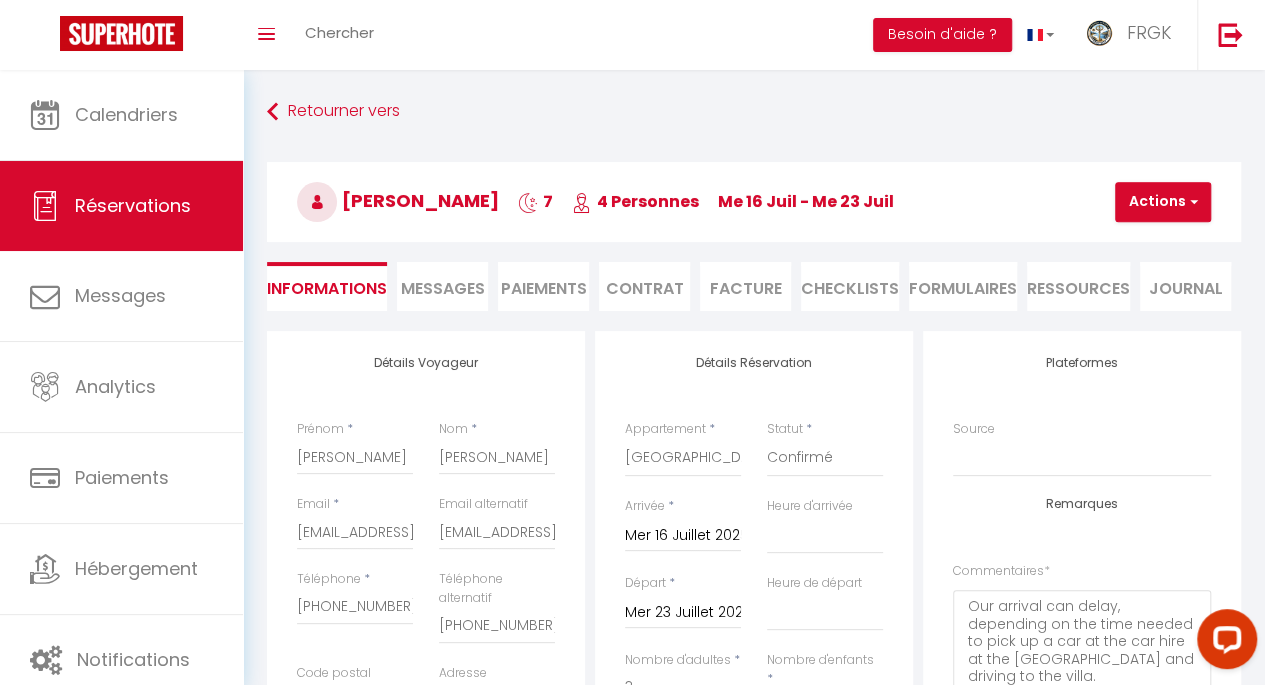 select 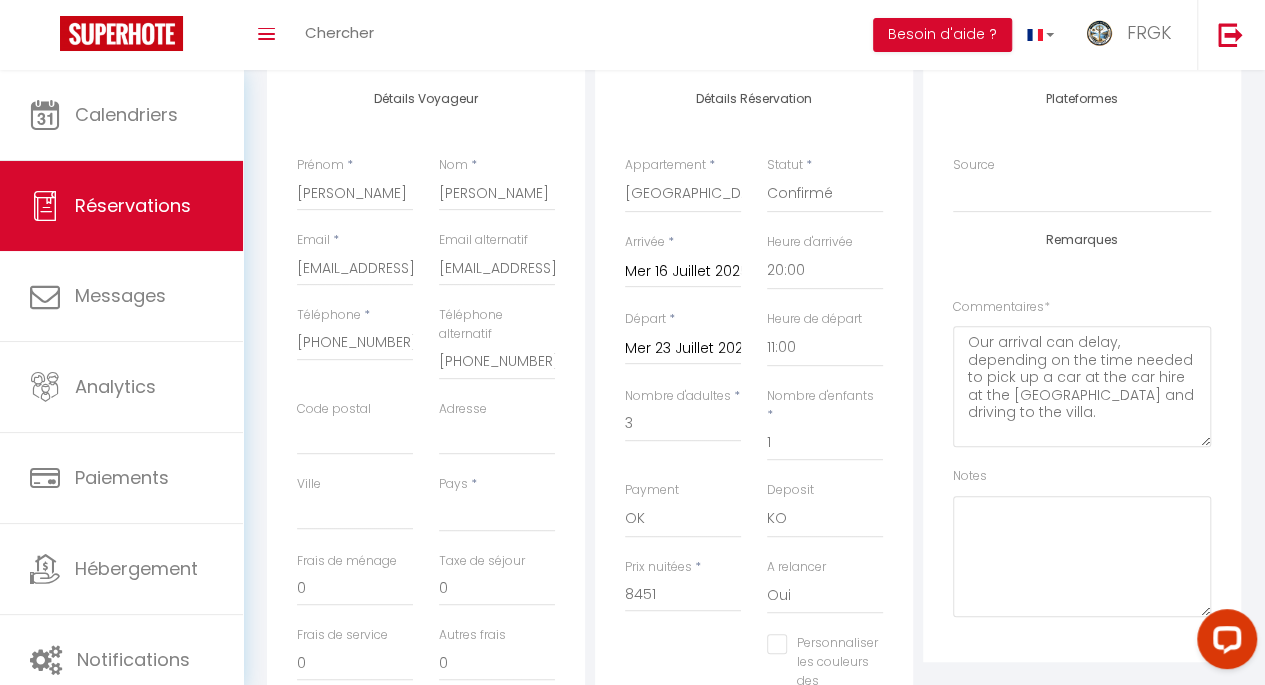 scroll, scrollTop: 265, scrollLeft: 0, axis: vertical 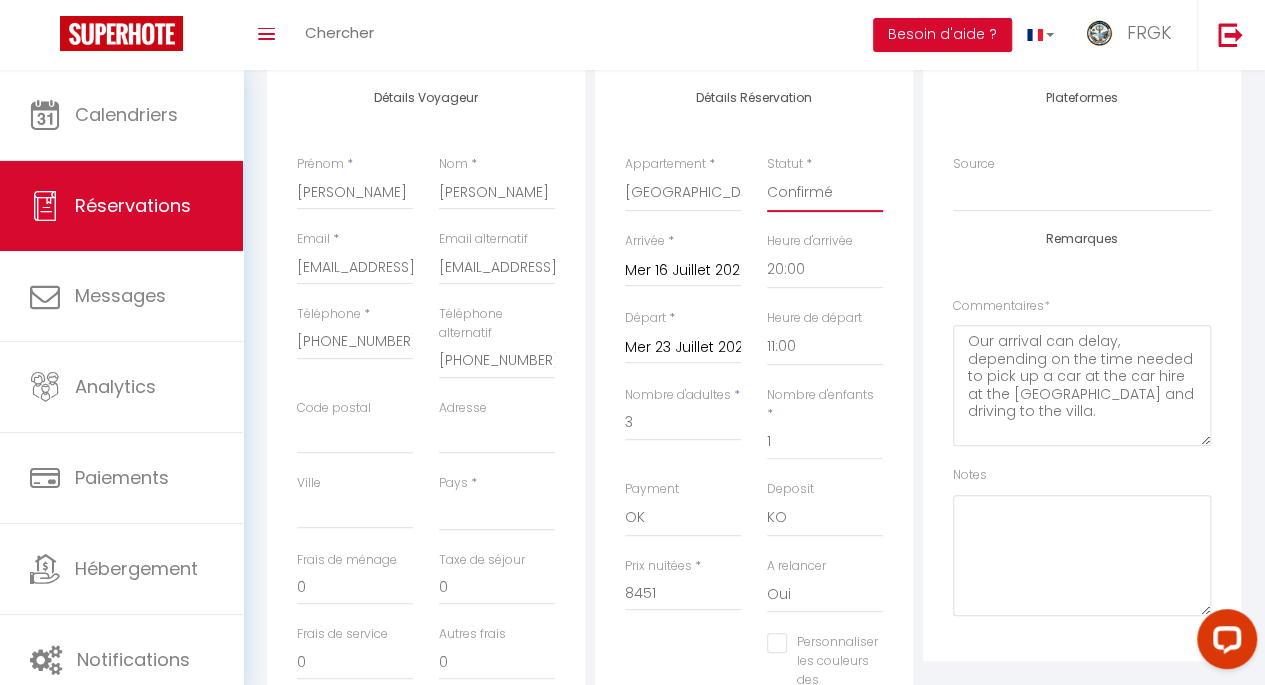 click on "Confirmé Non Confirmé [PERSON_NAME] par le voyageur No Show Request" at bounding box center (825, 193) 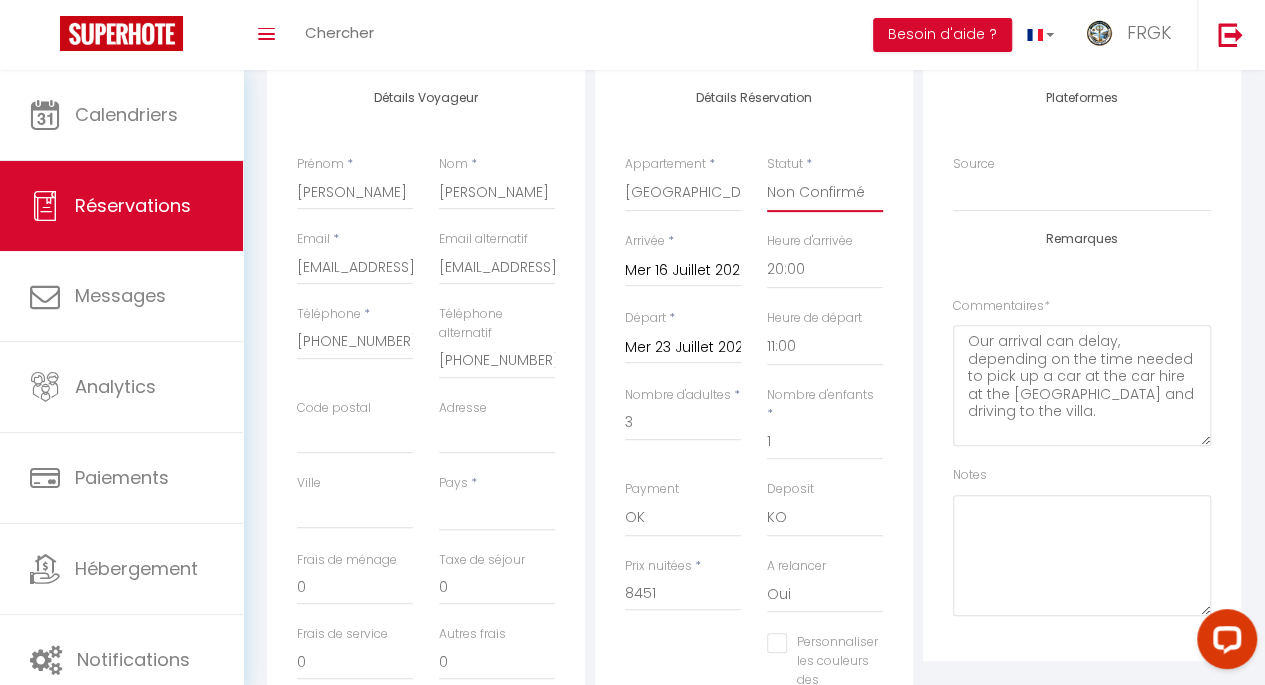 click on "Confirmé Non Confirmé [PERSON_NAME] par le voyageur No Show Request" at bounding box center (825, 193) 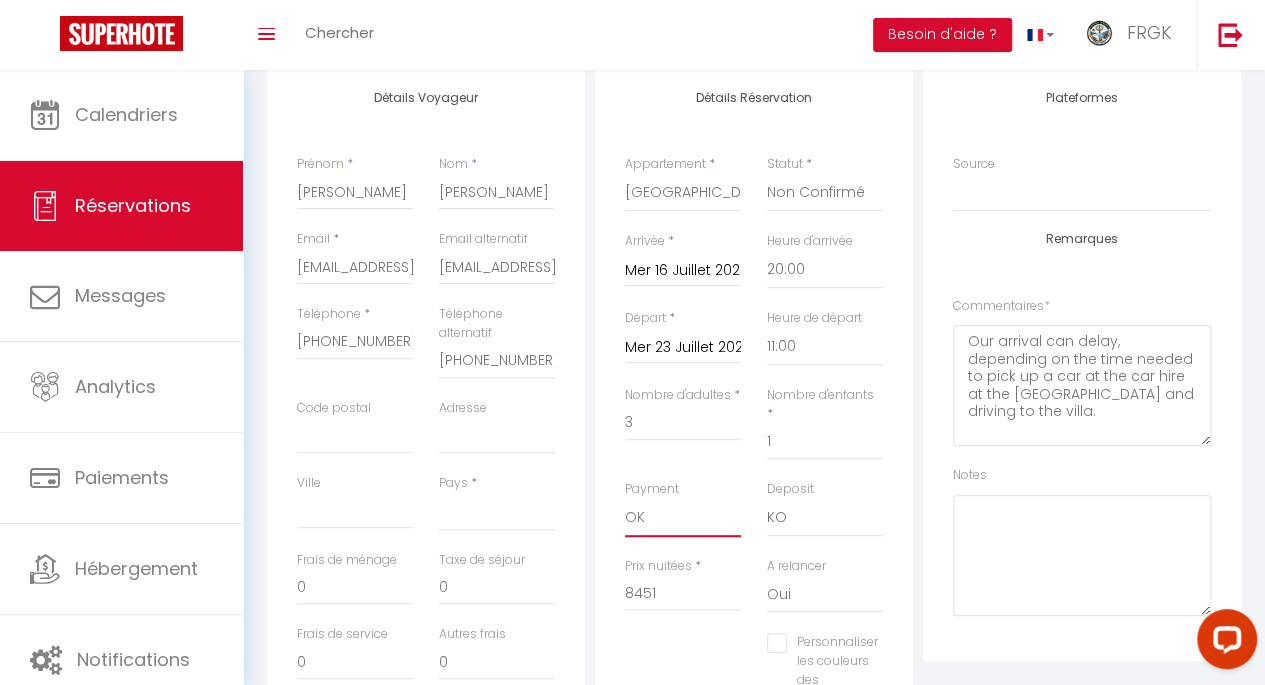 click on "OK   KO" at bounding box center (683, 518) 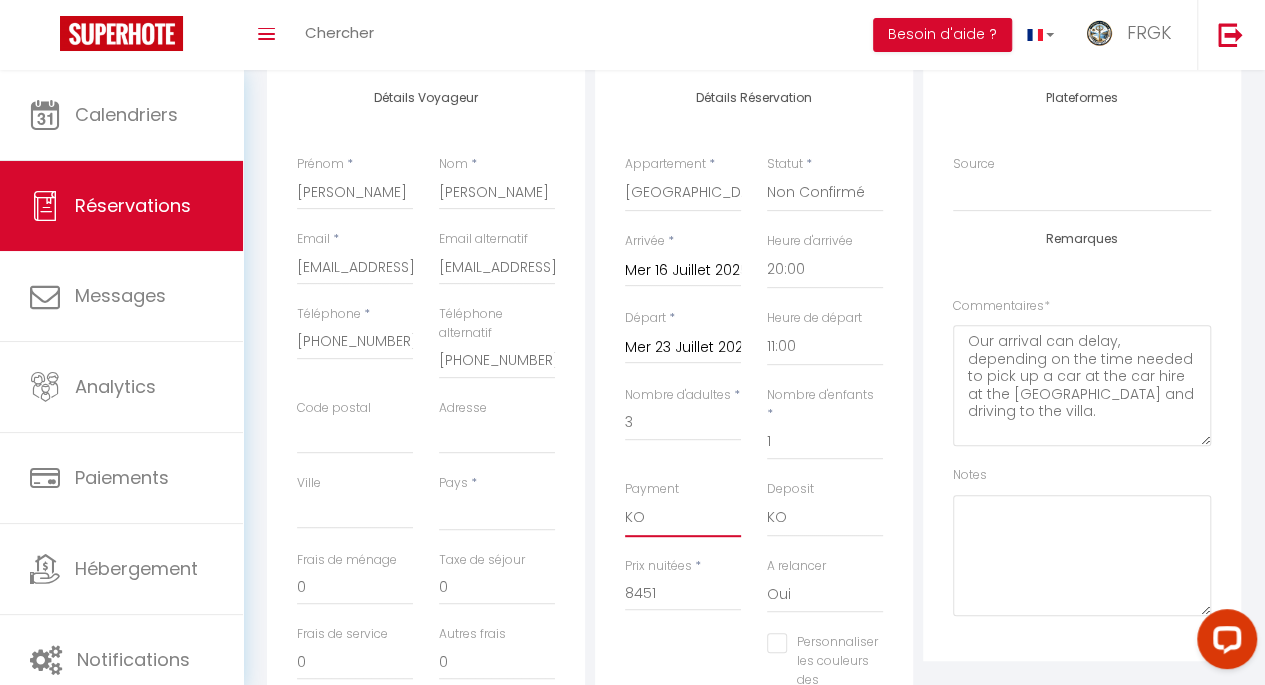 click on "OK   KO" at bounding box center [683, 518] 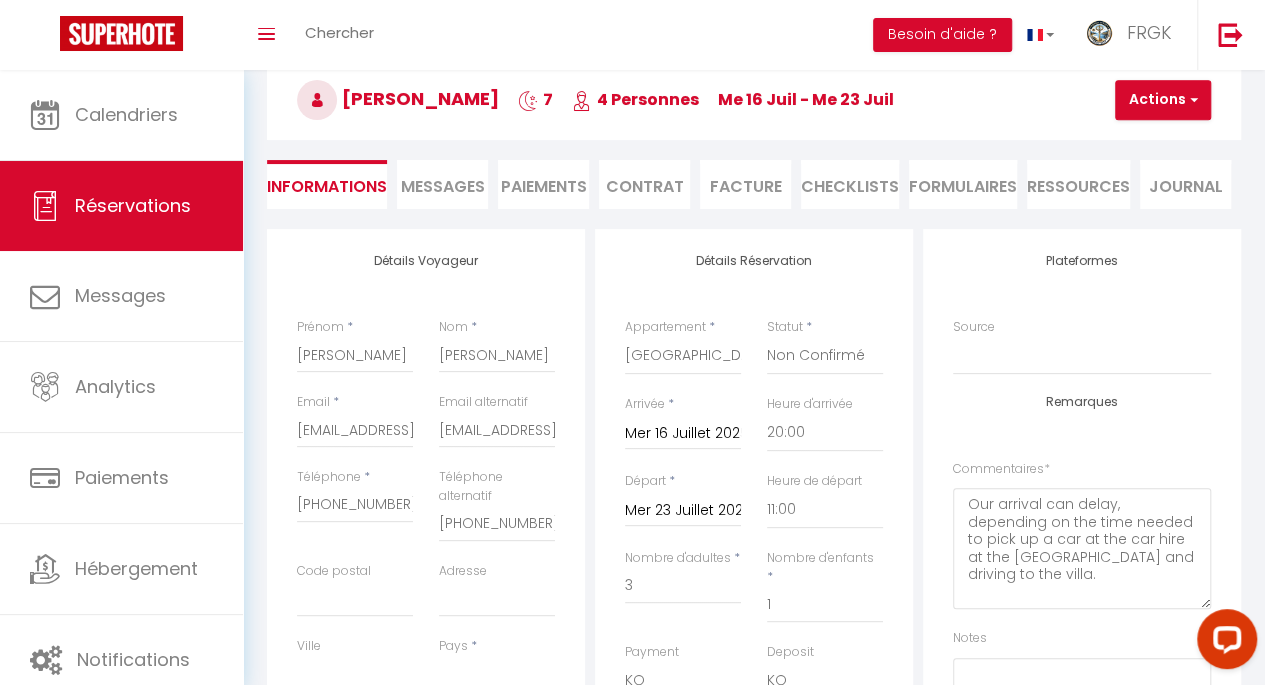 scroll, scrollTop: 89, scrollLeft: 0, axis: vertical 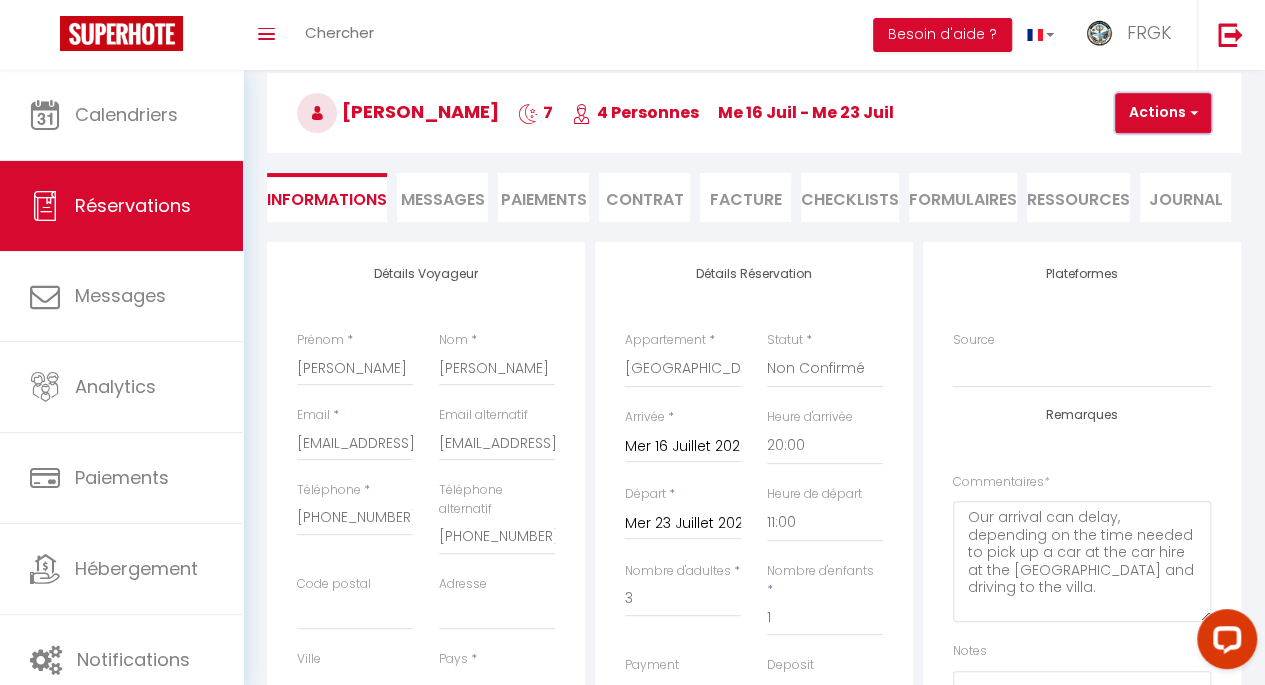 click on "Actions" at bounding box center (1163, 113) 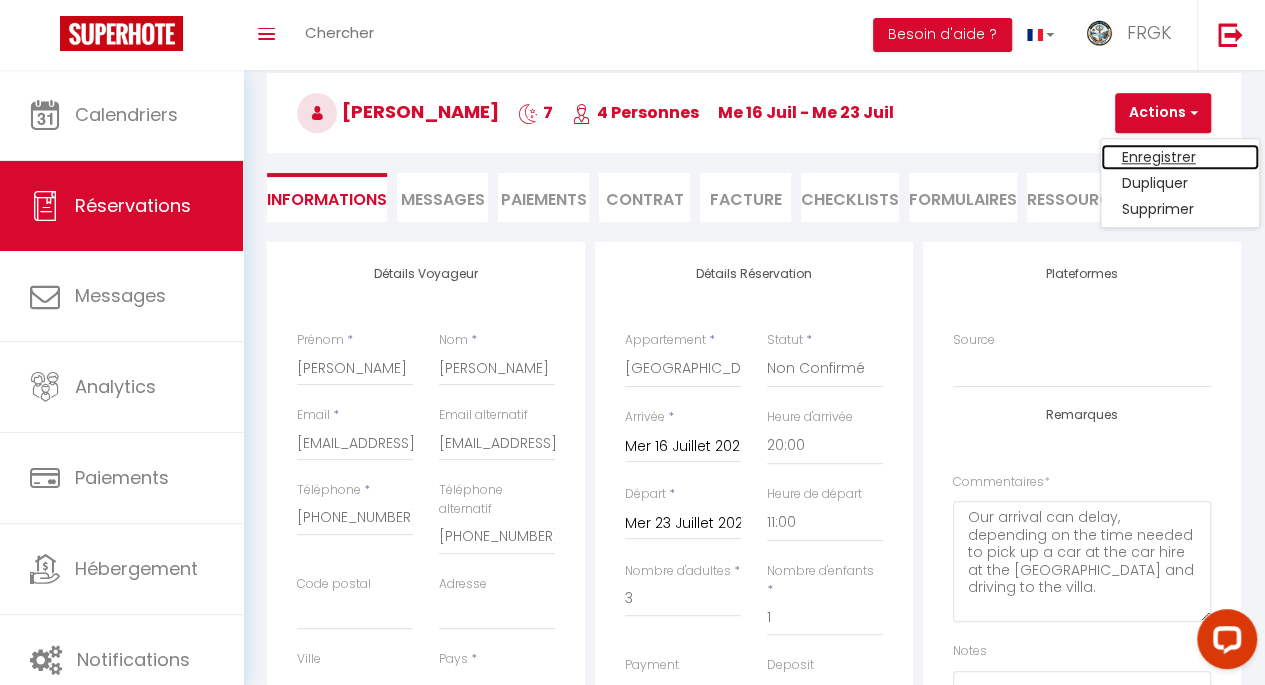 click on "Enregistrer" at bounding box center (1180, 157) 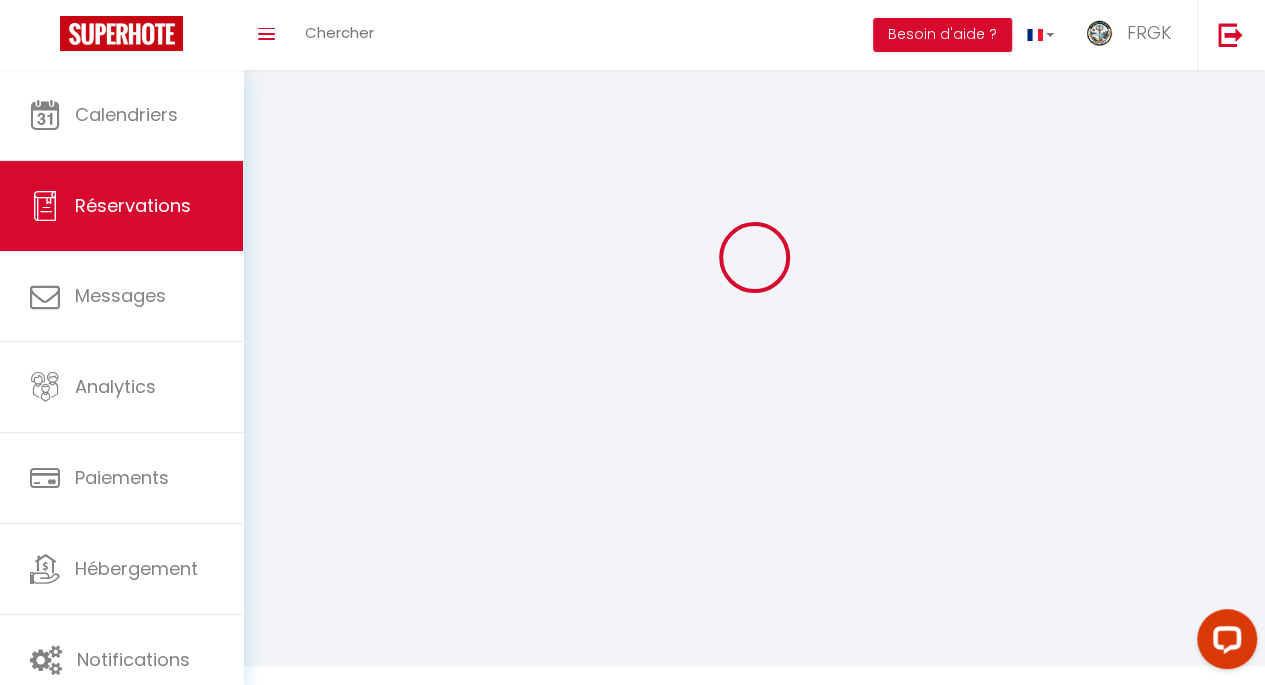 scroll, scrollTop: 70, scrollLeft: 0, axis: vertical 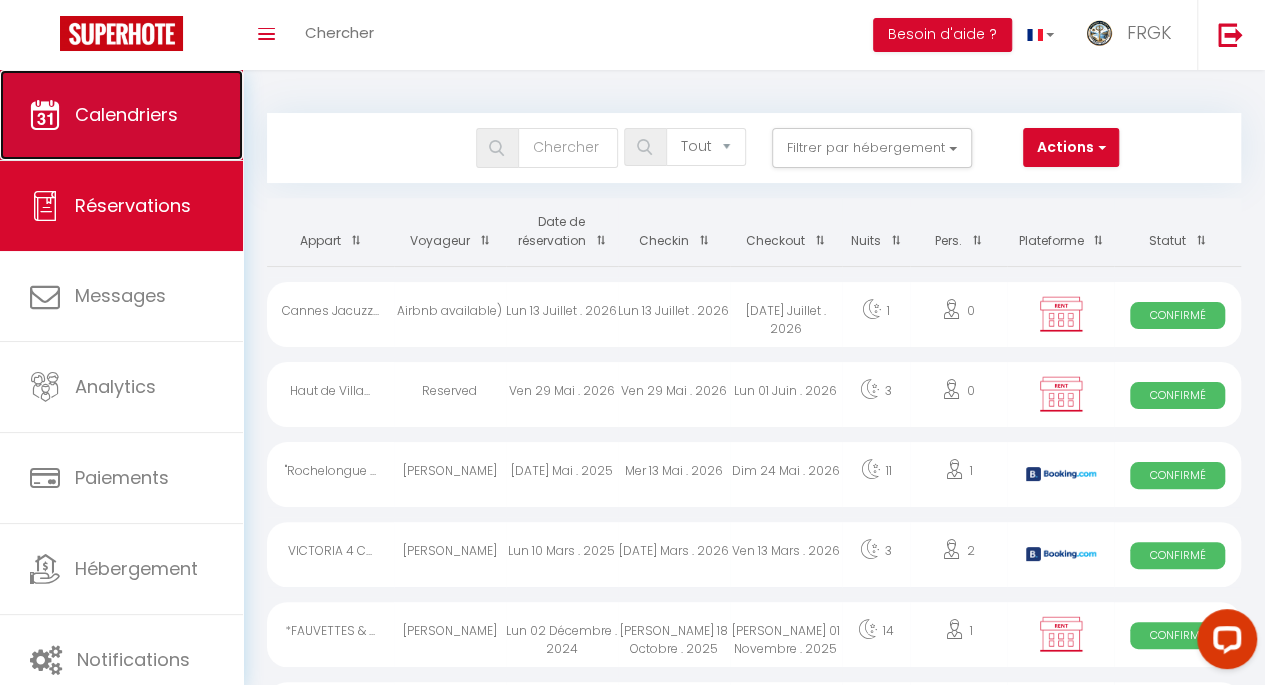 click on "Calendriers" at bounding box center (121, 115) 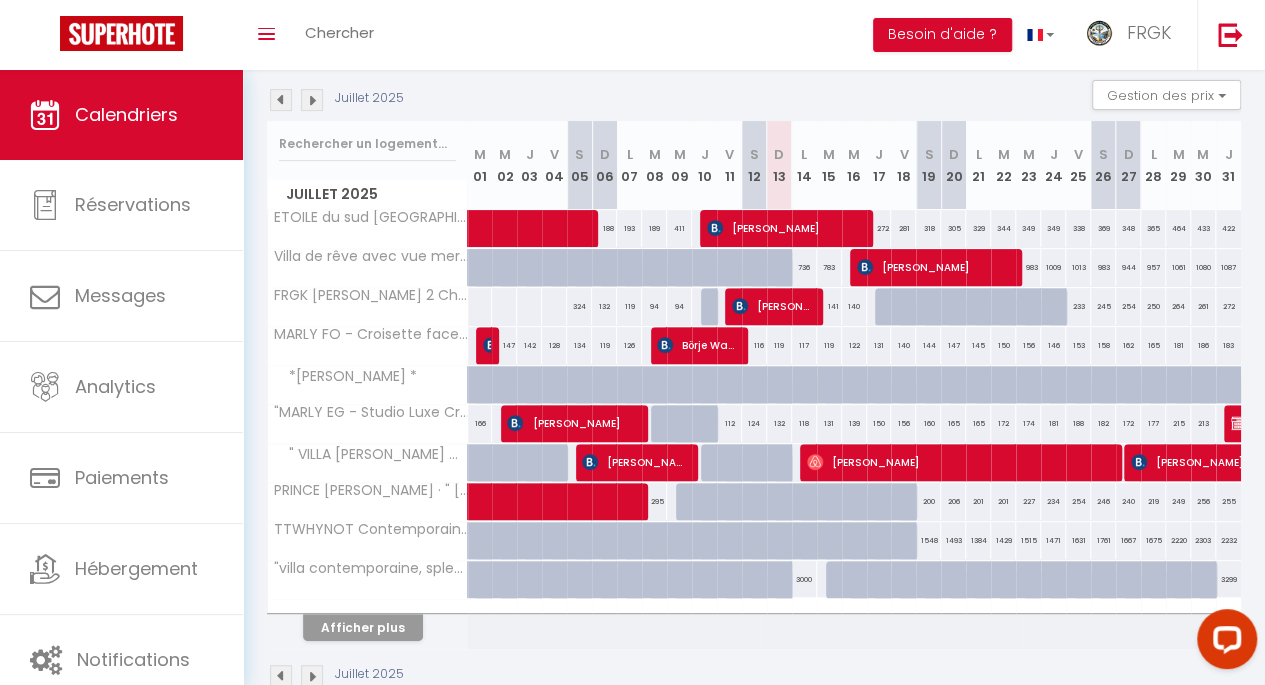 scroll, scrollTop: 208, scrollLeft: 0, axis: vertical 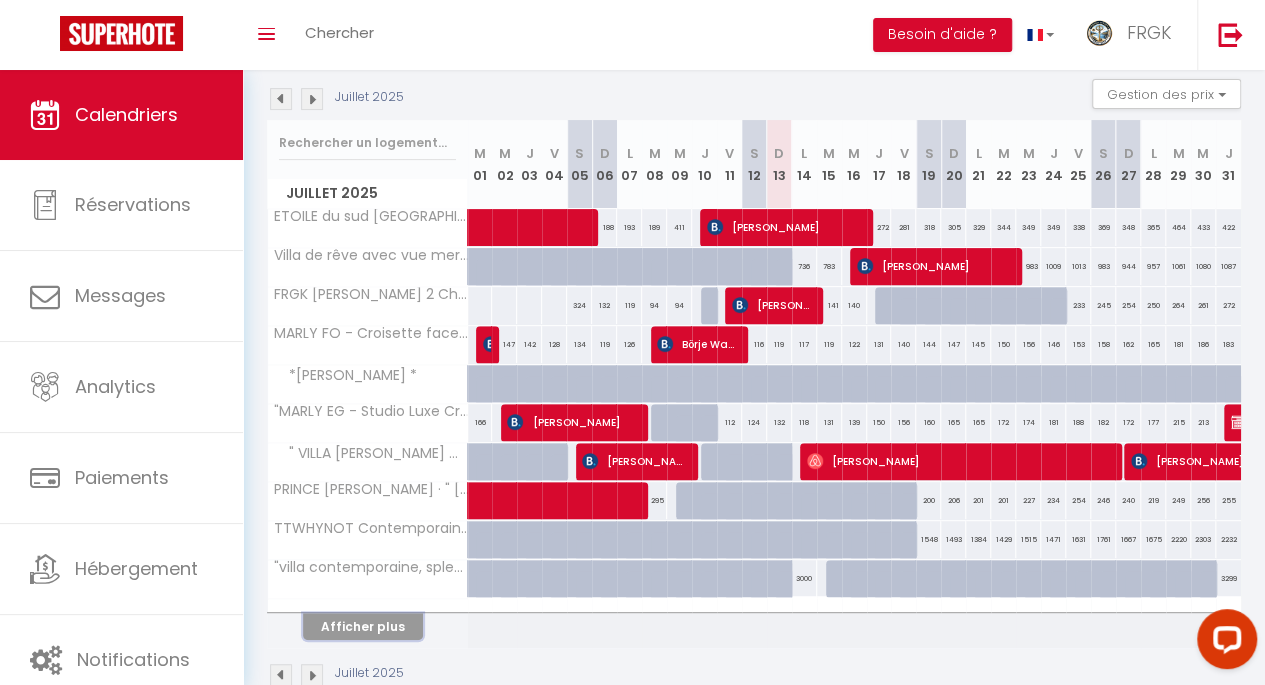 click on "Afficher plus" at bounding box center [363, 626] 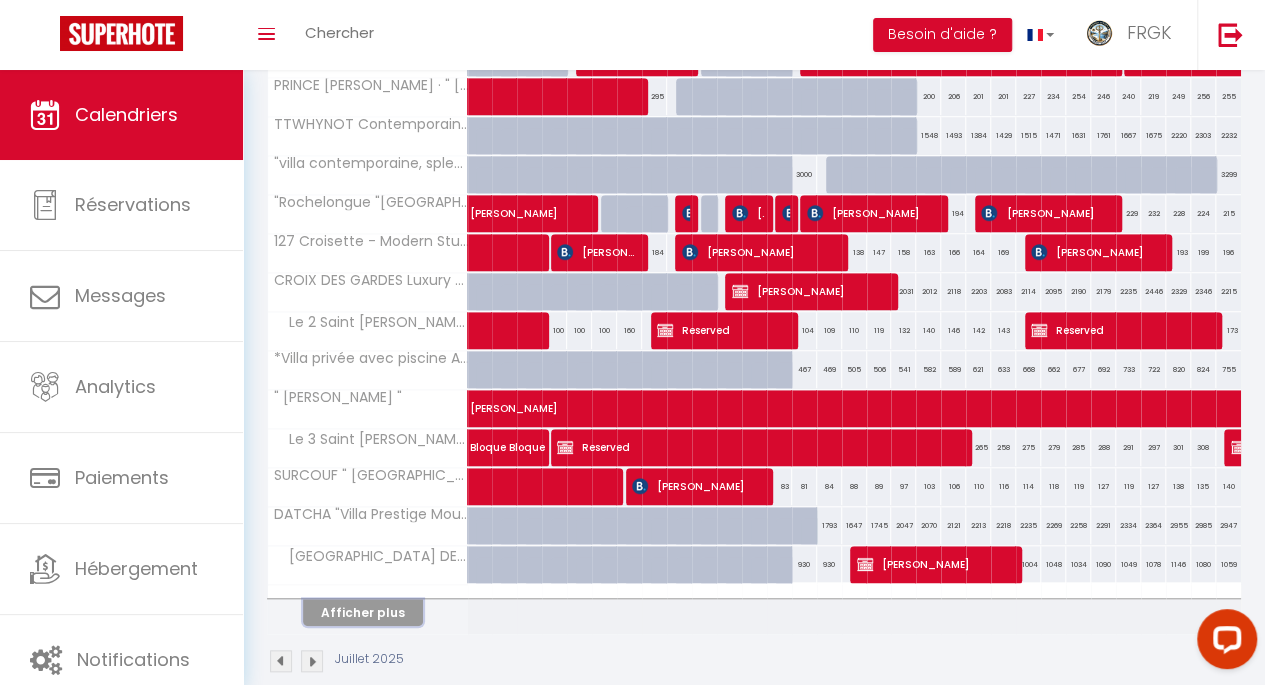 scroll, scrollTop: 613, scrollLeft: 0, axis: vertical 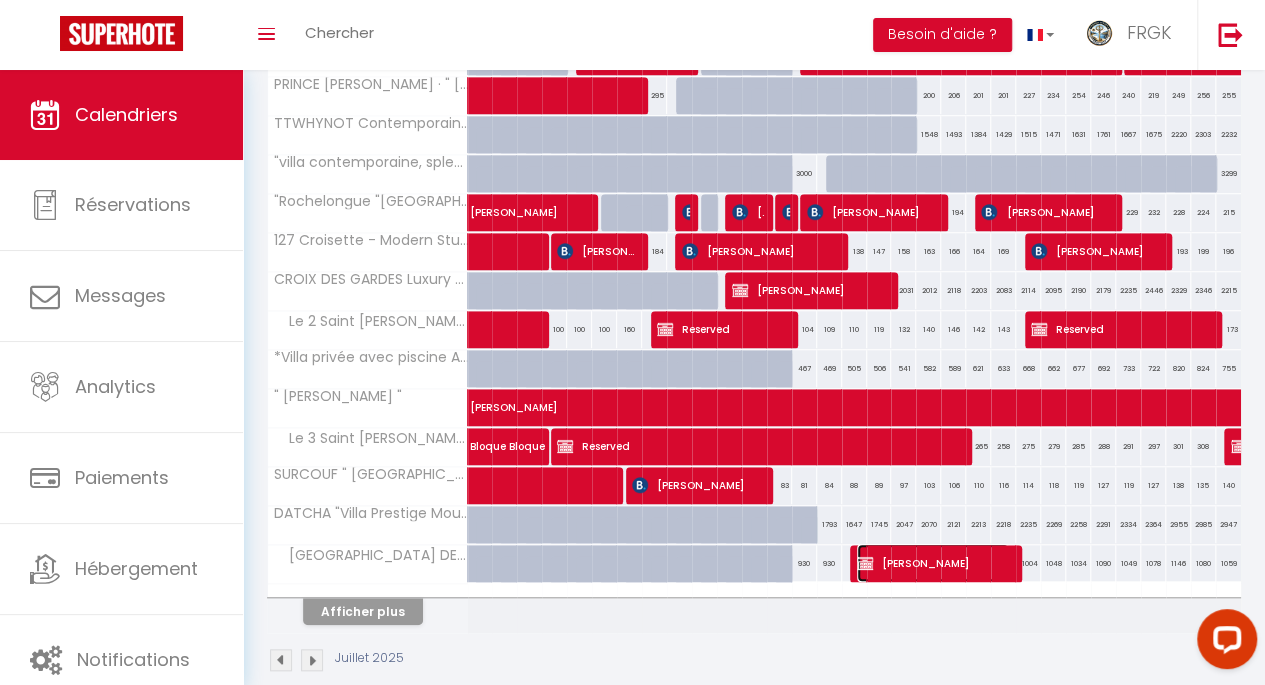 click on "[PERSON_NAME]" at bounding box center [933, 563] 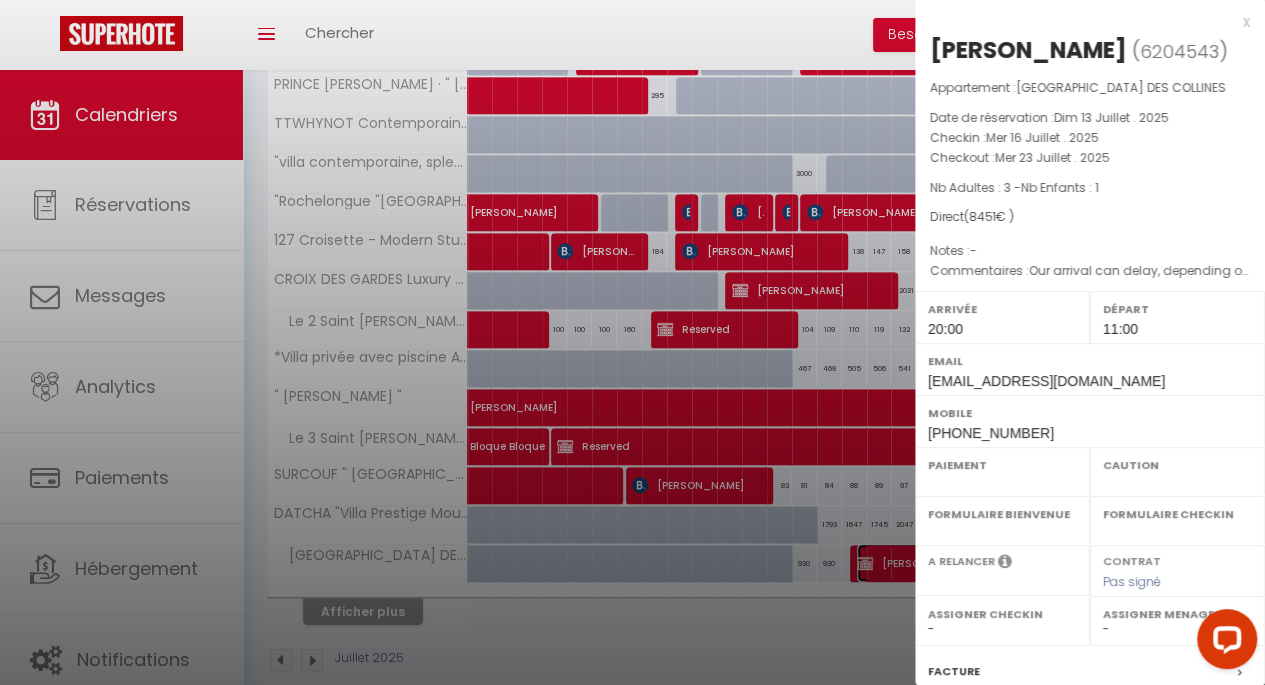 select on "KO" 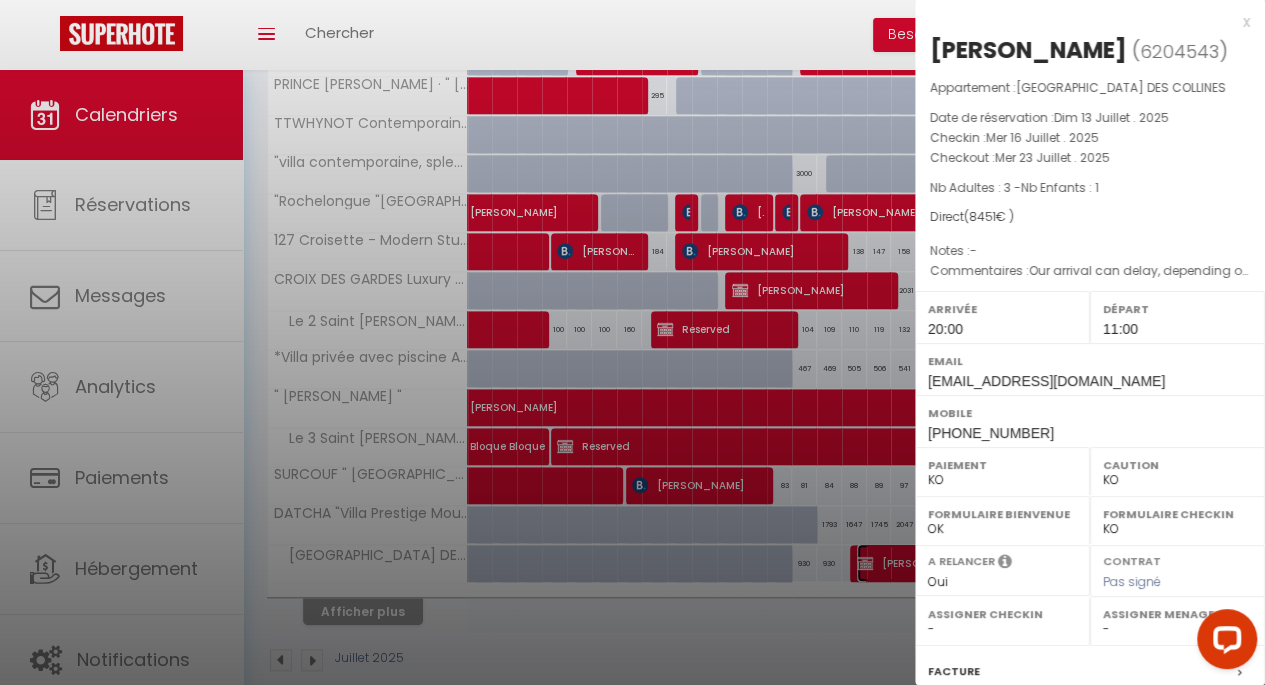 type 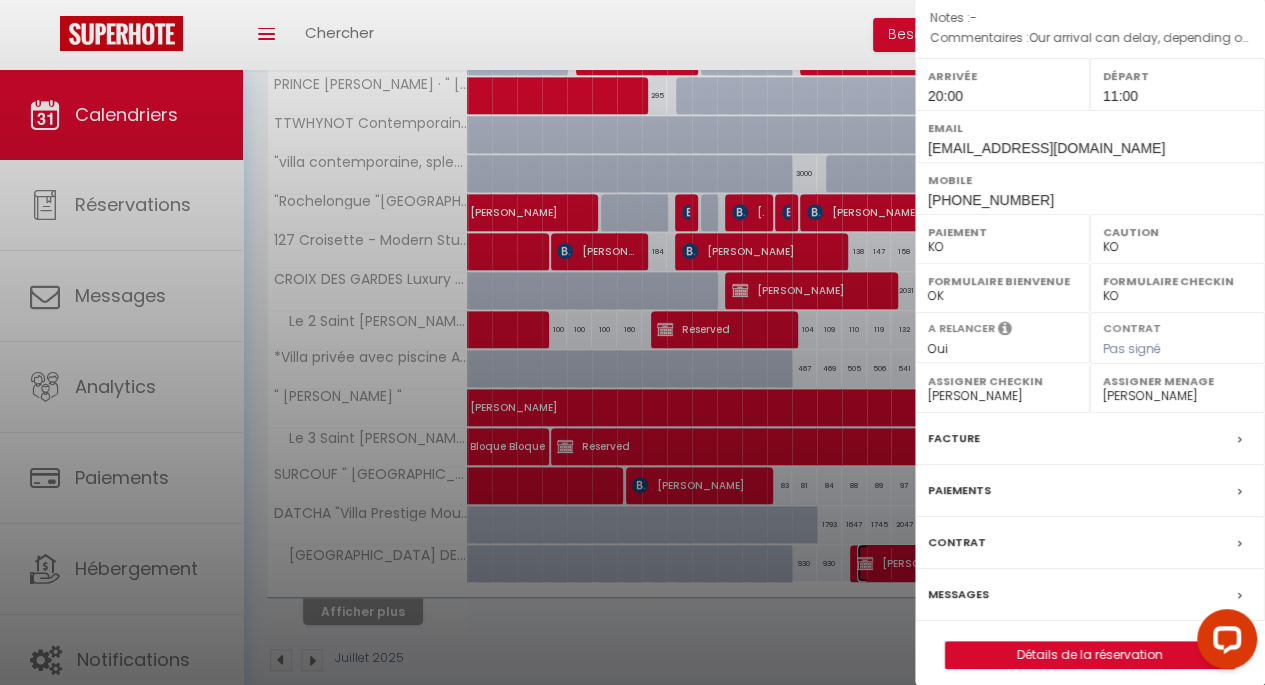scroll, scrollTop: 242, scrollLeft: 0, axis: vertical 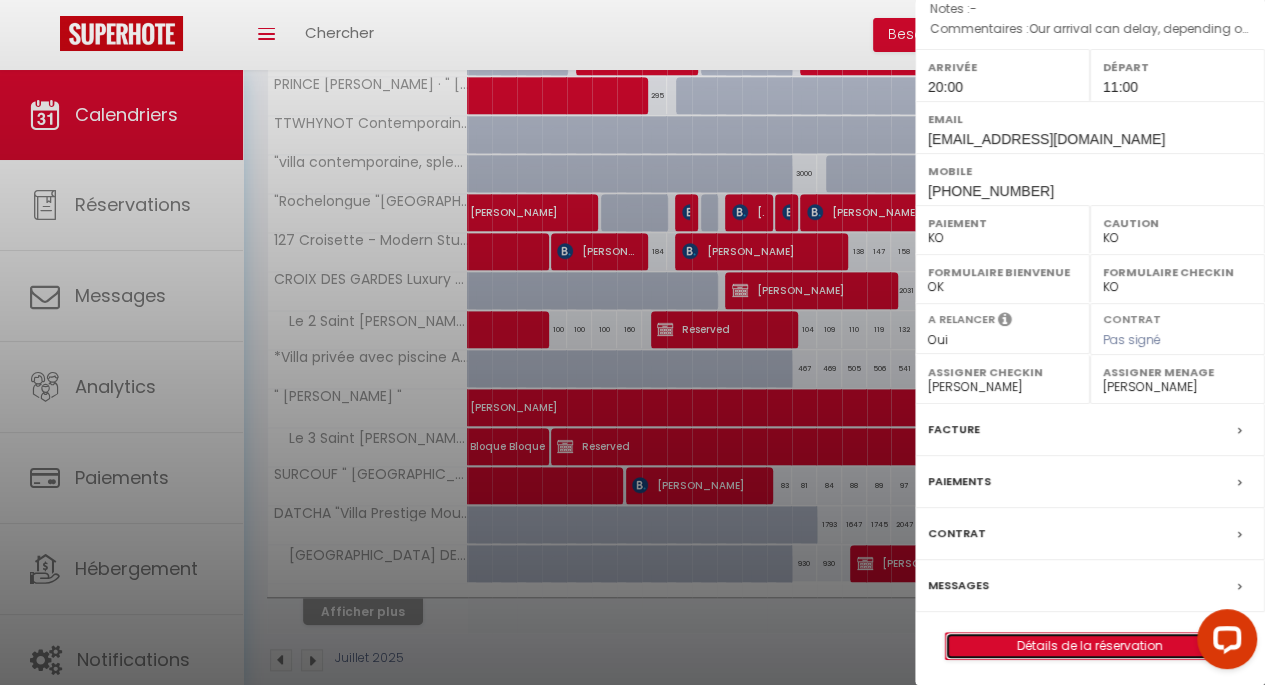click on "Détails de la réservation" at bounding box center [1090, 646] 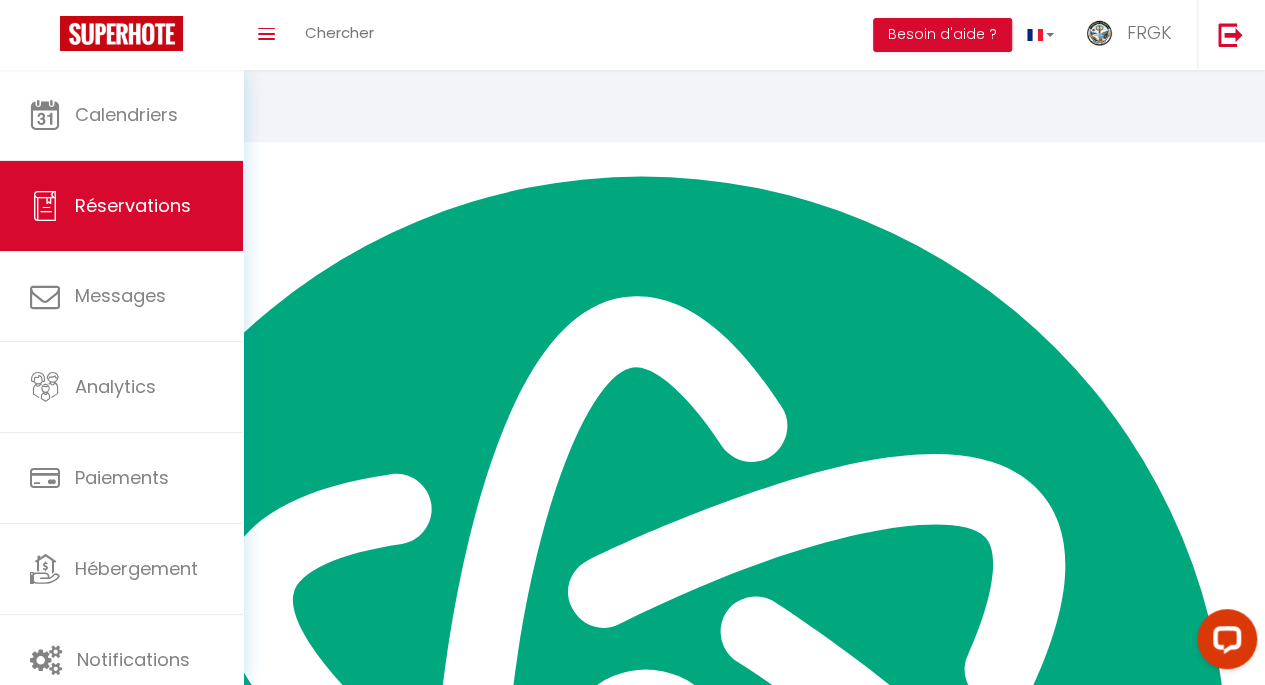 scroll, scrollTop: 0, scrollLeft: 0, axis: both 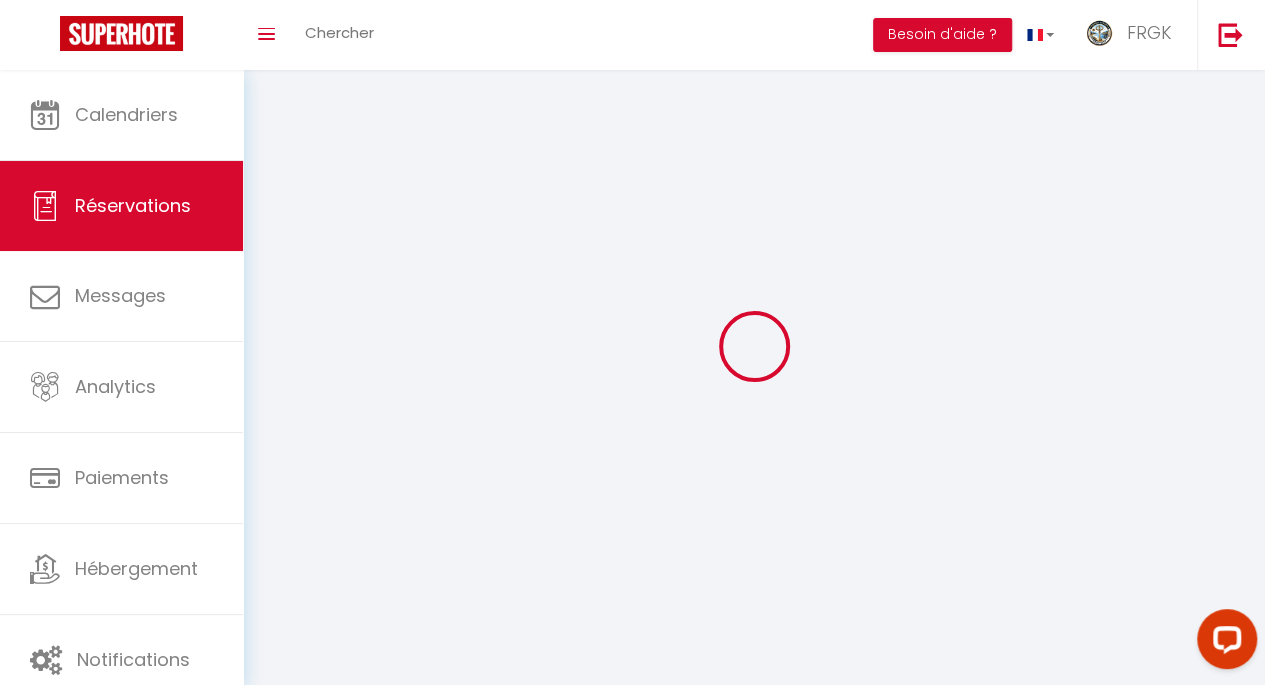 click at bounding box center [754, 346] 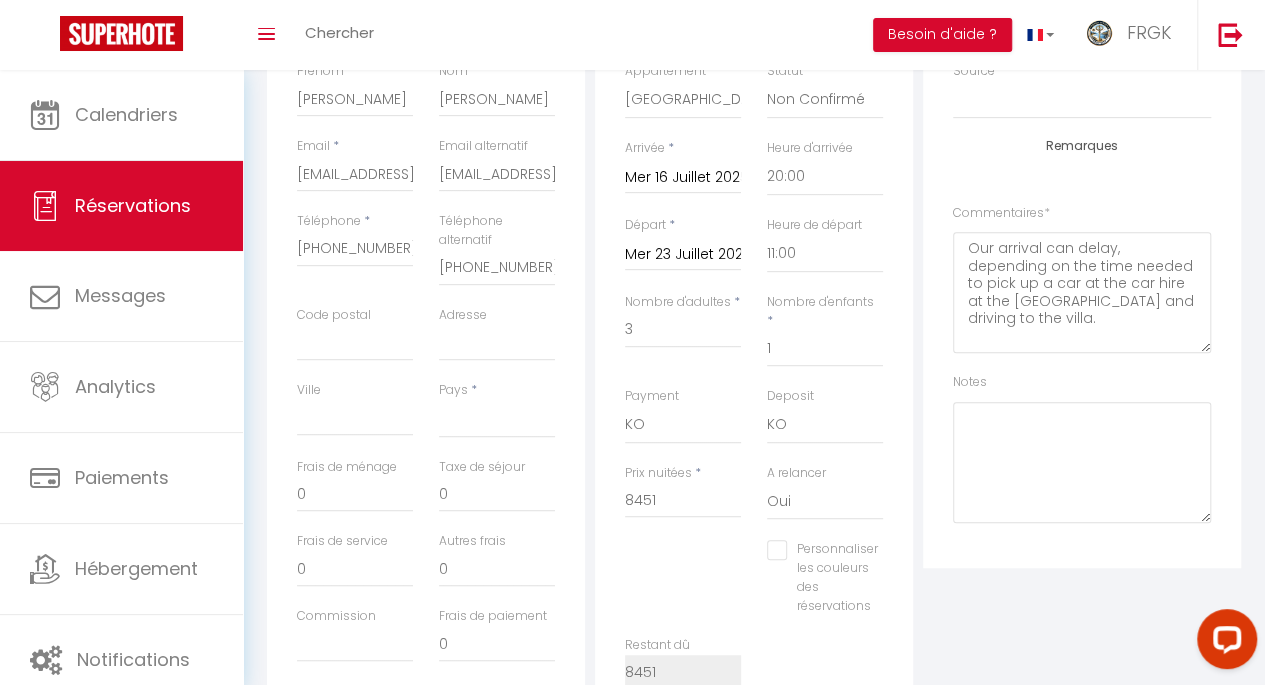scroll, scrollTop: 359, scrollLeft: 0, axis: vertical 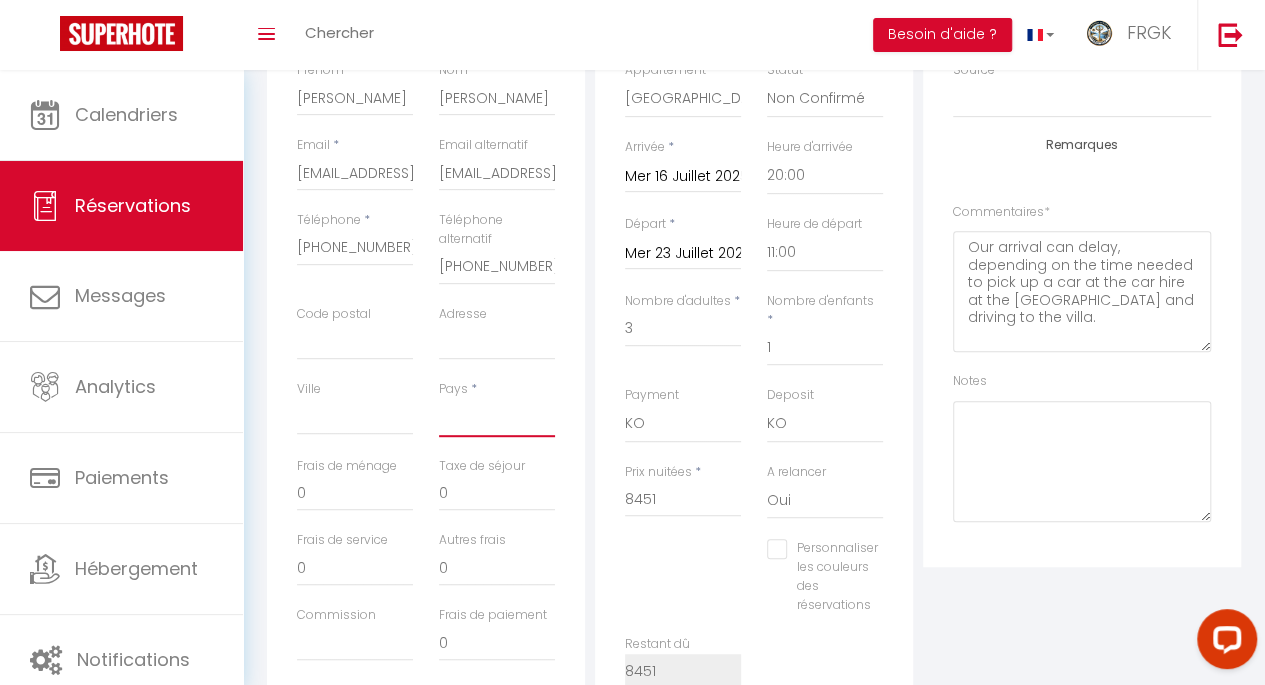 click on "[GEOGRAPHIC_DATA]
[GEOGRAPHIC_DATA]
[GEOGRAPHIC_DATA]
[GEOGRAPHIC_DATA]
[GEOGRAPHIC_DATA]
[US_STATE]
[GEOGRAPHIC_DATA]
[GEOGRAPHIC_DATA]
[GEOGRAPHIC_DATA]
[GEOGRAPHIC_DATA]
[GEOGRAPHIC_DATA]
[GEOGRAPHIC_DATA]
[GEOGRAPHIC_DATA]
[GEOGRAPHIC_DATA]
[GEOGRAPHIC_DATA]
[GEOGRAPHIC_DATA]
[GEOGRAPHIC_DATA]
[GEOGRAPHIC_DATA]
[GEOGRAPHIC_DATA]
[GEOGRAPHIC_DATA]
[GEOGRAPHIC_DATA]
[GEOGRAPHIC_DATA]
[GEOGRAPHIC_DATA]
[GEOGRAPHIC_DATA]" at bounding box center (497, 418) 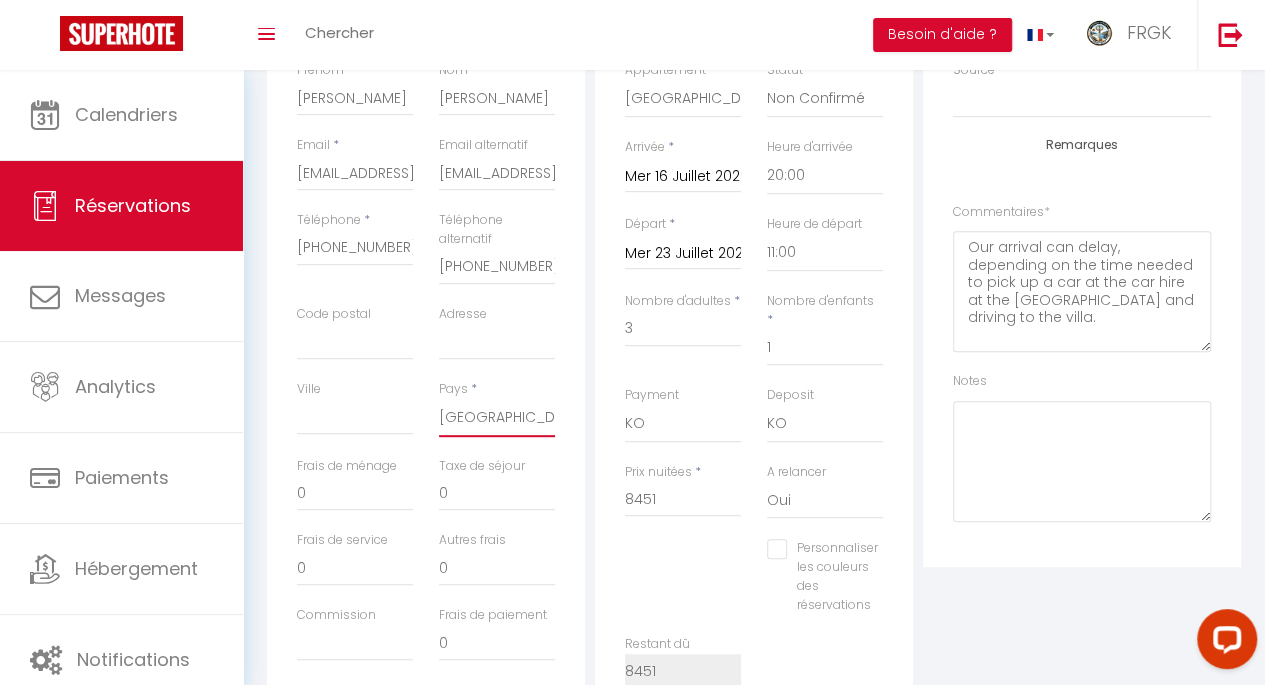 click on "[GEOGRAPHIC_DATA]
[GEOGRAPHIC_DATA]
[GEOGRAPHIC_DATA]
[GEOGRAPHIC_DATA]
[GEOGRAPHIC_DATA]
[US_STATE]
[GEOGRAPHIC_DATA]
[GEOGRAPHIC_DATA]
[GEOGRAPHIC_DATA]
[GEOGRAPHIC_DATA]
[GEOGRAPHIC_DATA]
[GEOGRAPHIC_DATA]
[GEOGRAPHIC_DATA]
[GEOGRAPHIC_DATA]
[GEOGRAPHIC_DATA]
[GEOGRAPHIC_DATA]
[GEOGRAPHIC_DATA]
[GEOGRAPHIC_DATA]
[GEOGRAPHIC_DATA]
[GEOGRAPHIC_DATA]
[GEOGRAPHIC_DATA]
[GEOGRAPHIC_DATA]
[GEOGRAPHIC_DATA]
[GEOGRAPHIC_DATA]" at bounding box center [497, 418] 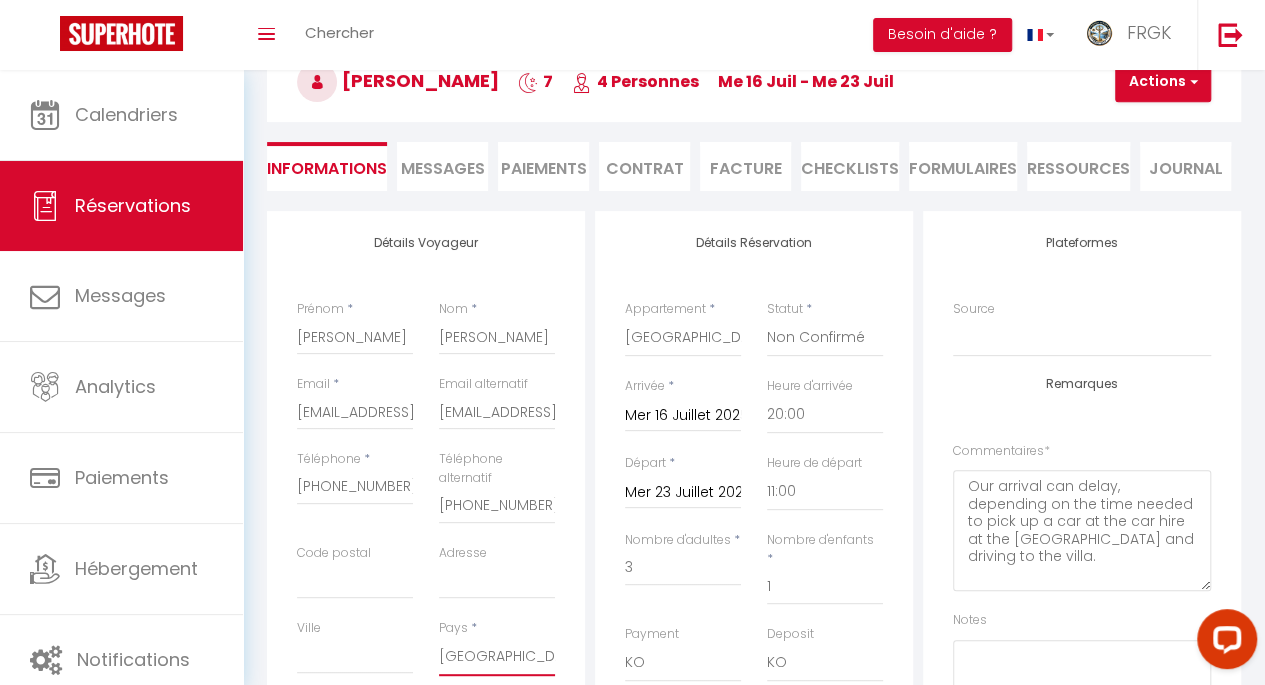 scroll, scrollTop: 112, scrollLeft: 0, axis: vertical 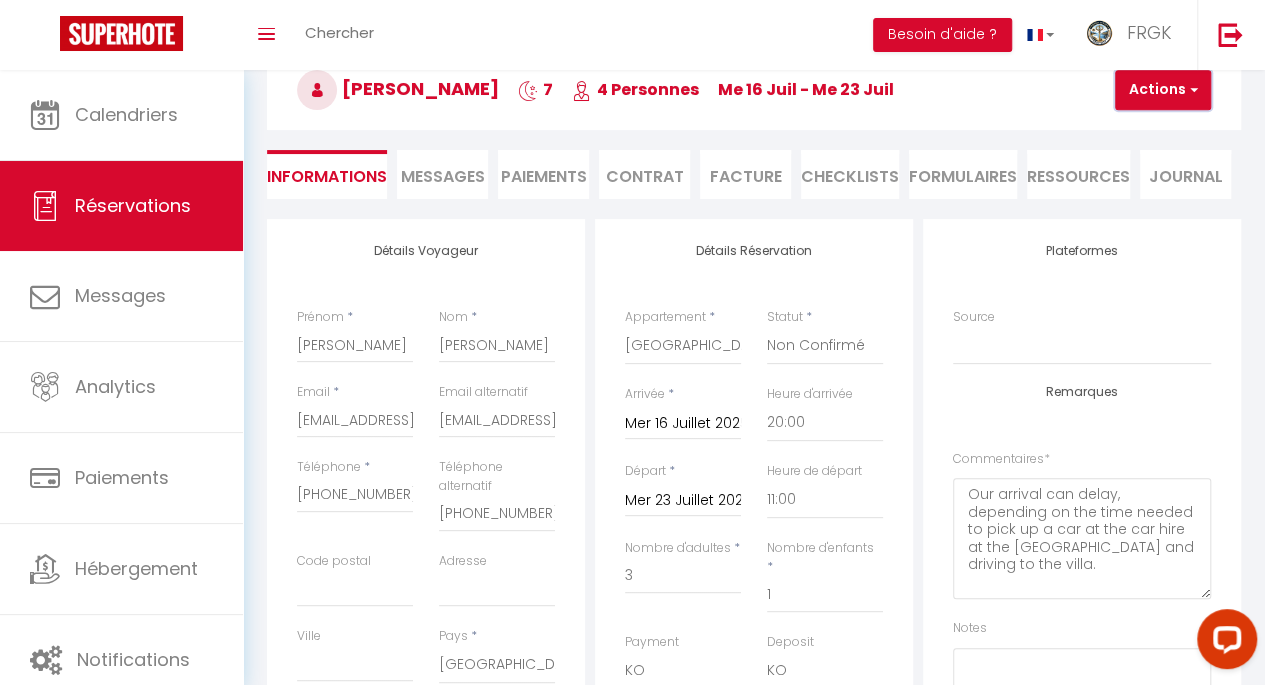 click on "Actions" at bounding box center [1163, 90] 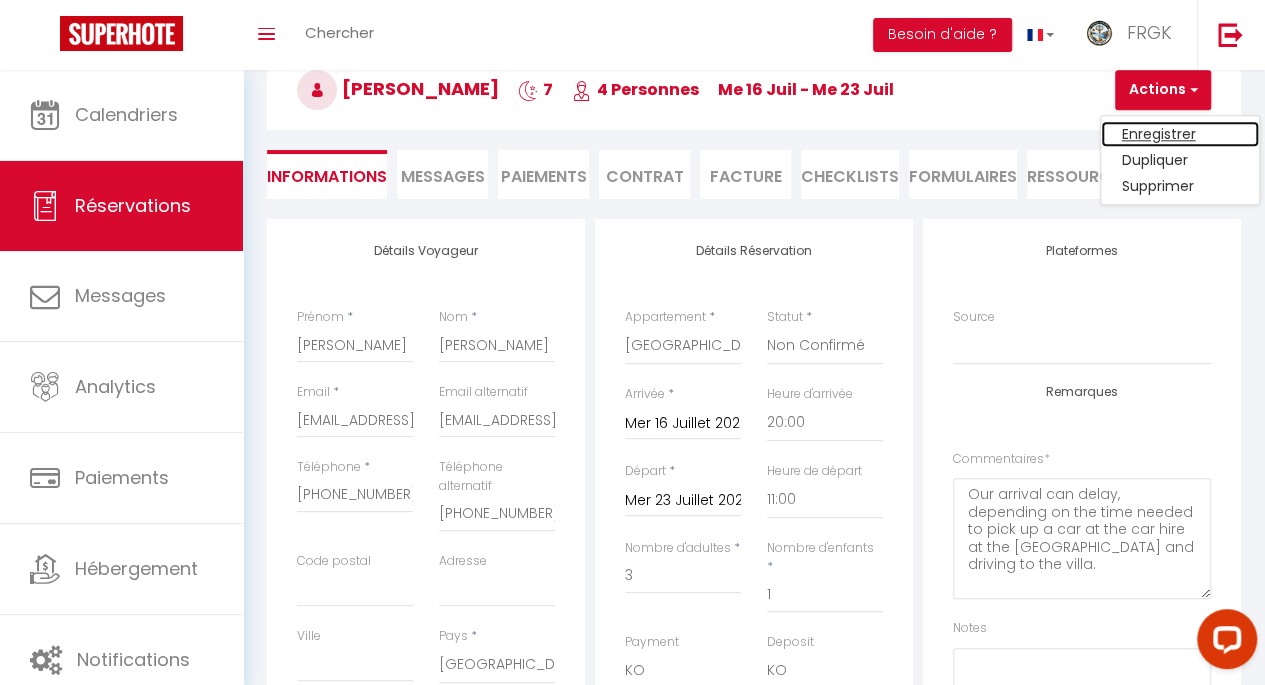 click on "Enregistrer" at bounding box center (1180, 134) 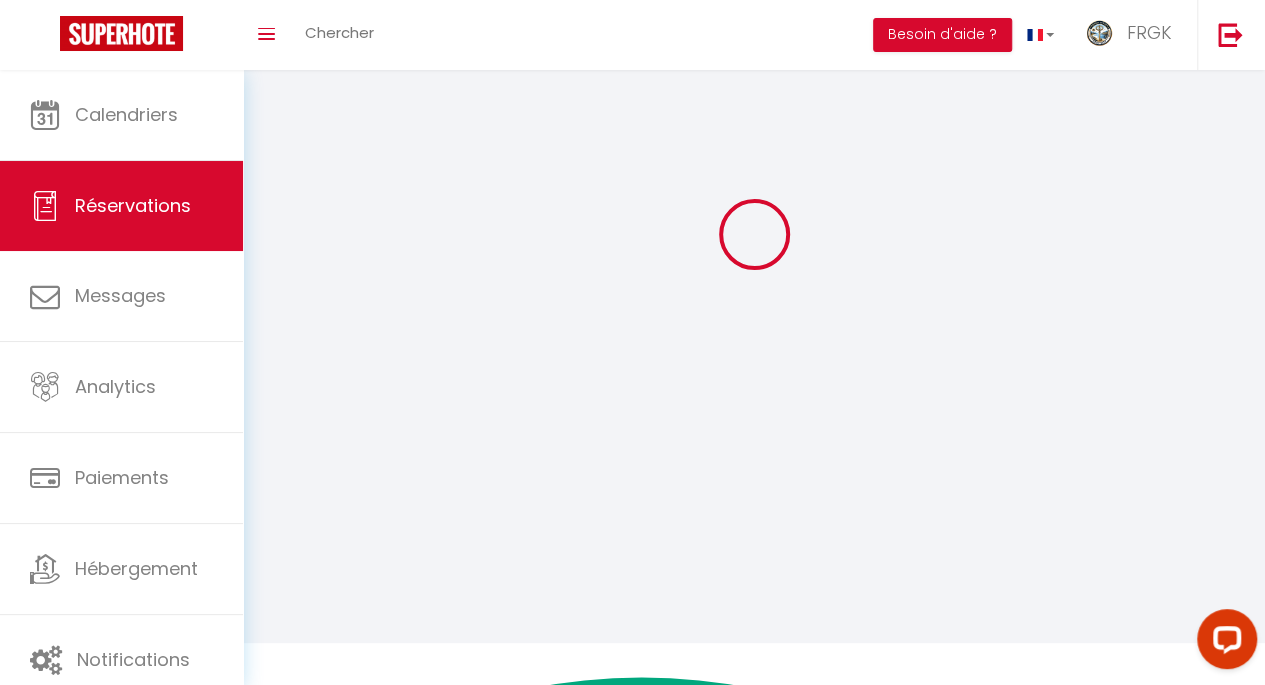 scroll, scrollTop: 70, scrollLeft: 0, axis: vertical 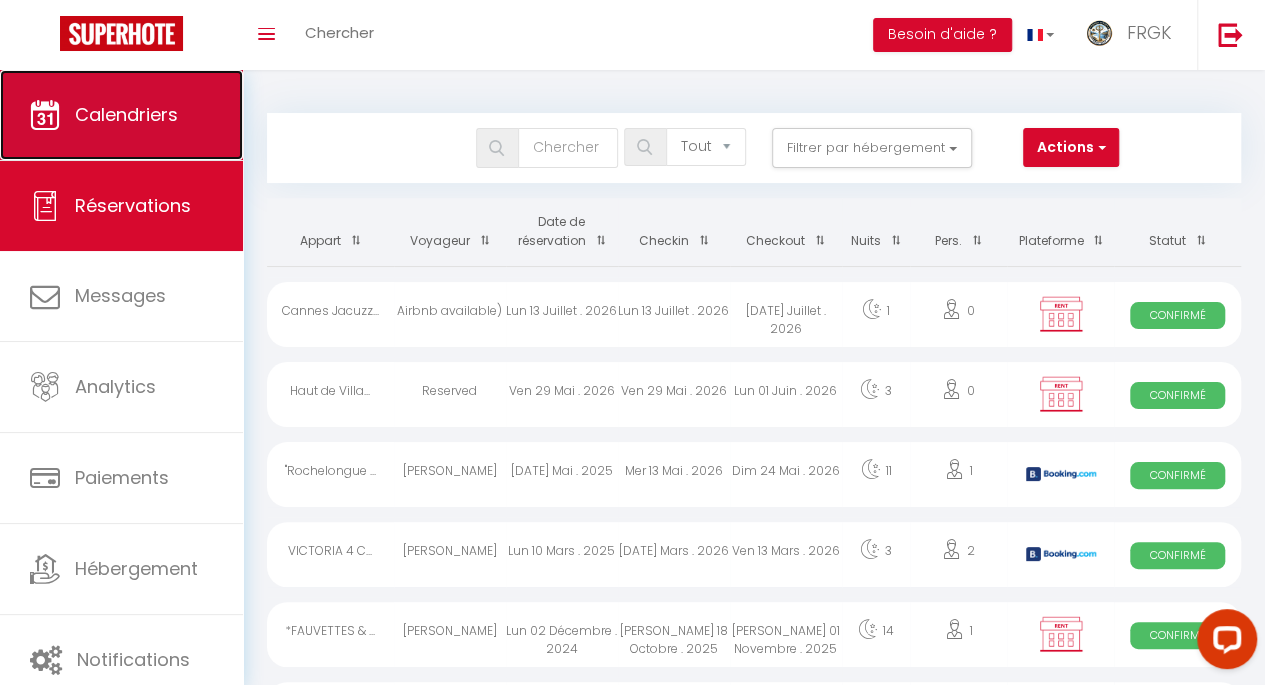 click on "Calendriers" at bounding box center [126, 114] 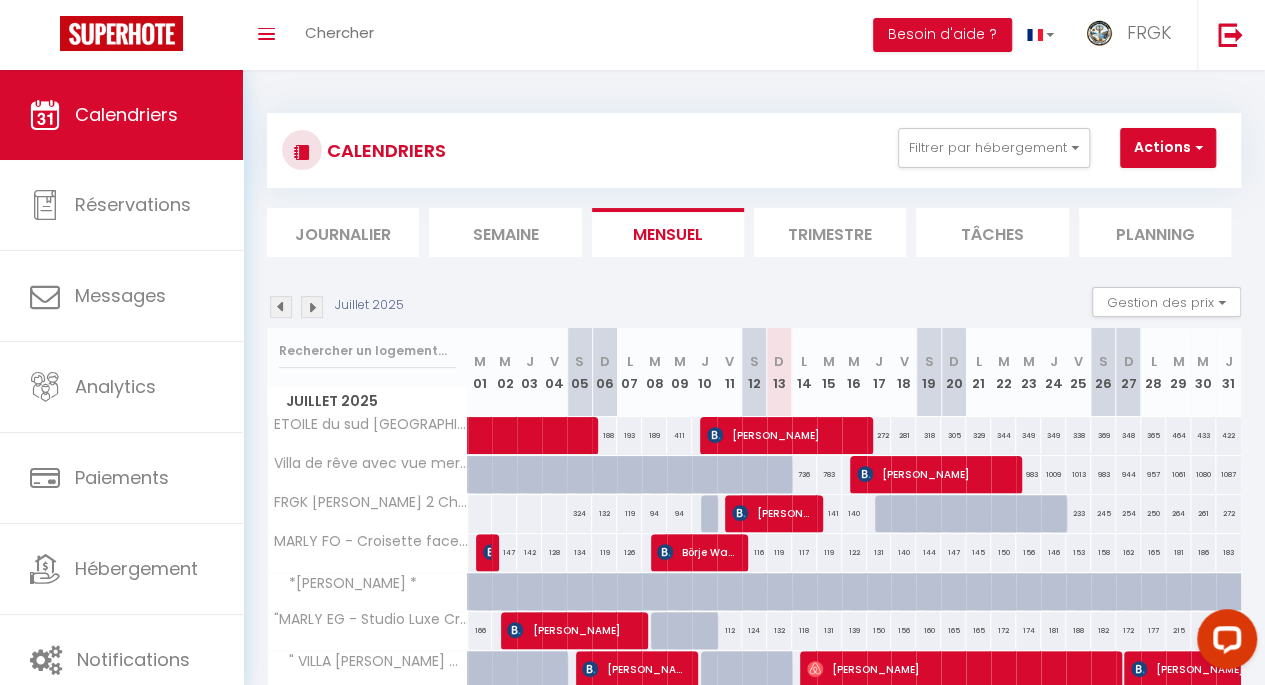scroll, scrollTop: 263, scrollLeft: 0, axis: vertical 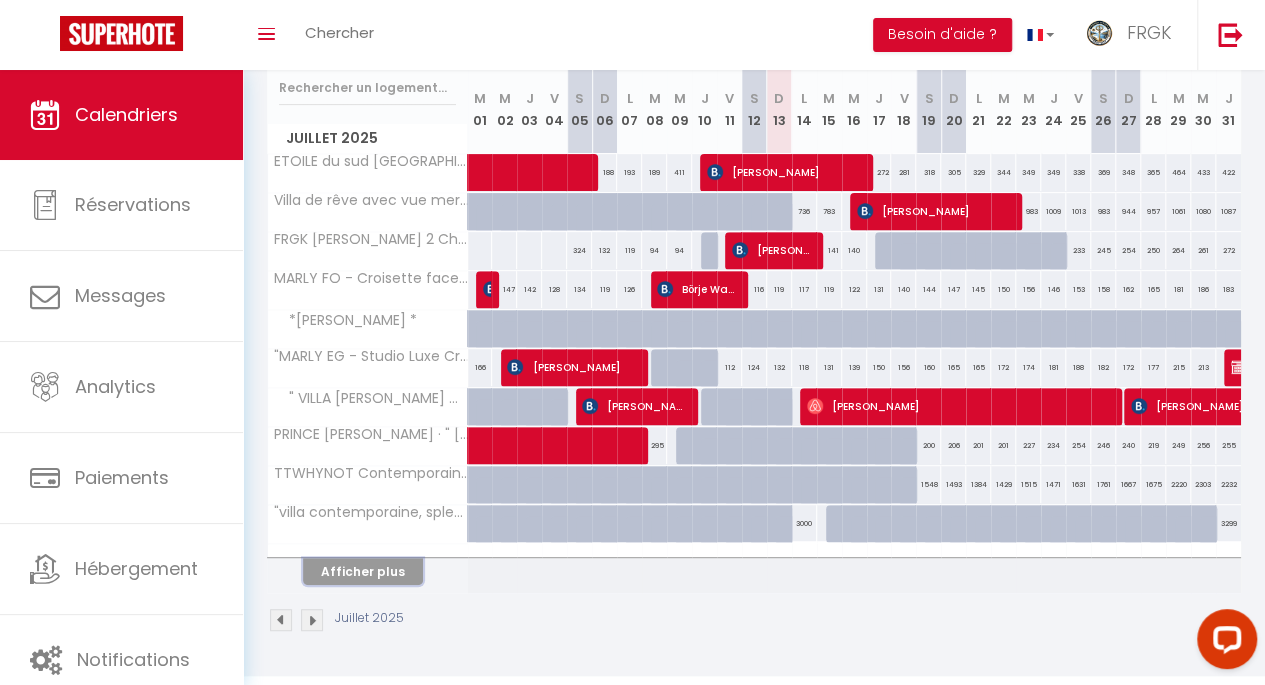 click on "Afficher plus" at bounding box center (363, 571) 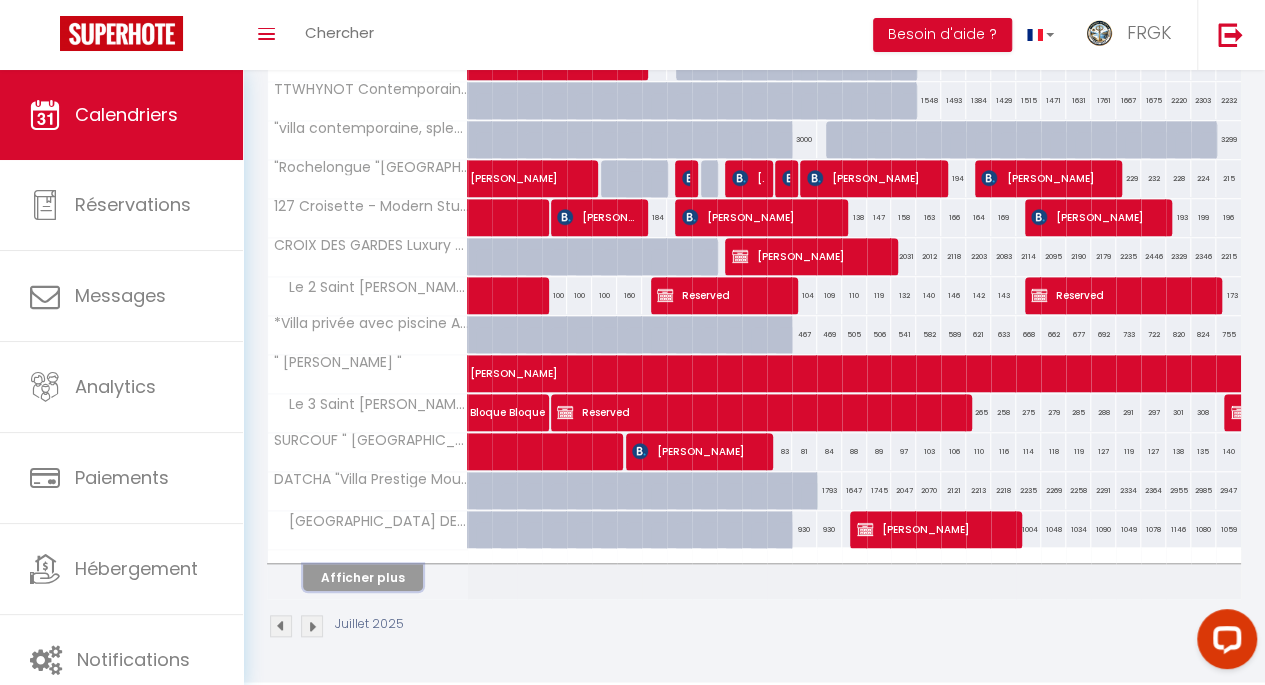 scroll, scrollTop: 650, scrollLeft: 0, axis: vertical 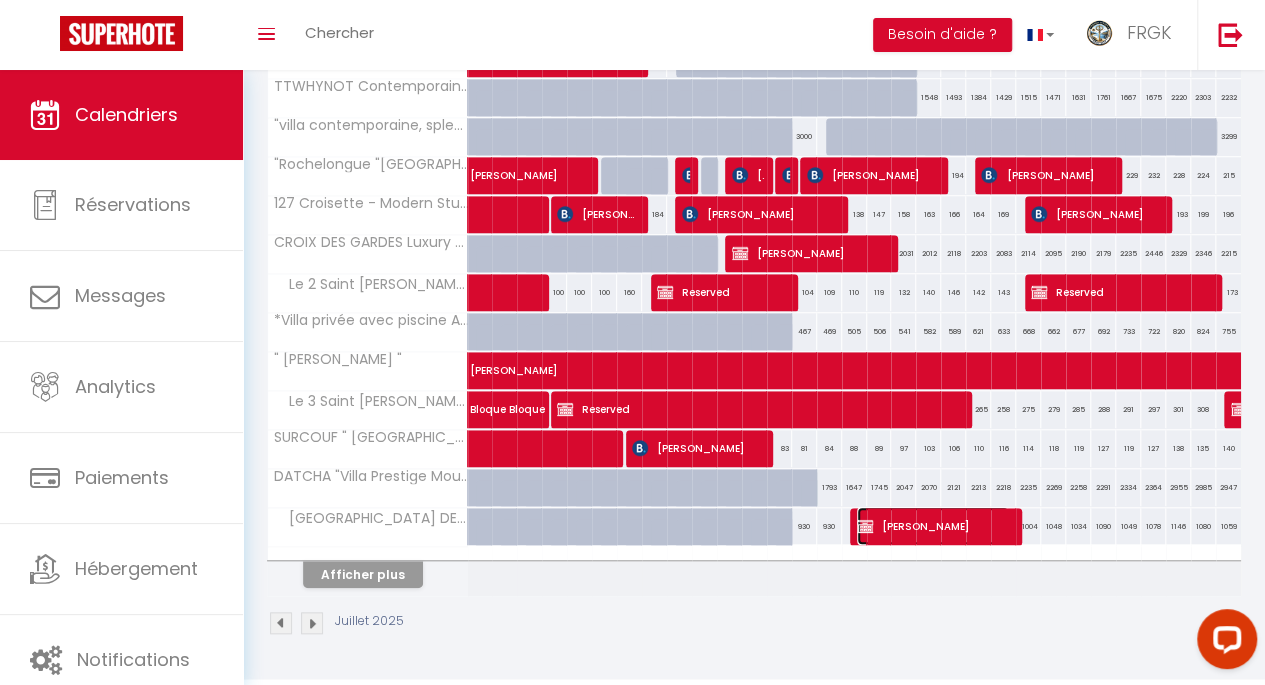 click on "[PERSON_NAME]" at bounding box center (933, 526) 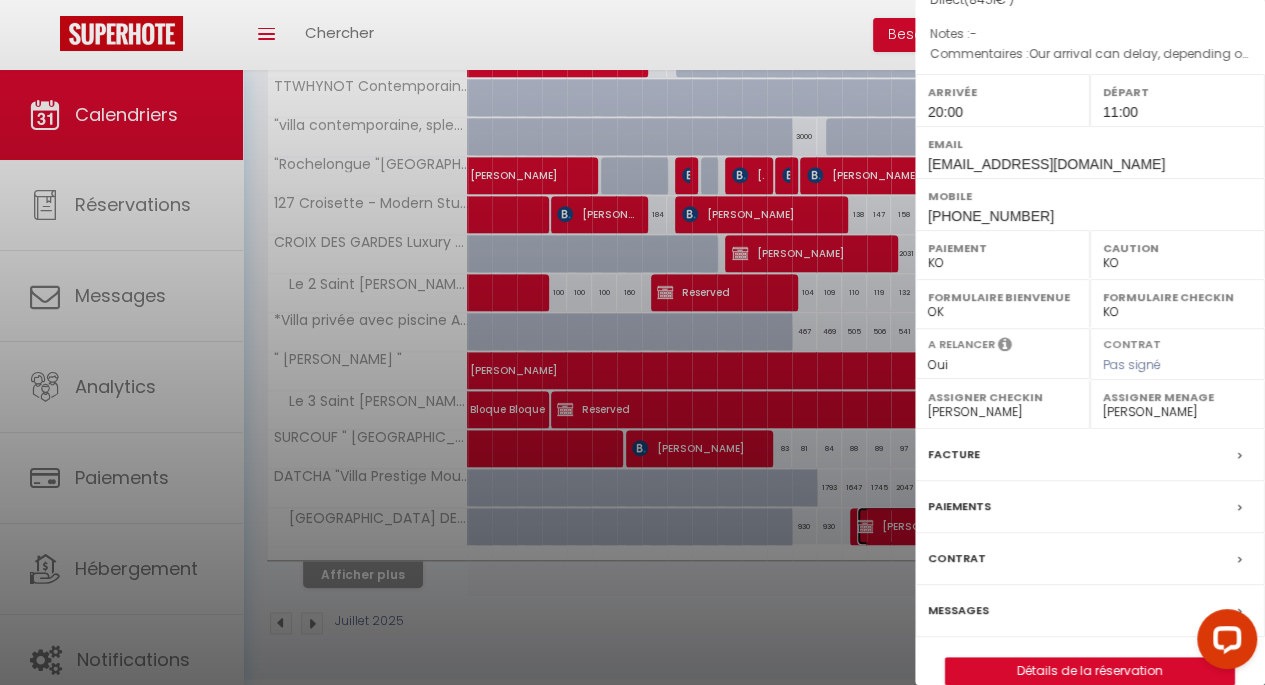 scroll, scrollTop: 242, scrollLeft: 0, axis: vertical 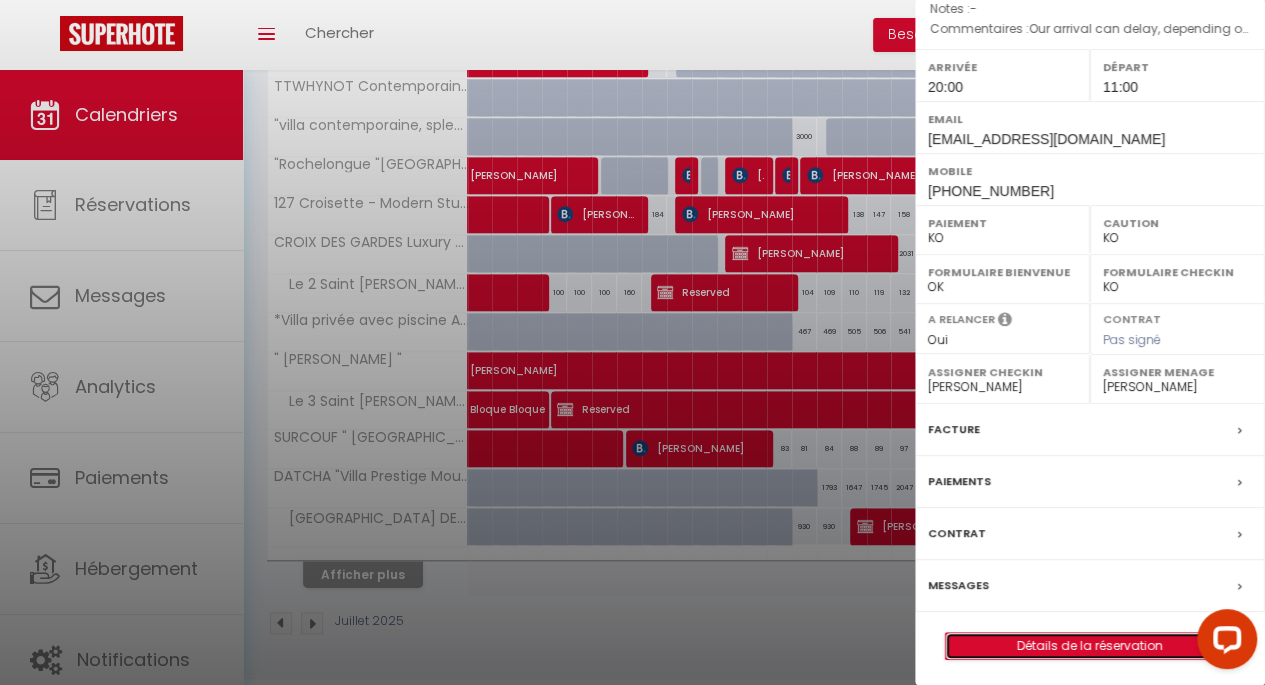 click on "Détails de la réservation" at bounding box center [1090, 646] 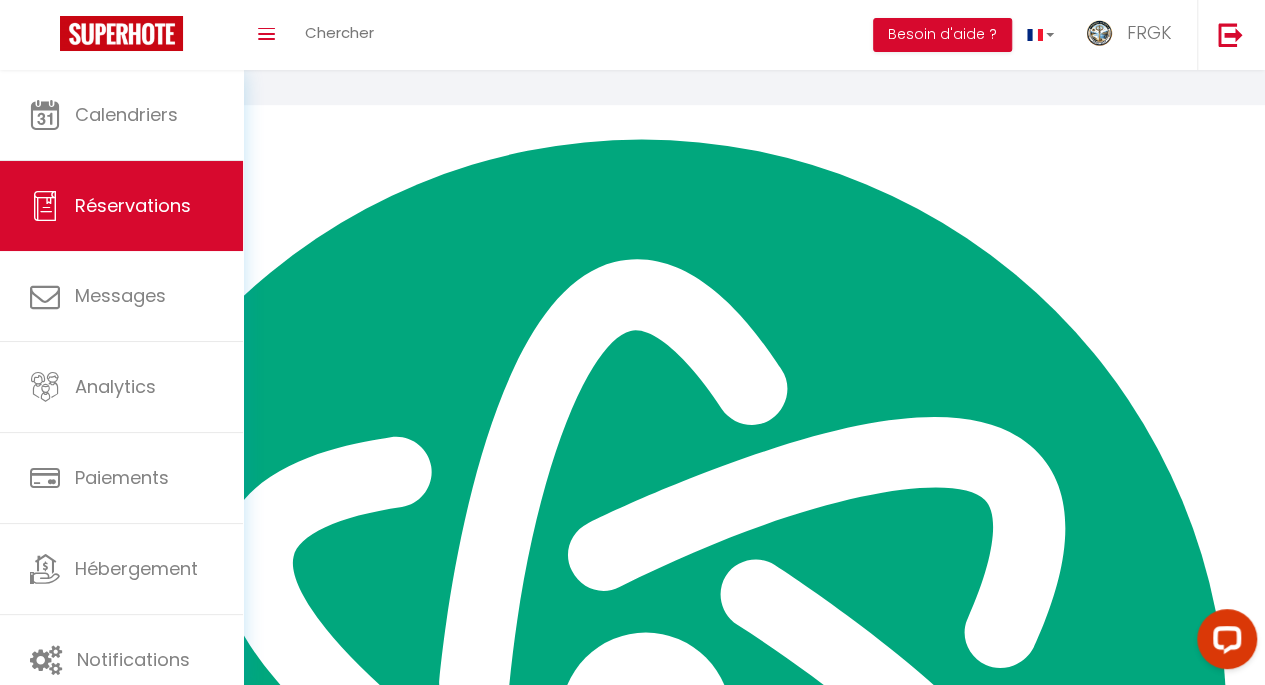 scroll, scrollTop: 0, scrollLeft: 0, axis: both 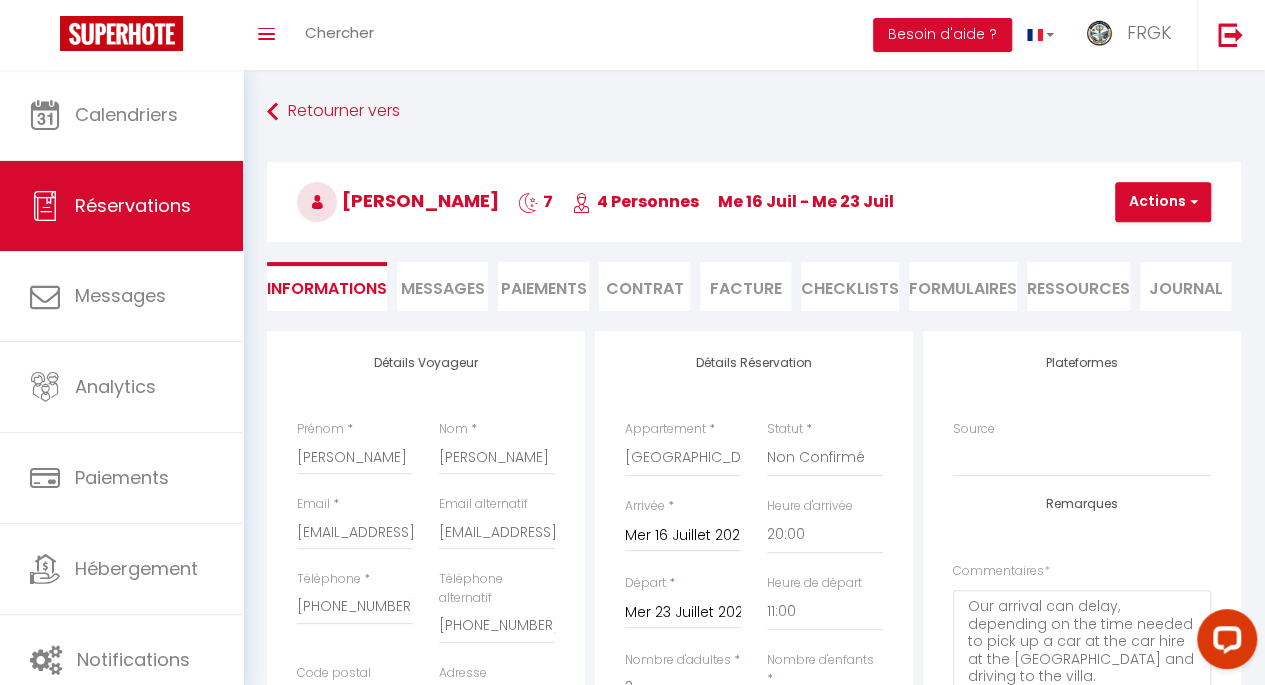 click on "Contrat" at bounding box center (644, 286) 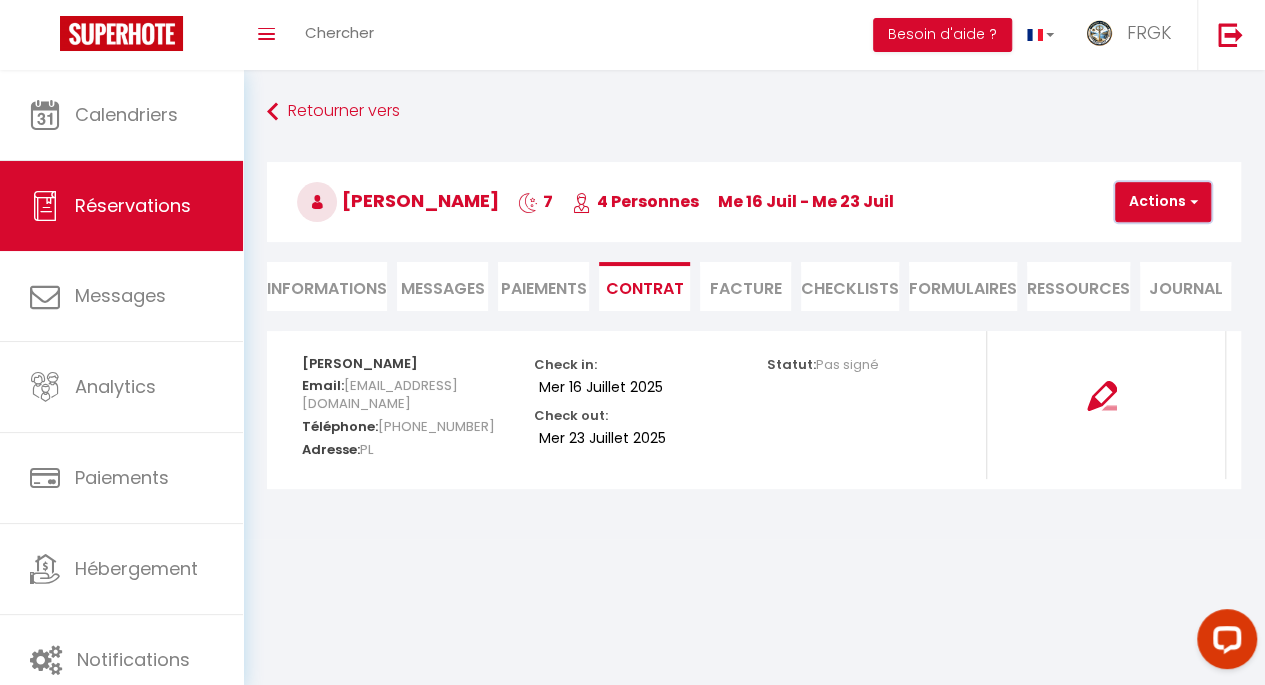 click on "Actions" at bounding box center (1163, 202) 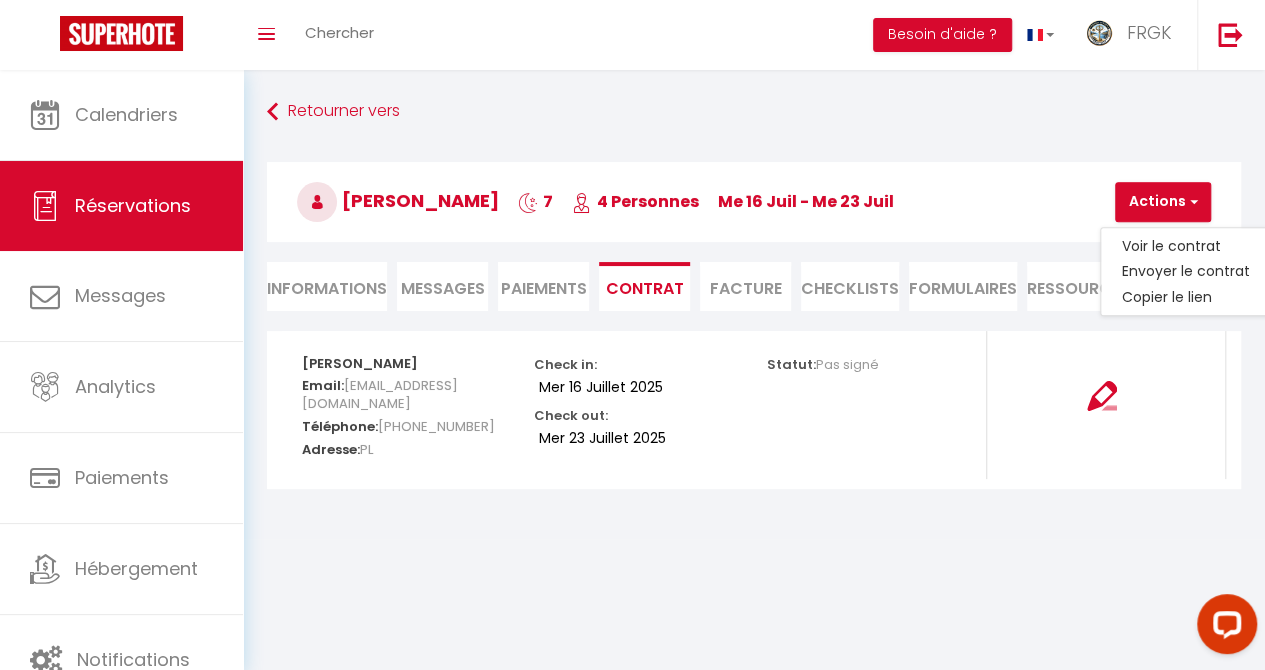 click on "Informations" at bounding box center [327, 286] 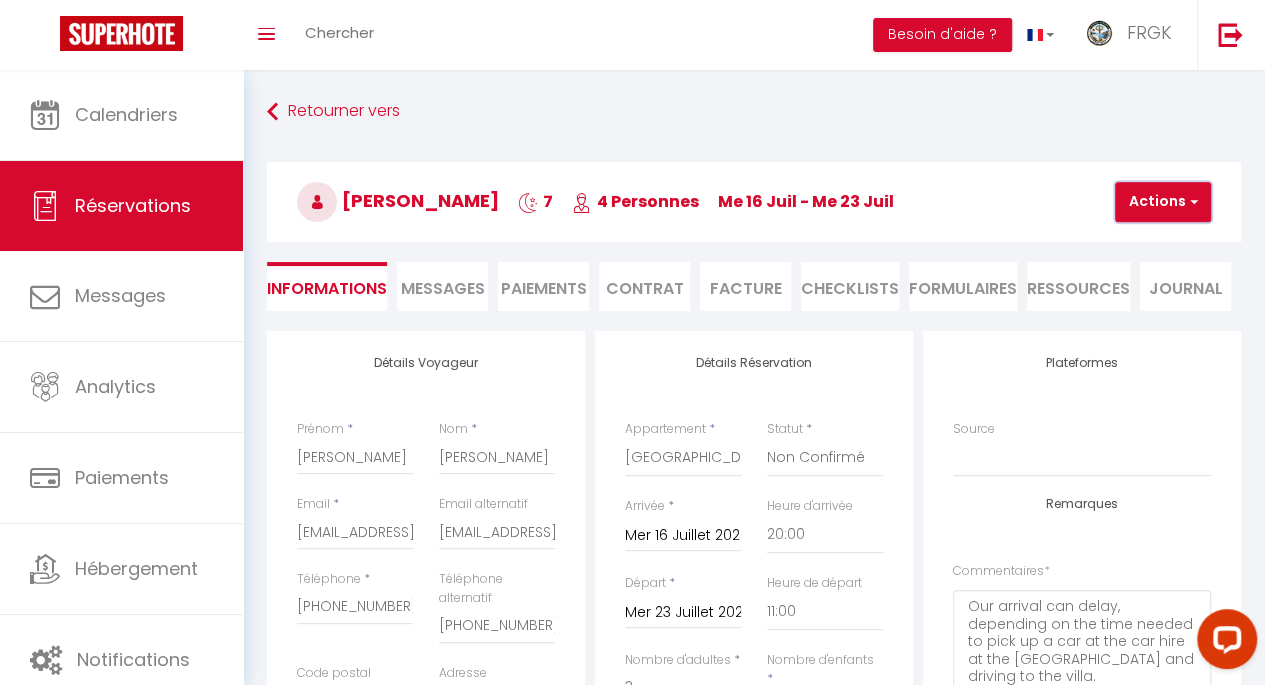 click on "Actions" at bounding box center (1163, 202) 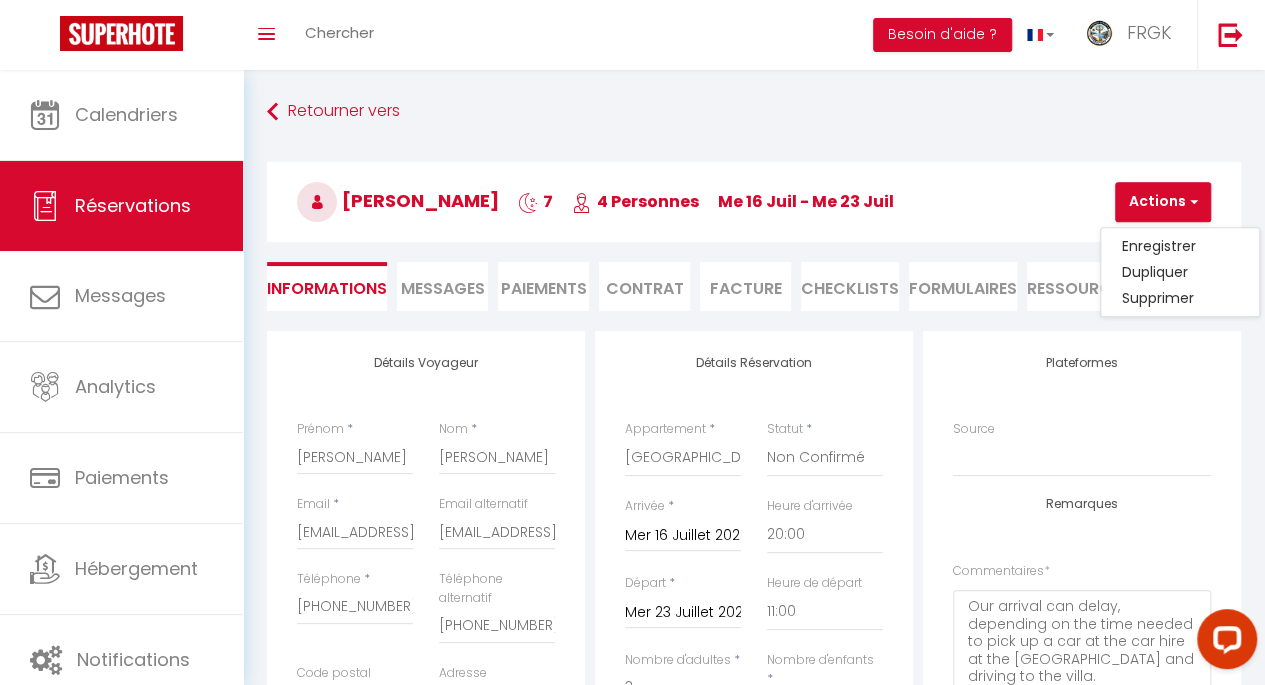 click on "Contrat" at bounding box center [644, 286] 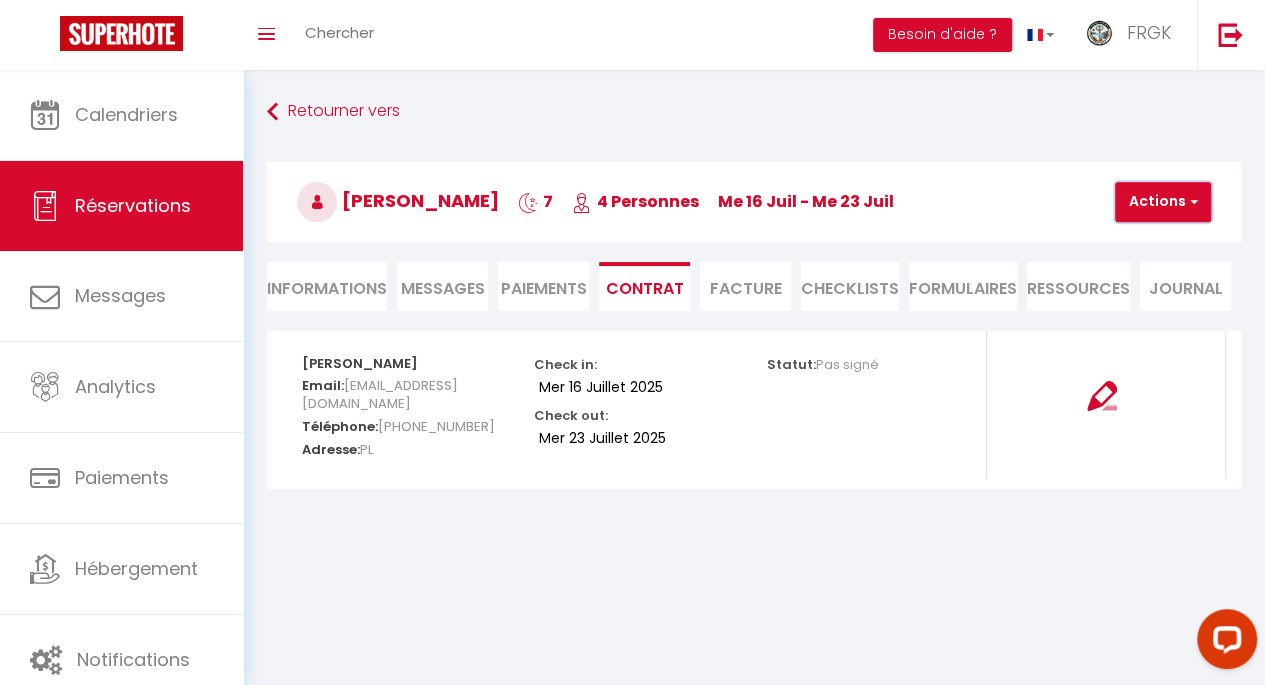 click on "Actions" at bounding box center [1163, 202] 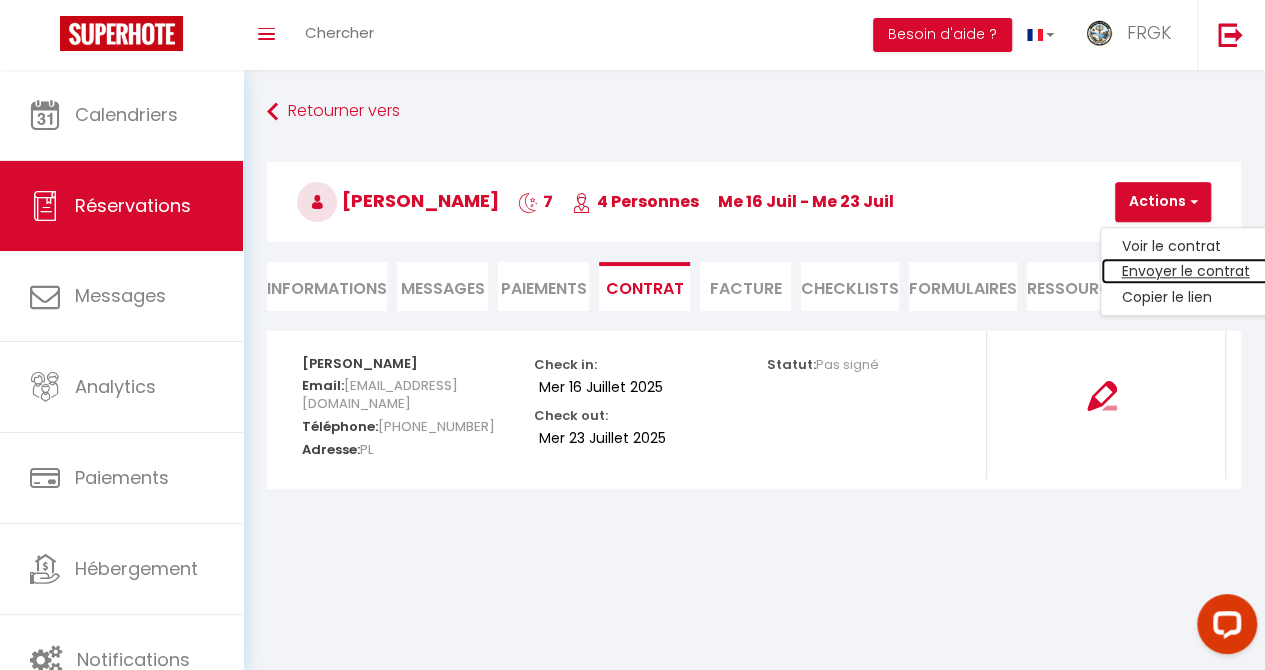 click on "Envoyer le contrat" at bounding box center (1185, 272) 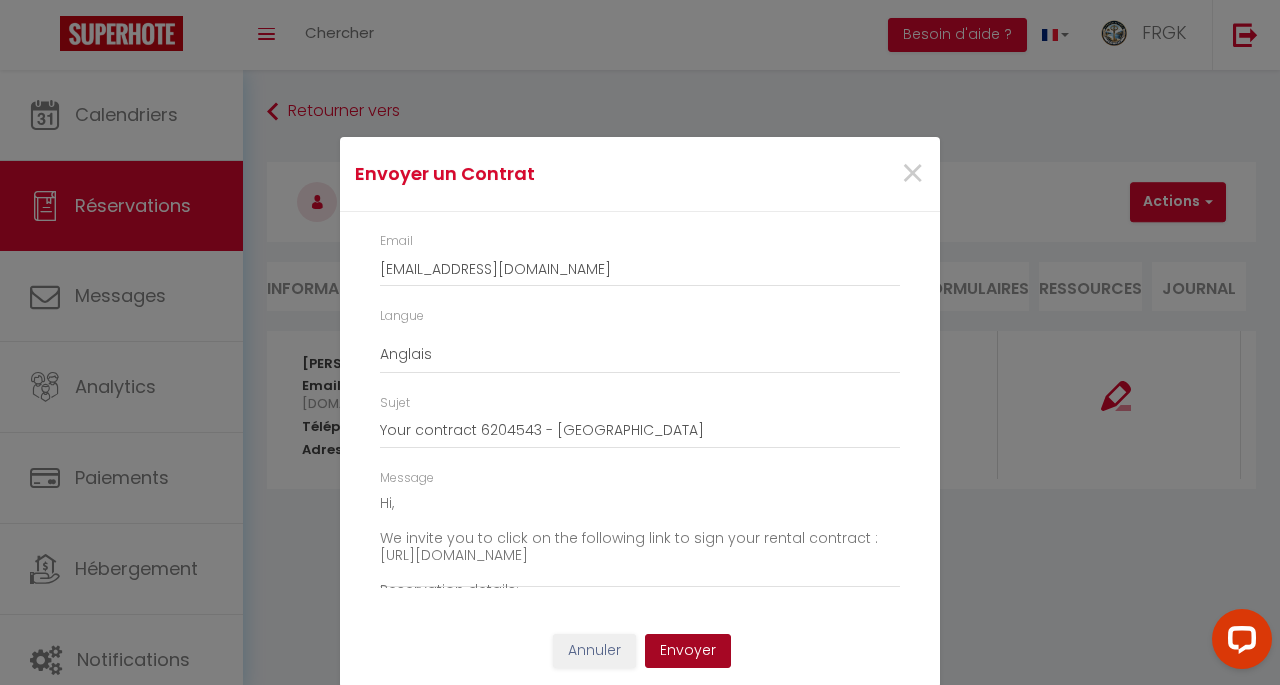 click on "Envoyer" at bounding box center (688, 651) 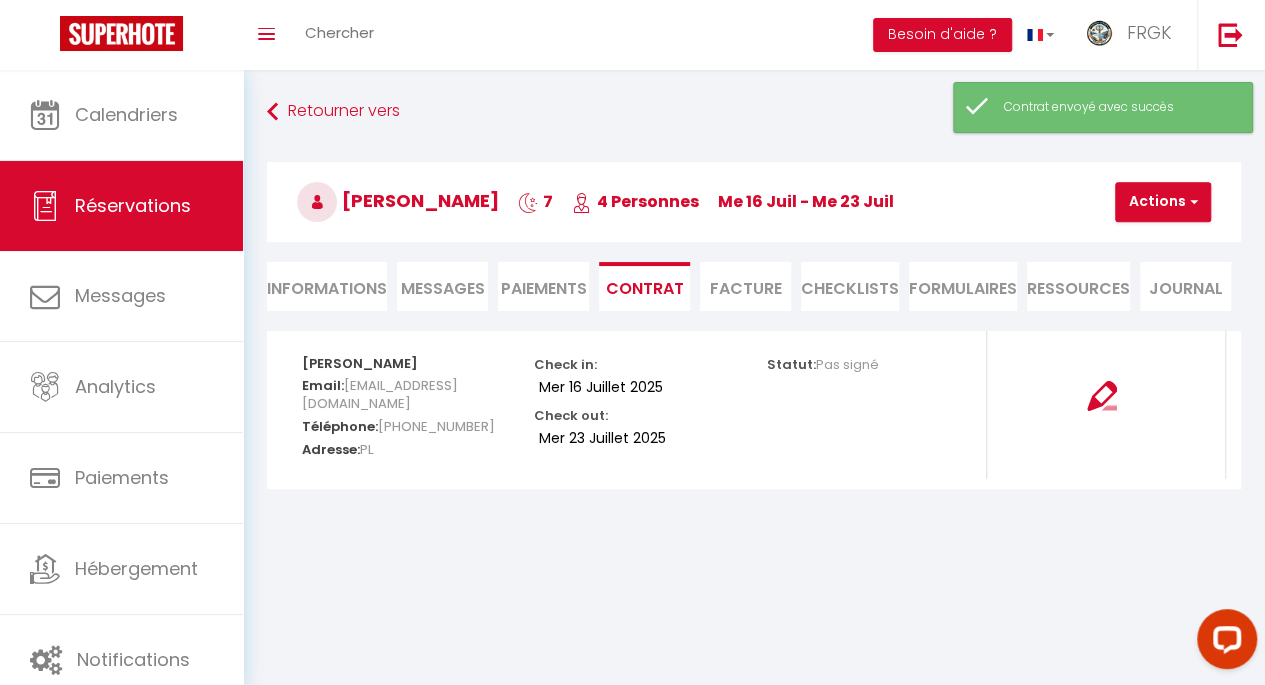 click on "Messages" at bounding box center [443, 288] 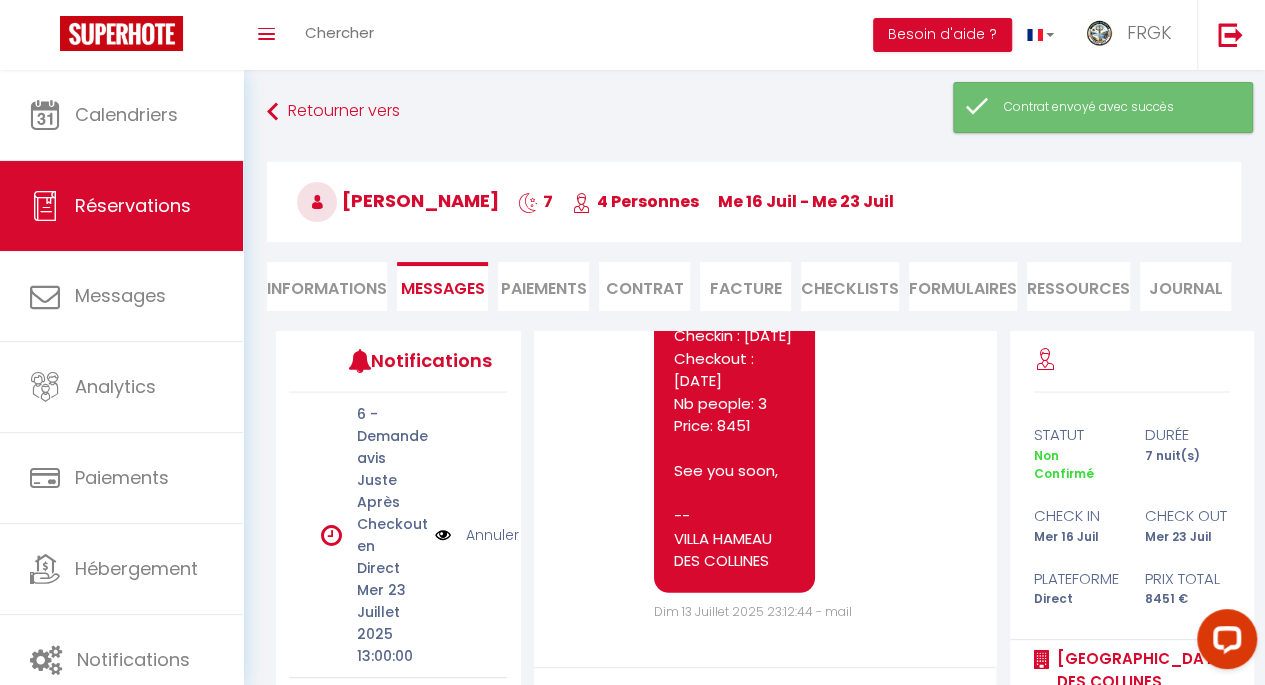 scroll, scrollTop: 2973, scrollLeft: 0, axis: vertical 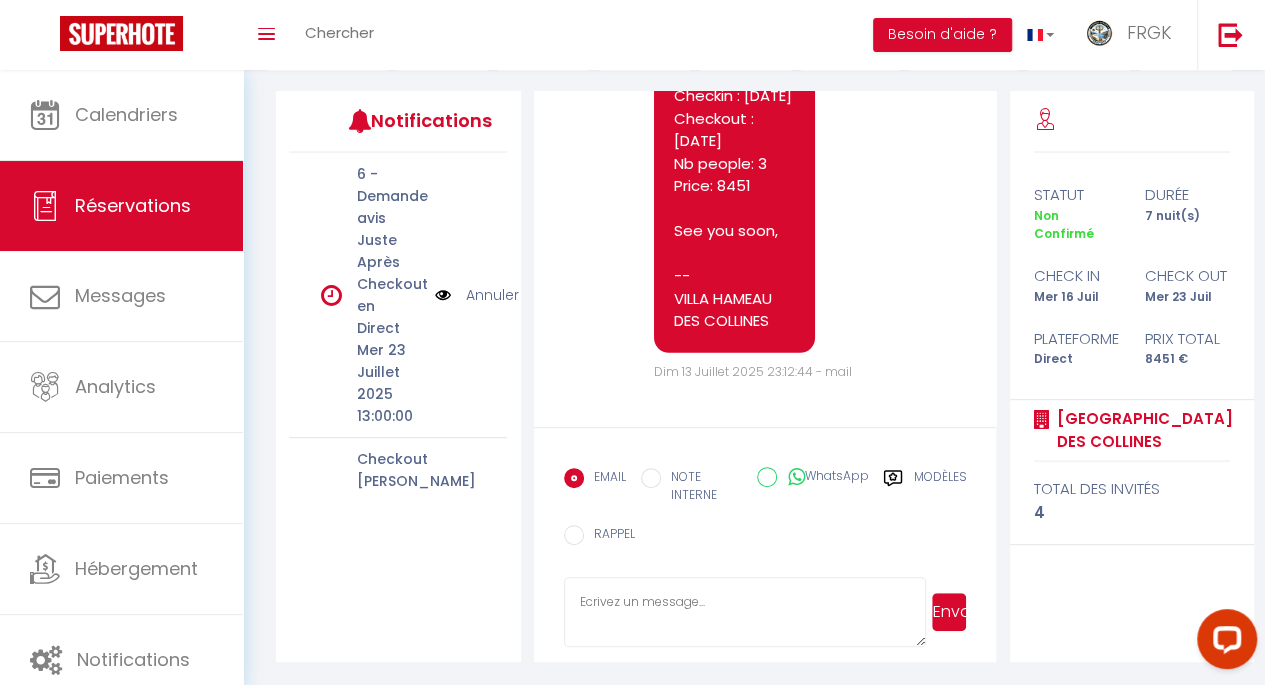 click on "Modèles" at bounding box center [939, 488] 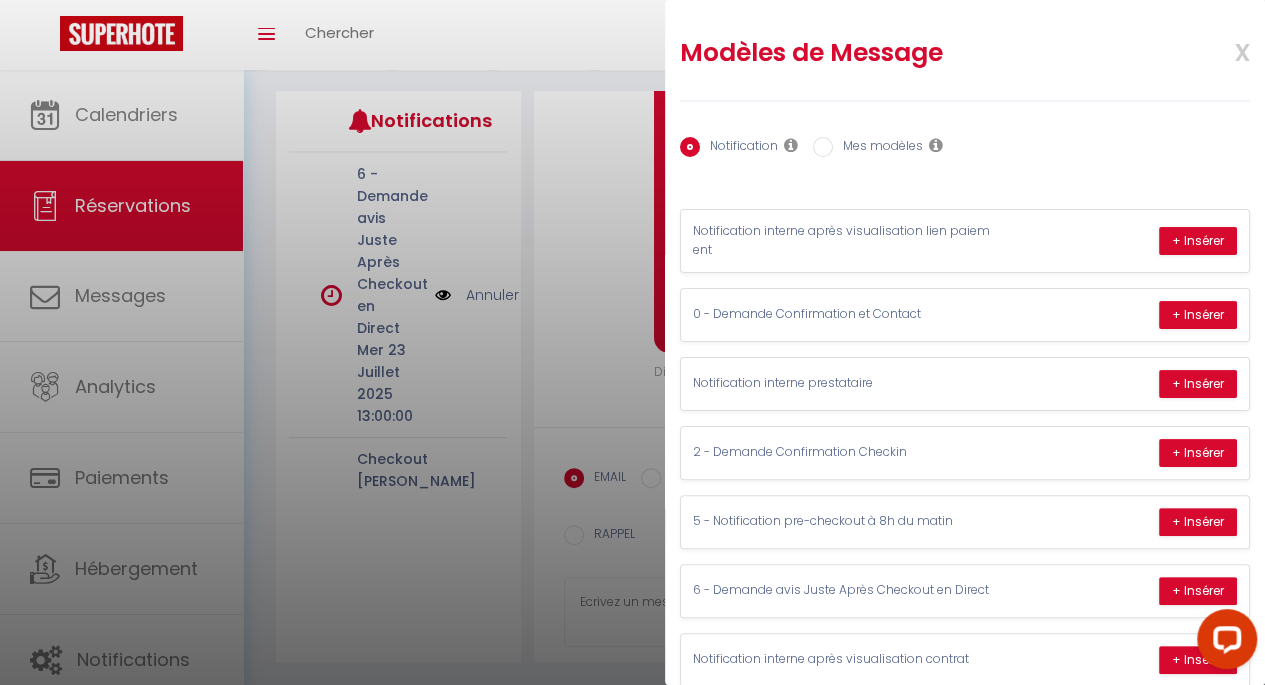 click on "Mes modèles" at bounding box center [878, 148] 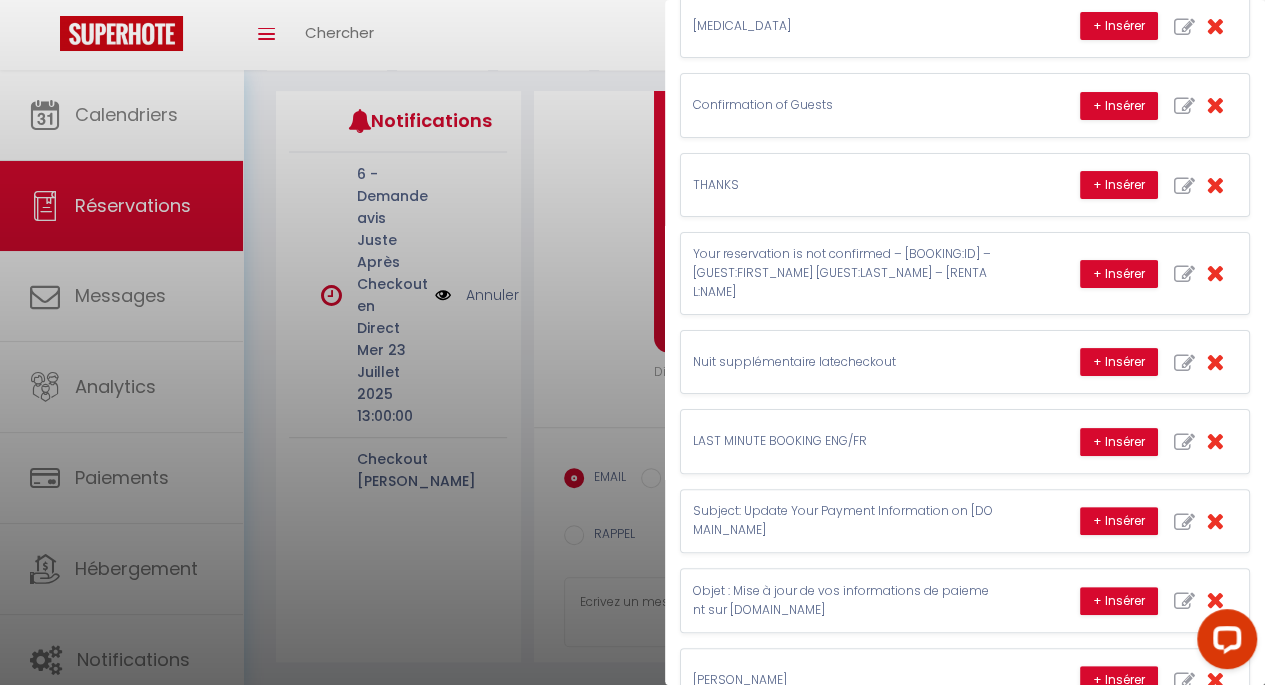 scroll, scrollTop: 3838, scrollLeft: 0, axis: vertical 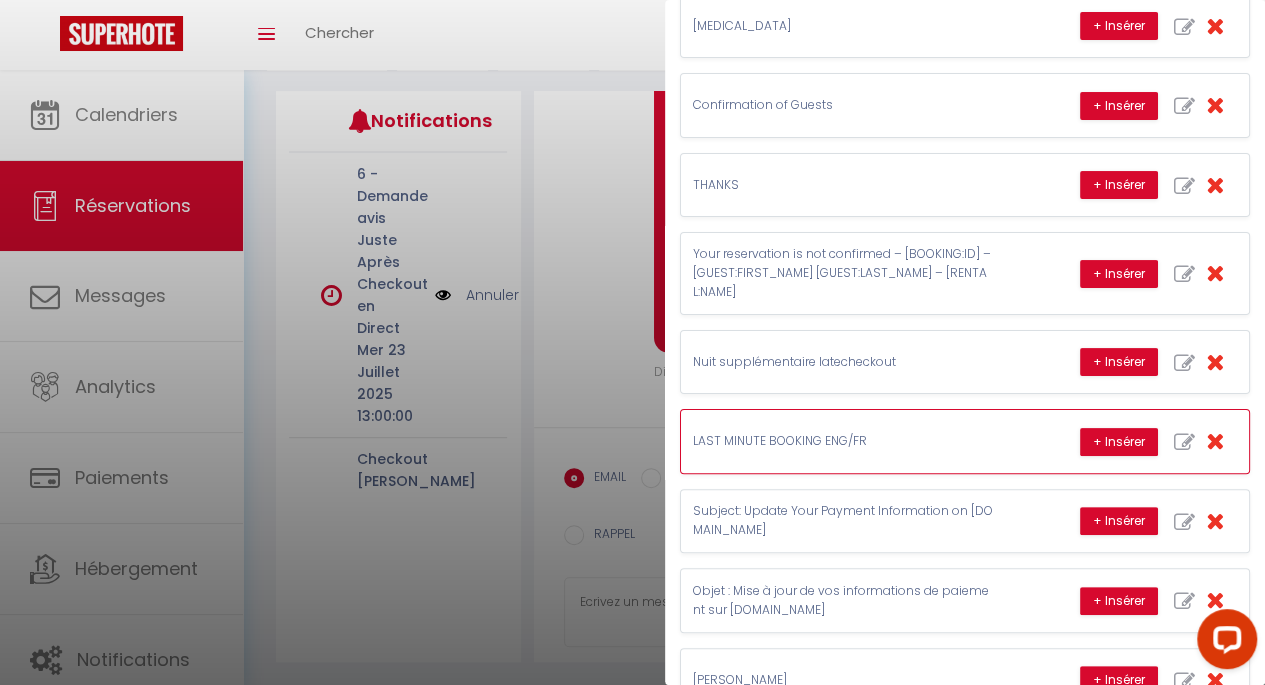 click on "LAST MINUTE BOOKING ENG/FR" at bounding box center (843, 441) 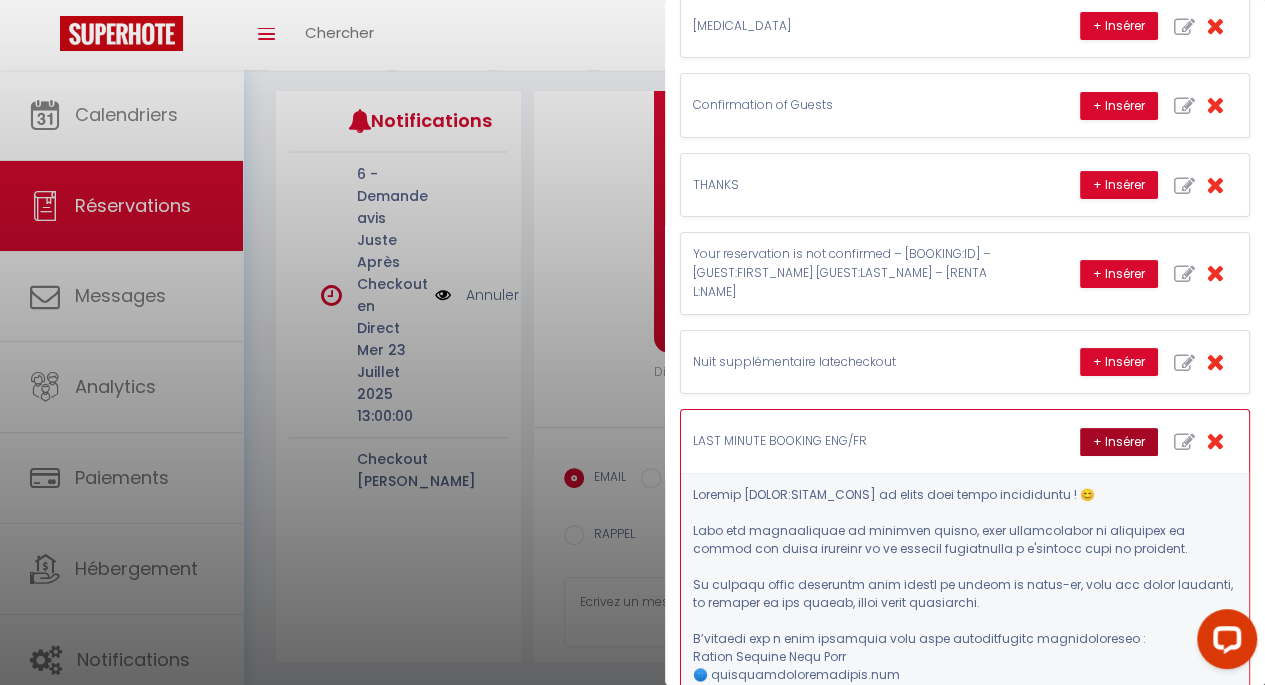 click on "+ Insérer" at bounding box center (1119, 442) 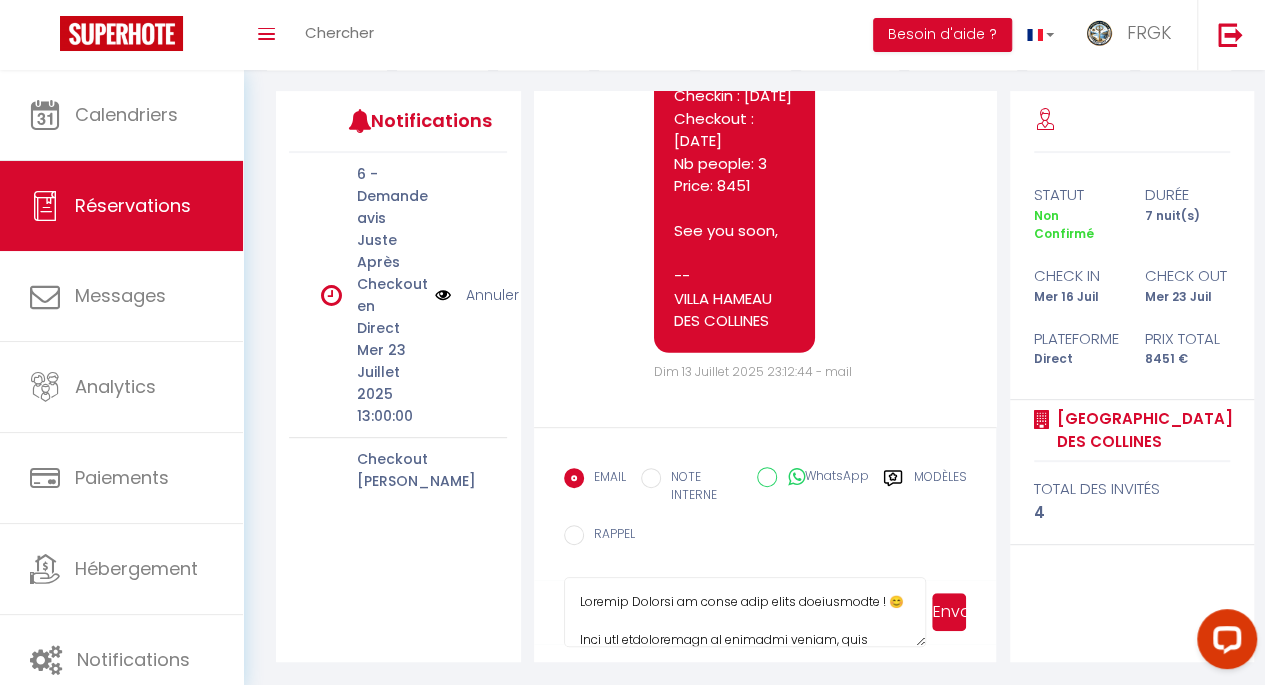click on "Envoyer" at bounding box center [949, 612] 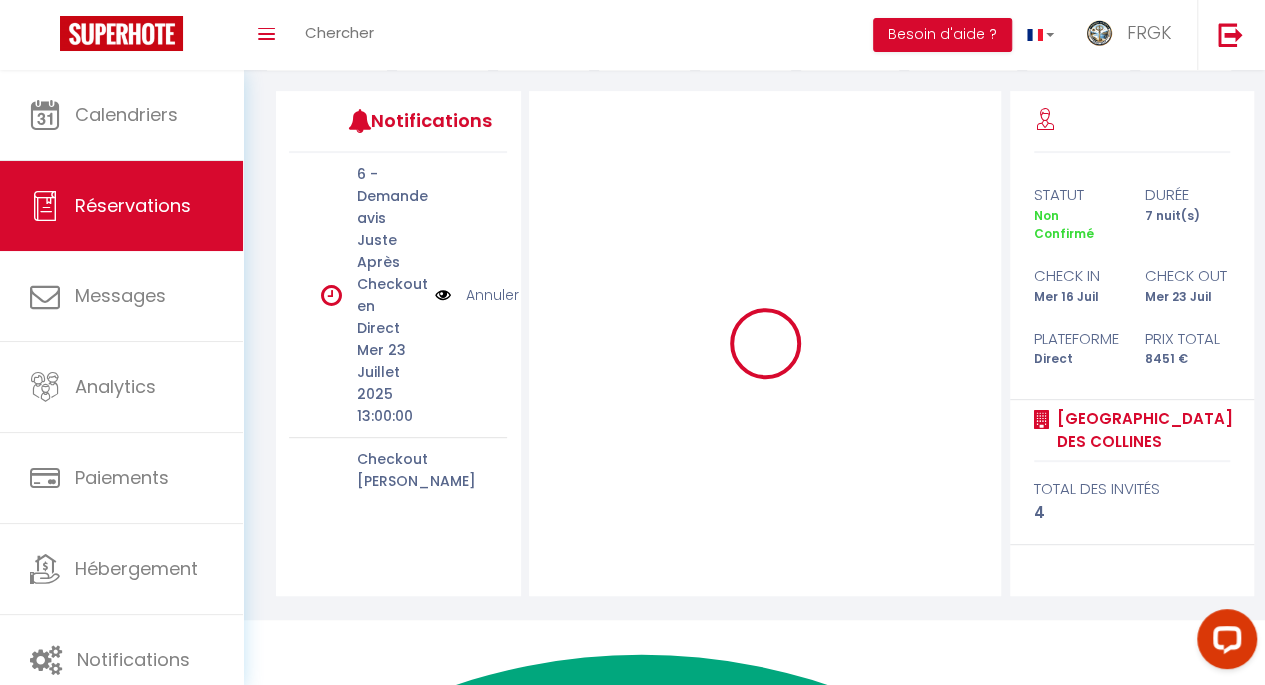 scroll, scrollTop: 201, scrollLeft: 0, axis: vertical 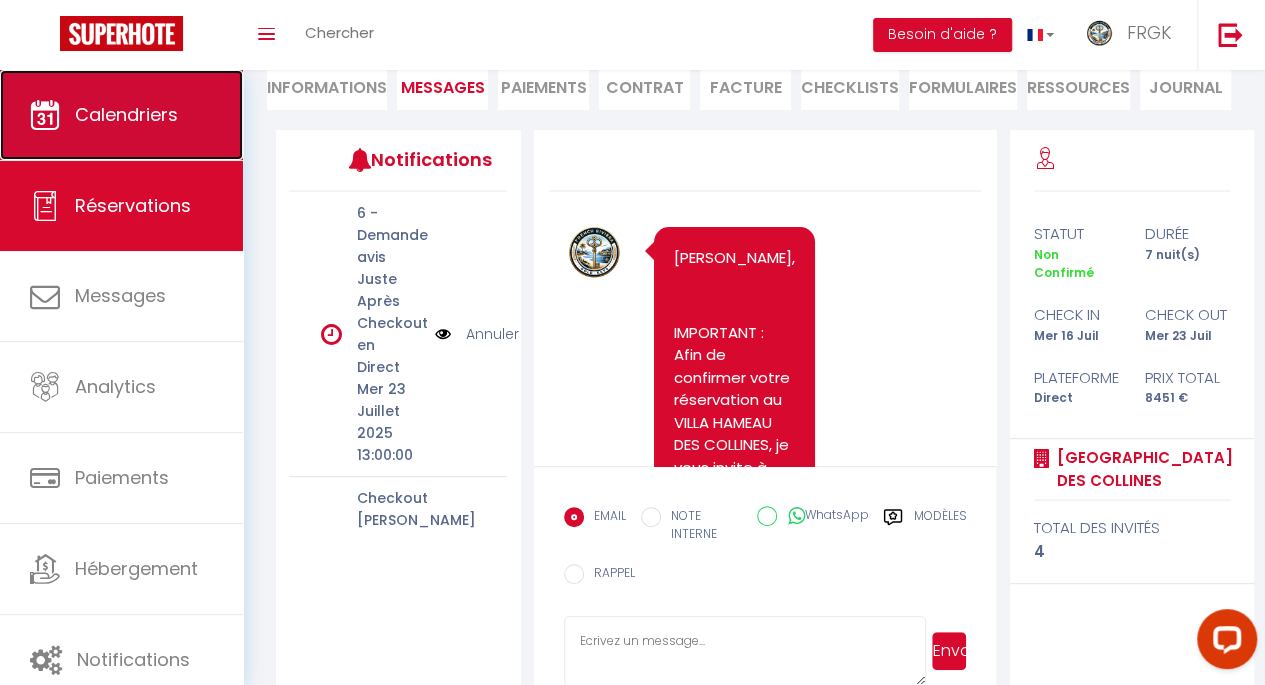 click on "Calendriers" at bounding box center [126, 114] 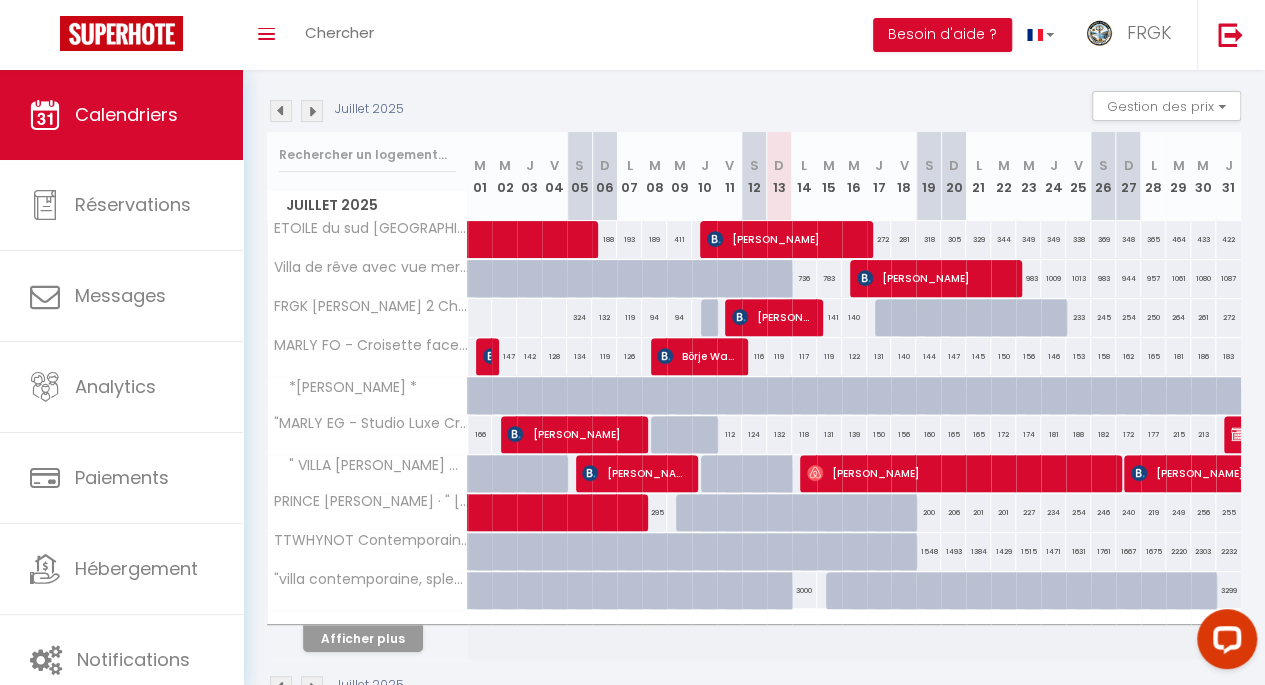 scroll, scrollTop: 263, scrollLeft: 0, axis: vertical 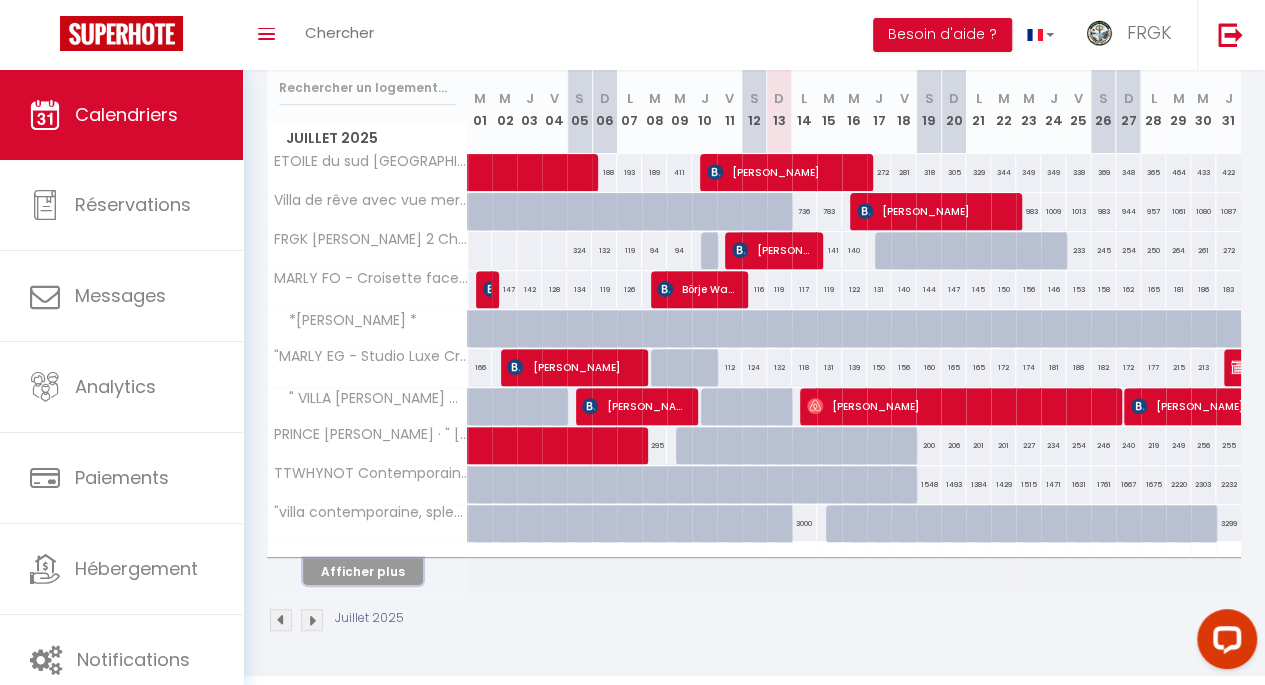 click on "Afficher plus" at bounding box center (363, 571) 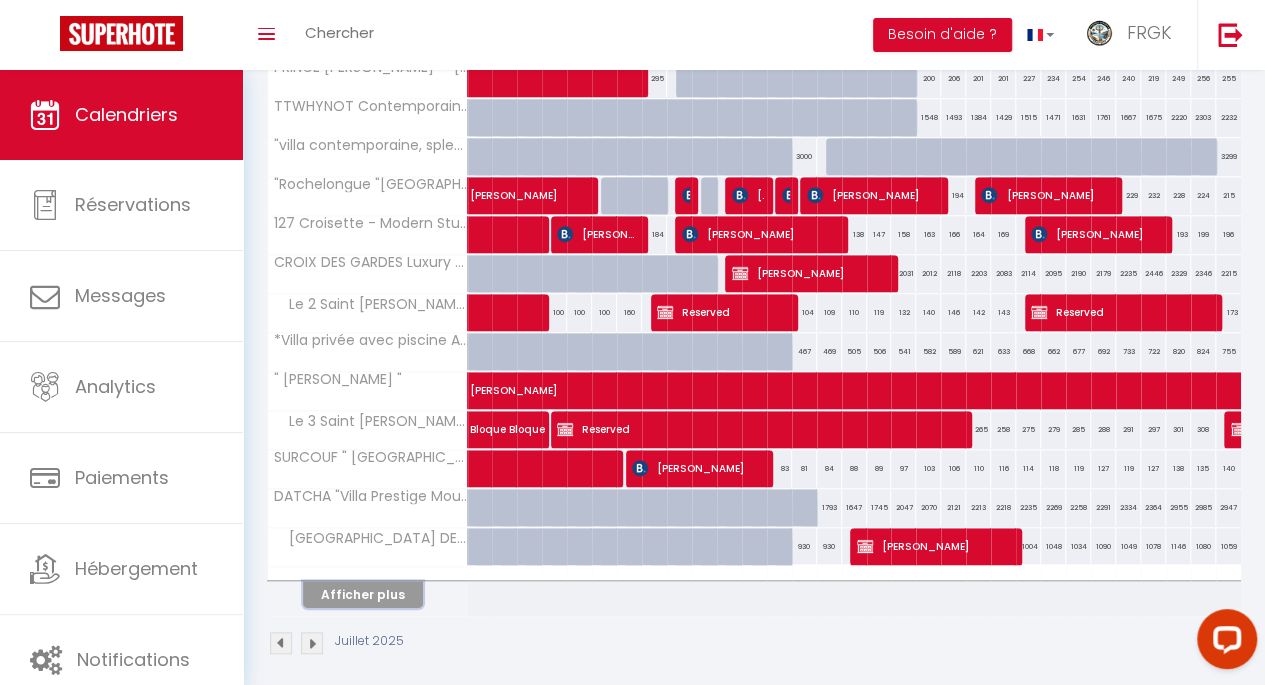 scroll, scrollTop: 631, scrollLeft: 0, axis: vertical 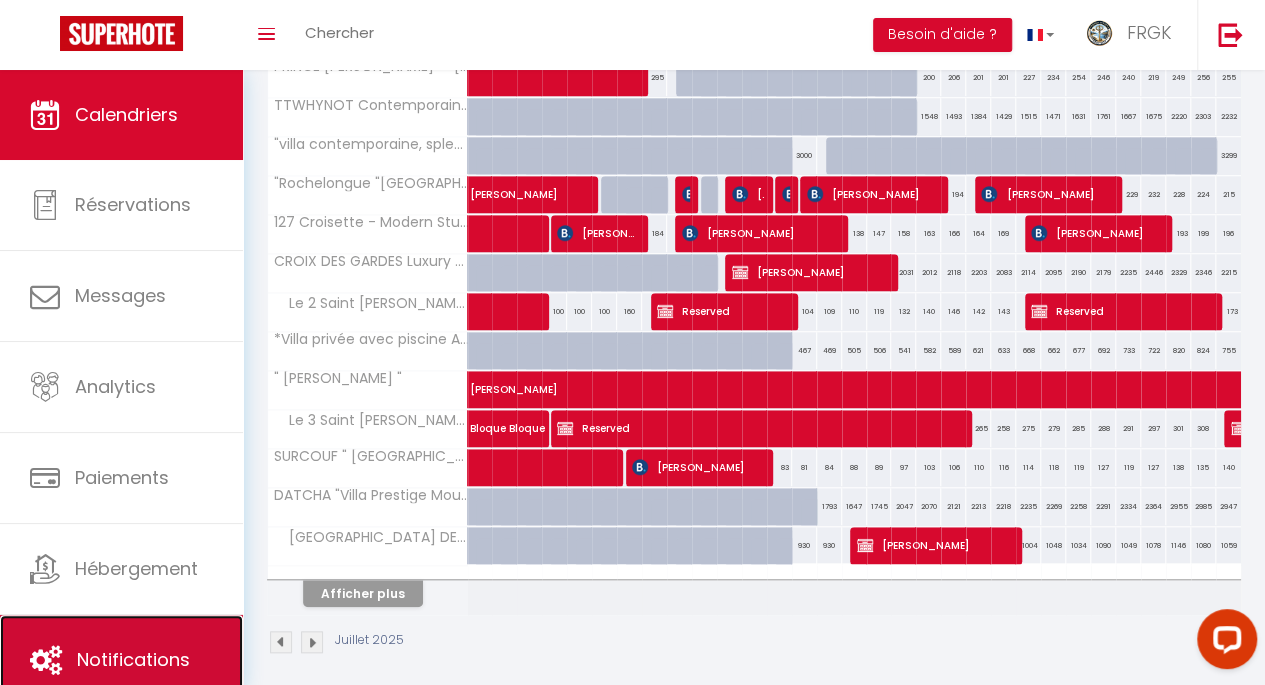 click on "Notifications" at bounding box center (121, 660) 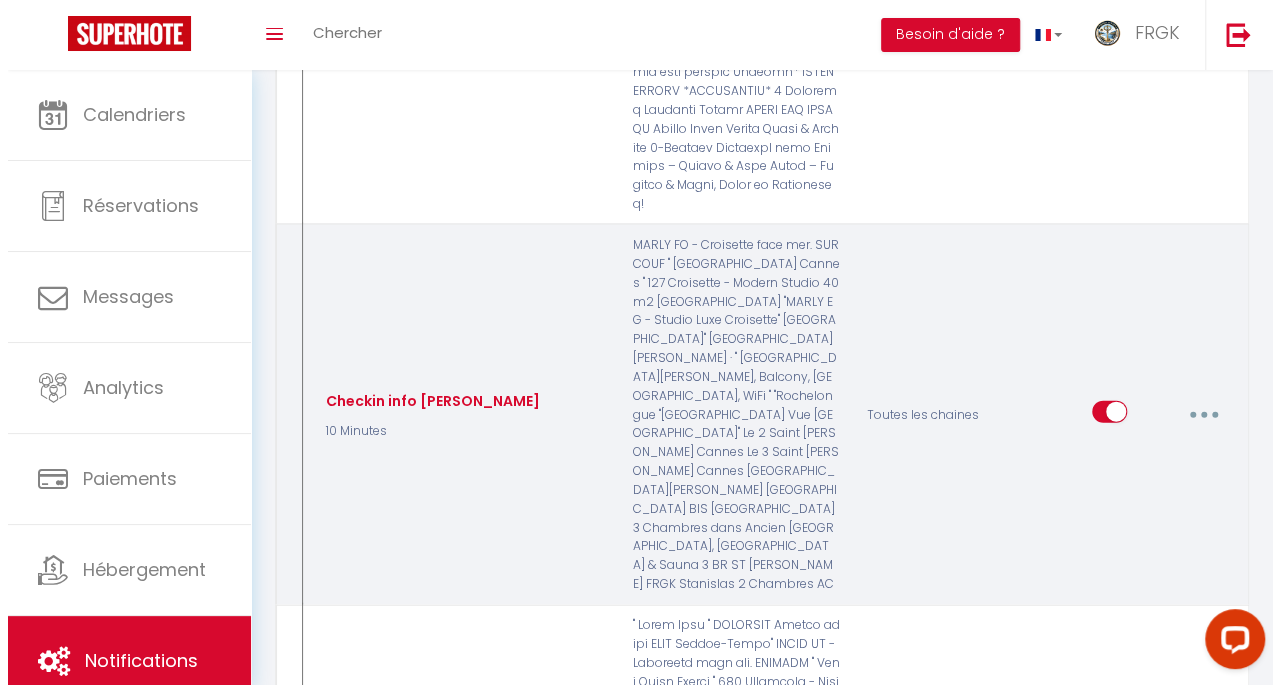 scroll, scrollTop: 2045, scrollLeft: 0, axis: vertical 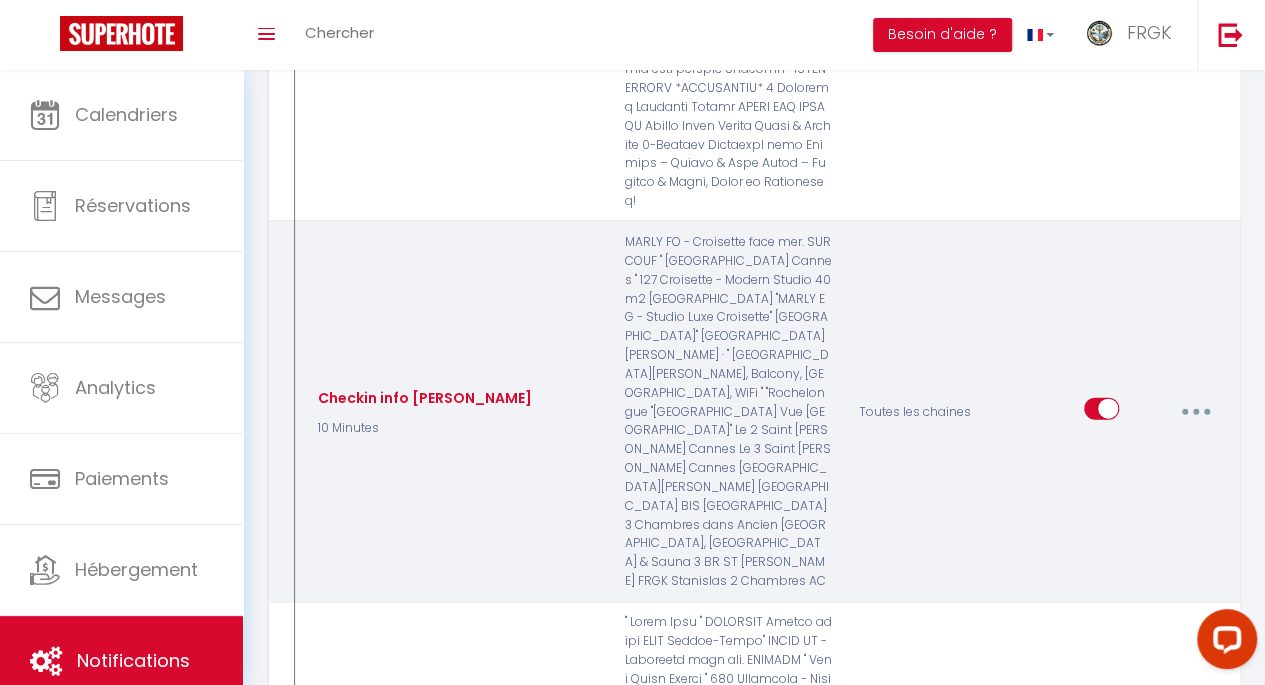 click at bounding box center (1195, 412) 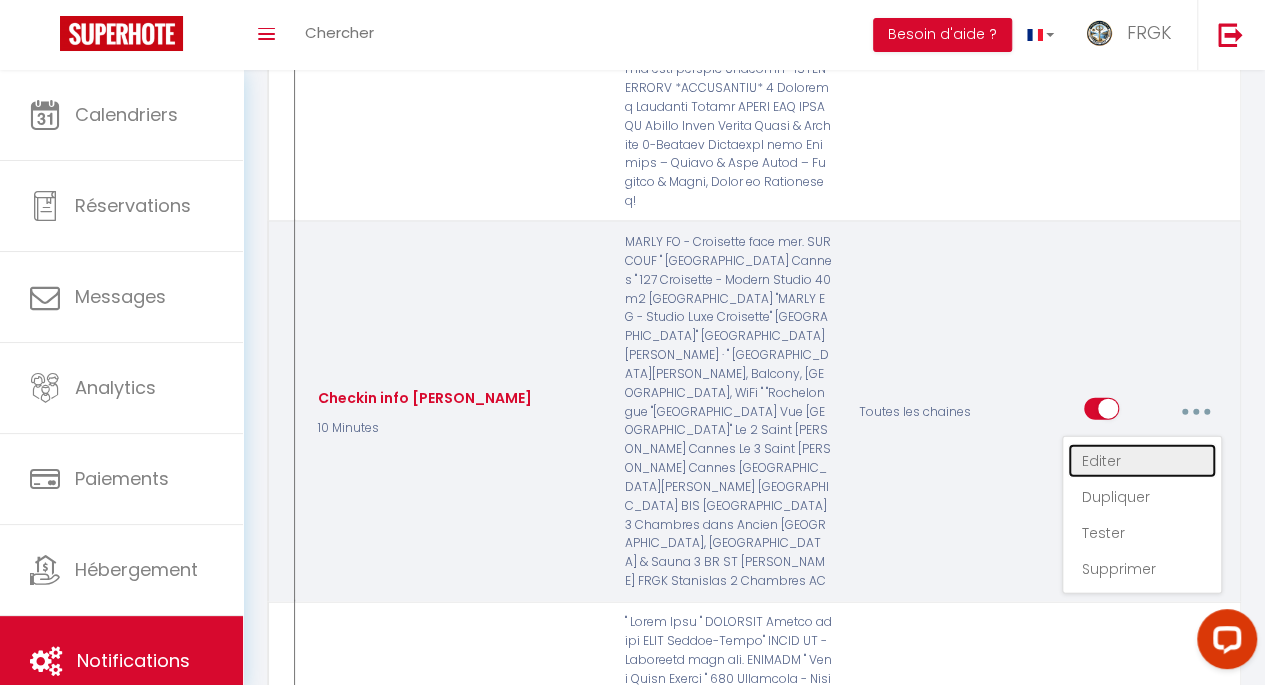 click on "Editer" at bounding box center [1142, 461] 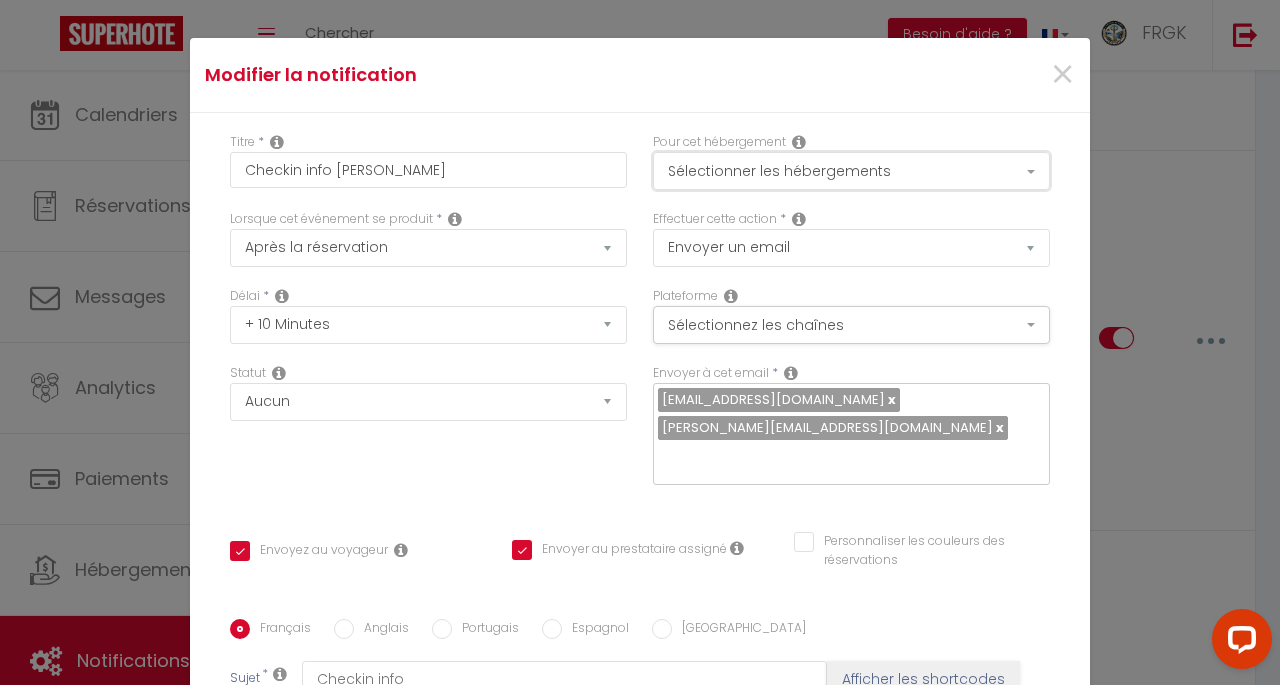 click on "Sélectionner les hébergements" at bounding box center (851, 171) 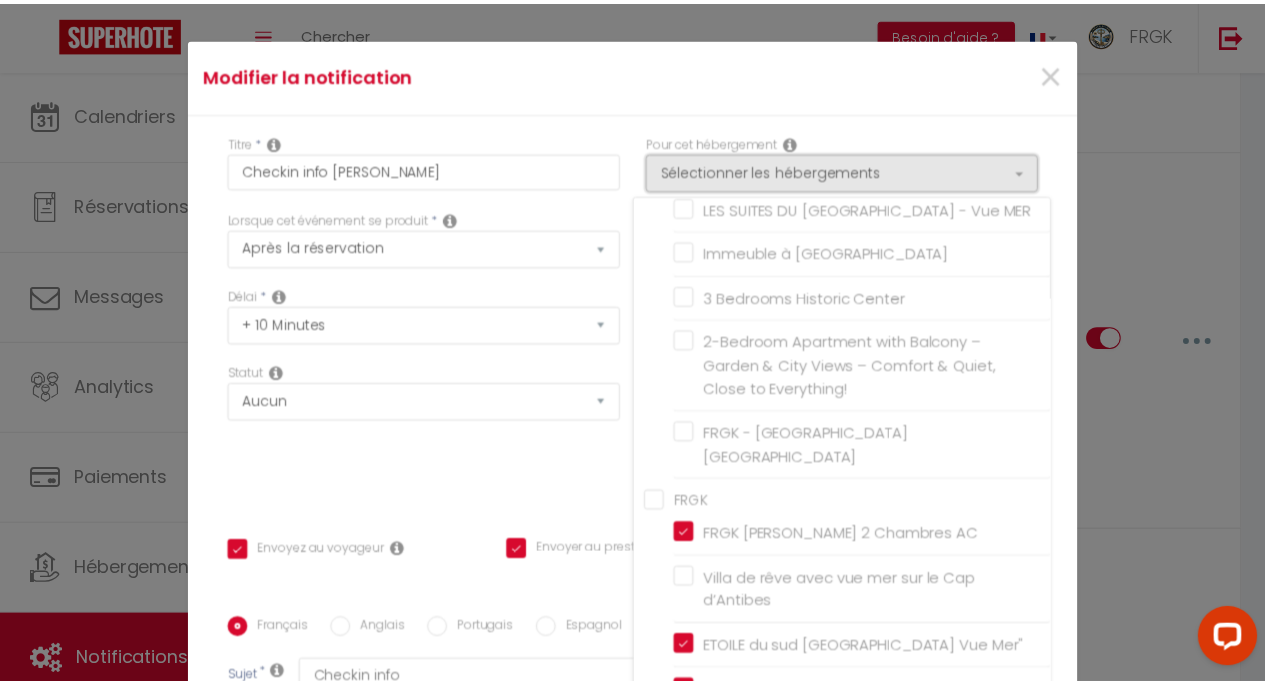 scroll, scrollTop: 1913, scrollLeft: 0, axis: vertical 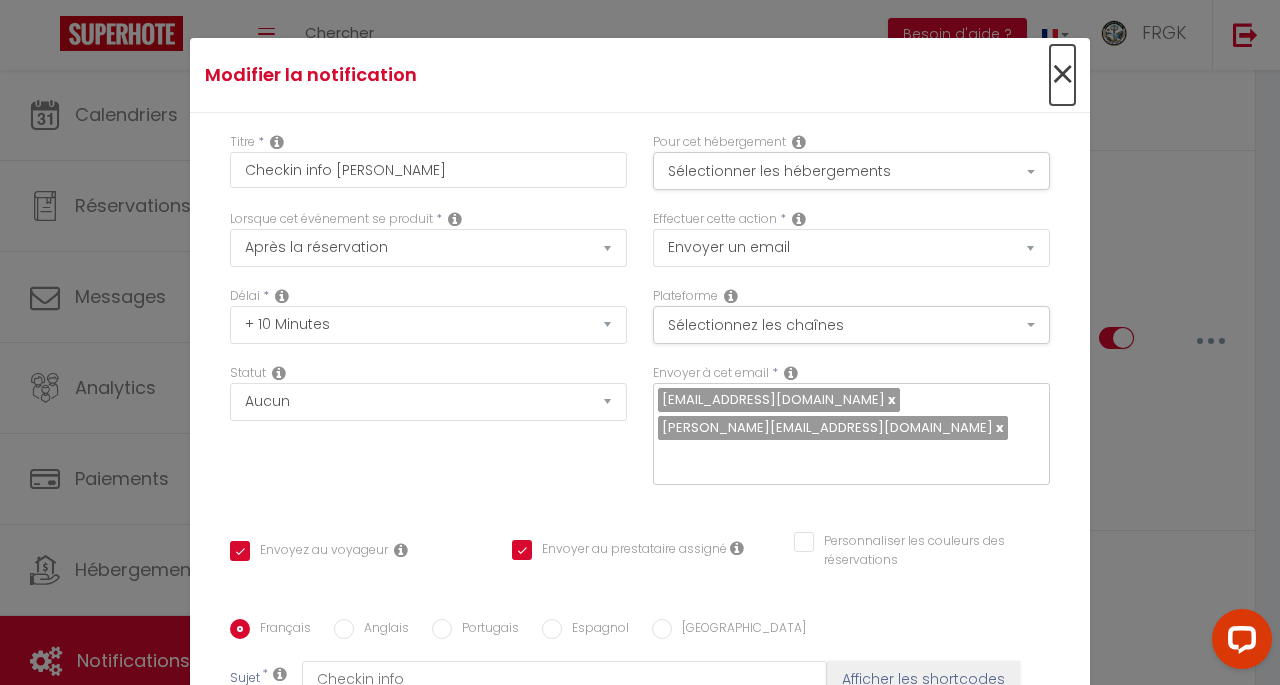 click on "×" at bounding box center (1062, 75) 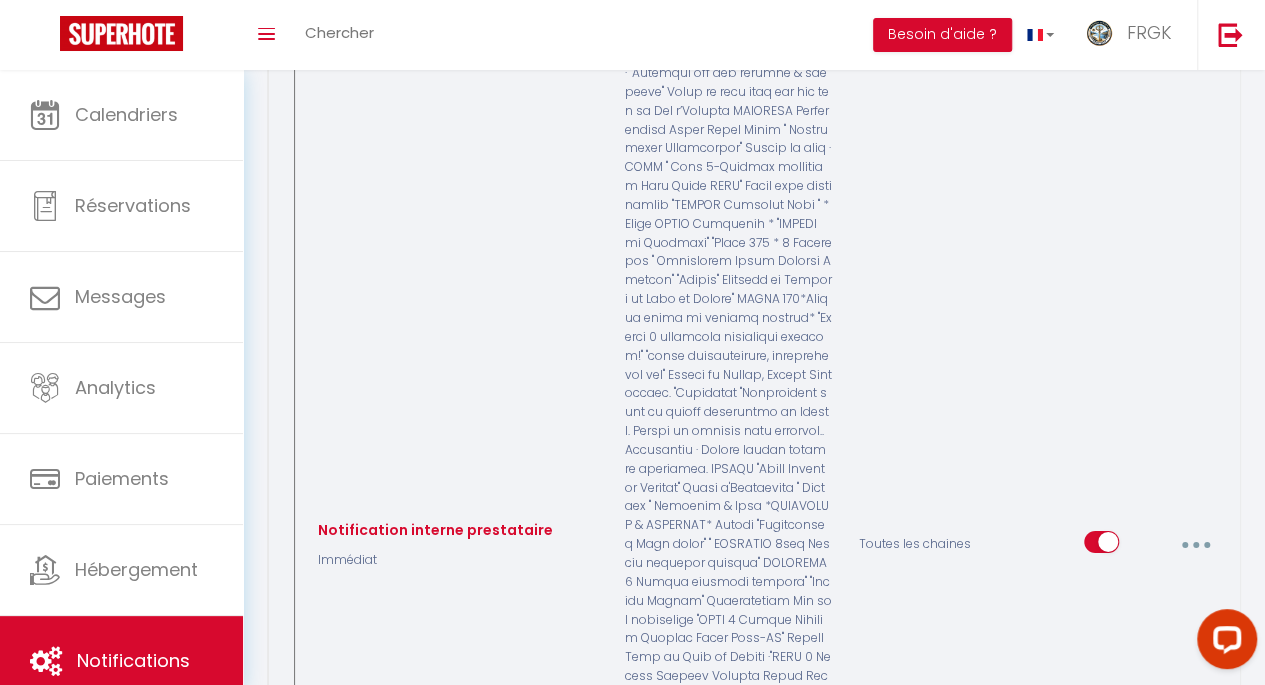 scroll, scrollTop: 2949, scrollLeft: 0, axis: vertical 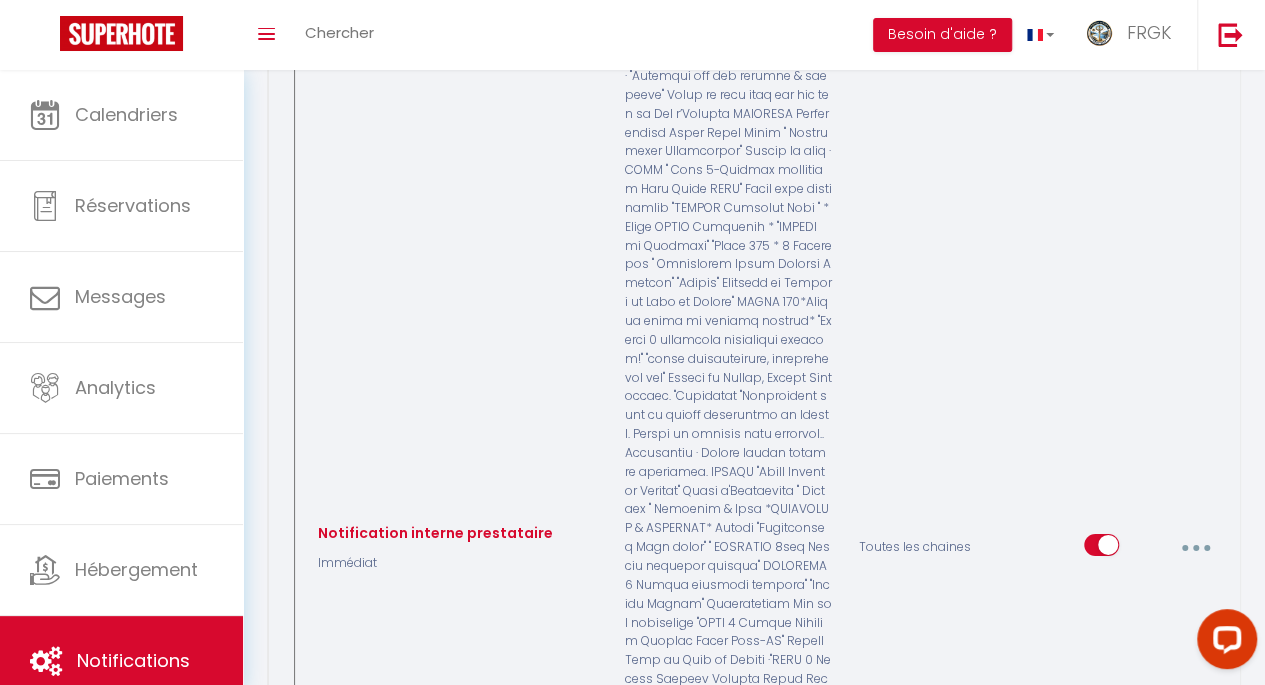 click at bounding box center [1195, 548] 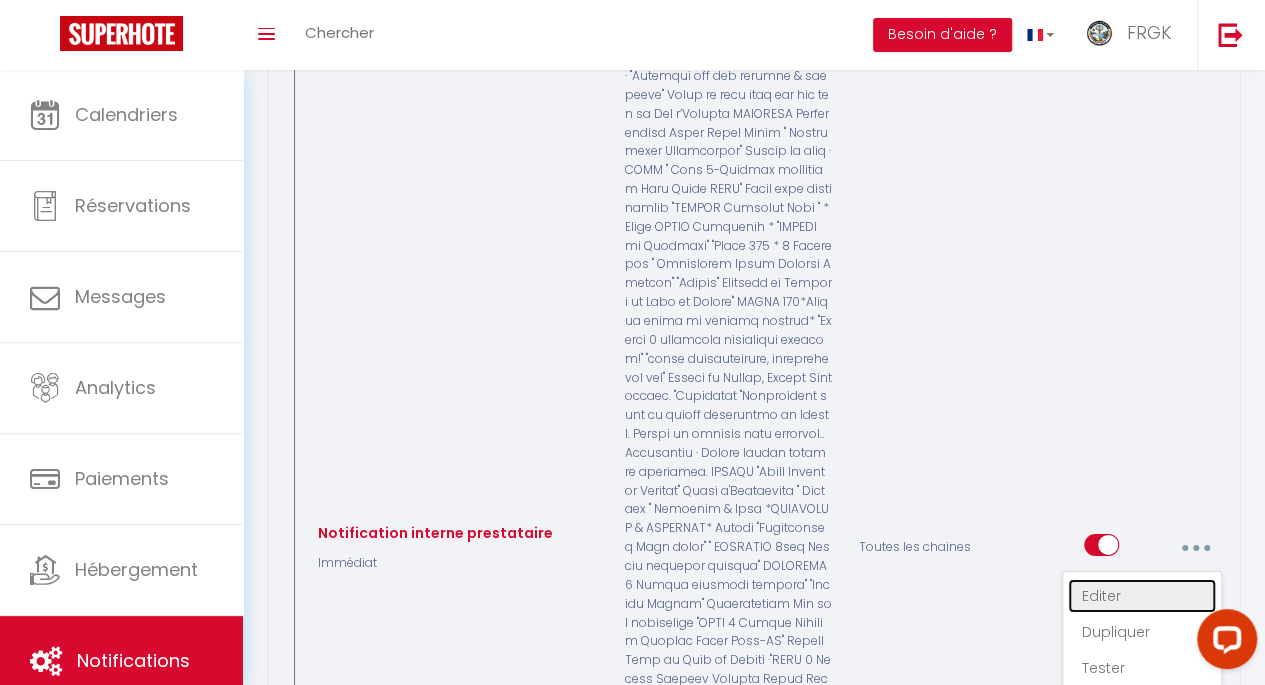 click on "Editer" at bounding box center [1142, 596] 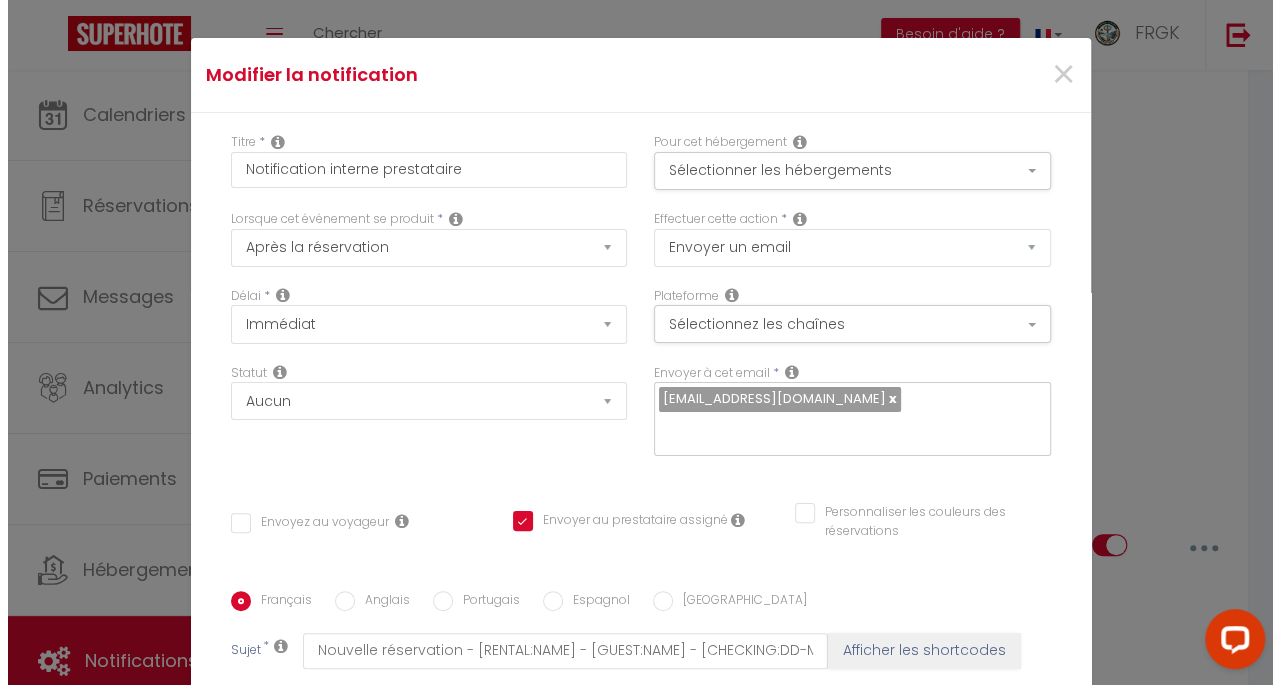scroll, scrollTop: 2893, scrollLeft: 0, axis: vertical 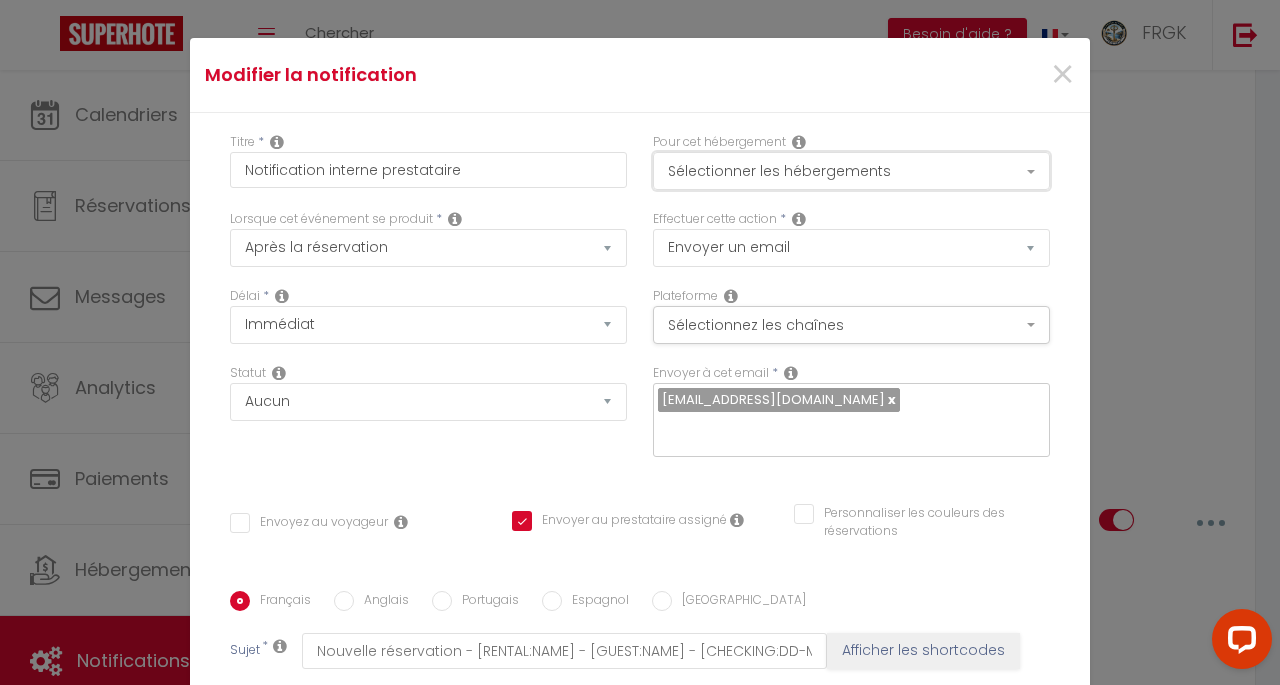 click on "Sélectionner les hébergements" at bounding box center [851, 171] 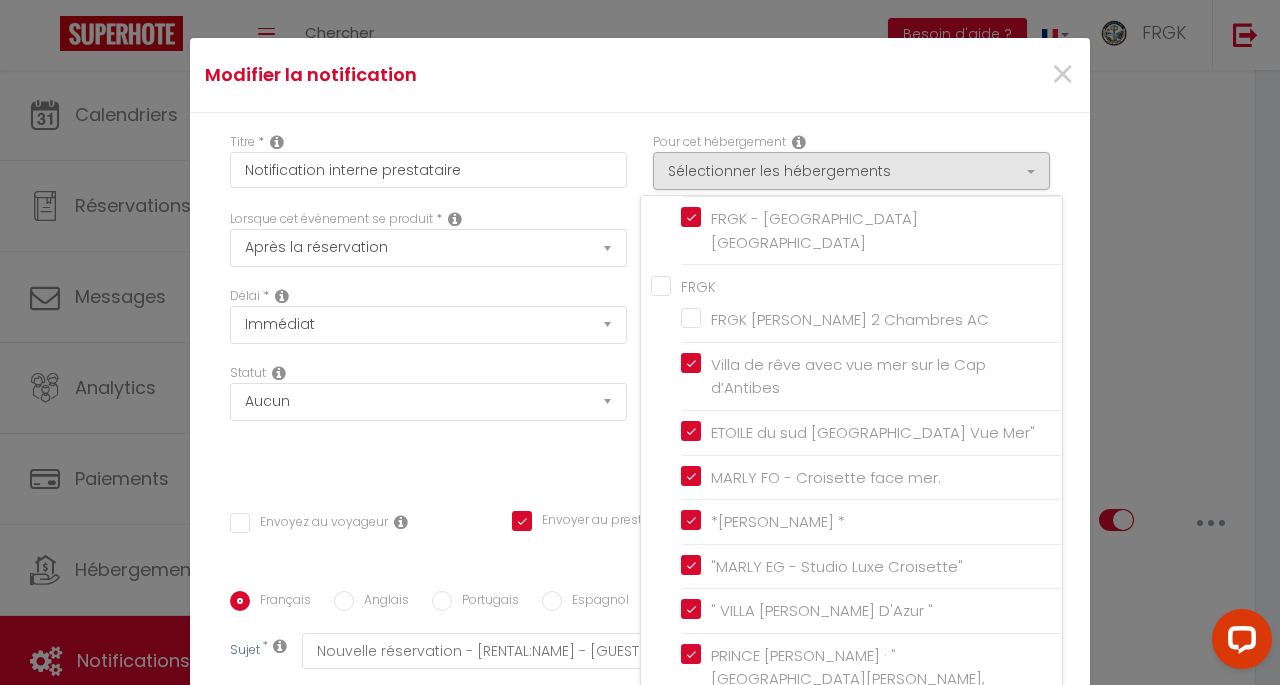 click on "FRGK" at bounding box center (856, 285) 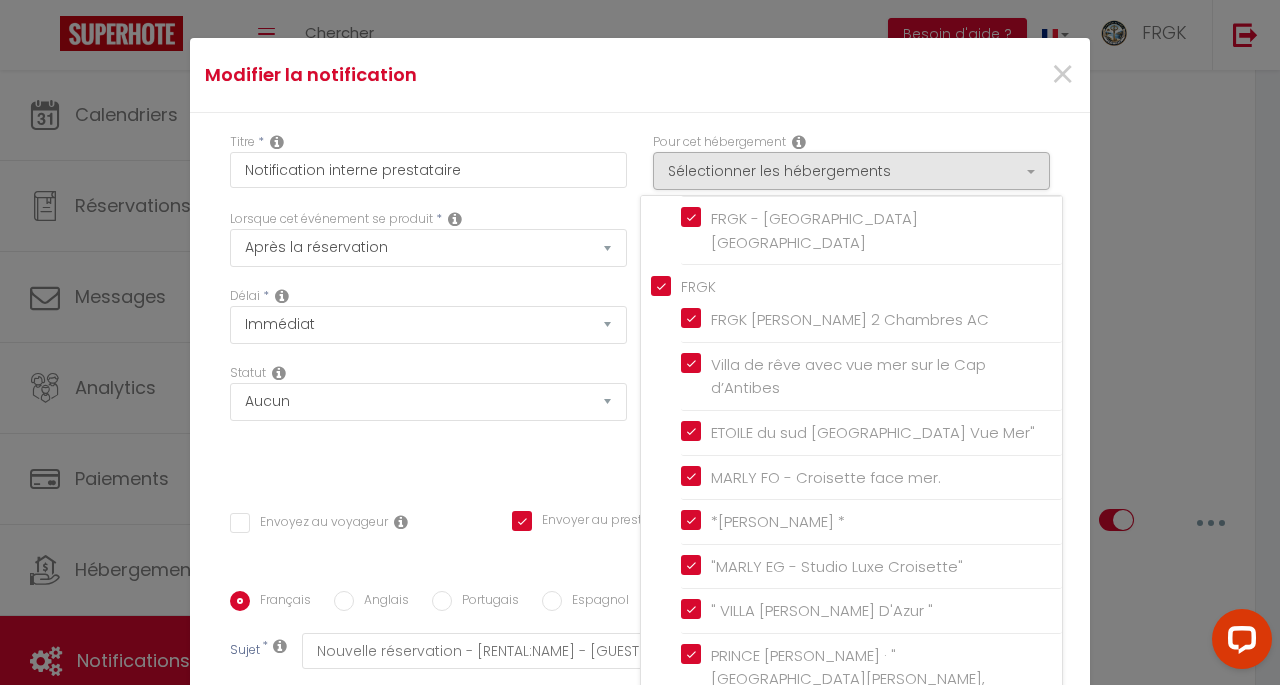 click on "Titre   *     Notification interne prestataire   Pour cet hébergement
Sélectionner les hébergements
Tous les apparts
[PERSON_NAME] & [PERSON_NAME] de rêve avec vue mer sur le Cap d’Antibes
" [GEOGRAPHIC_DATA][PERSON_NAME] "
TTWHYNOT  Contemporain Villa
CROIX DES GARDES Luxury Villa Cannes Peace & Privacy
*Villa privée avec piscine Antibes*
" [PERSON_NAME] piscine "" at bounding box center [640, 591] 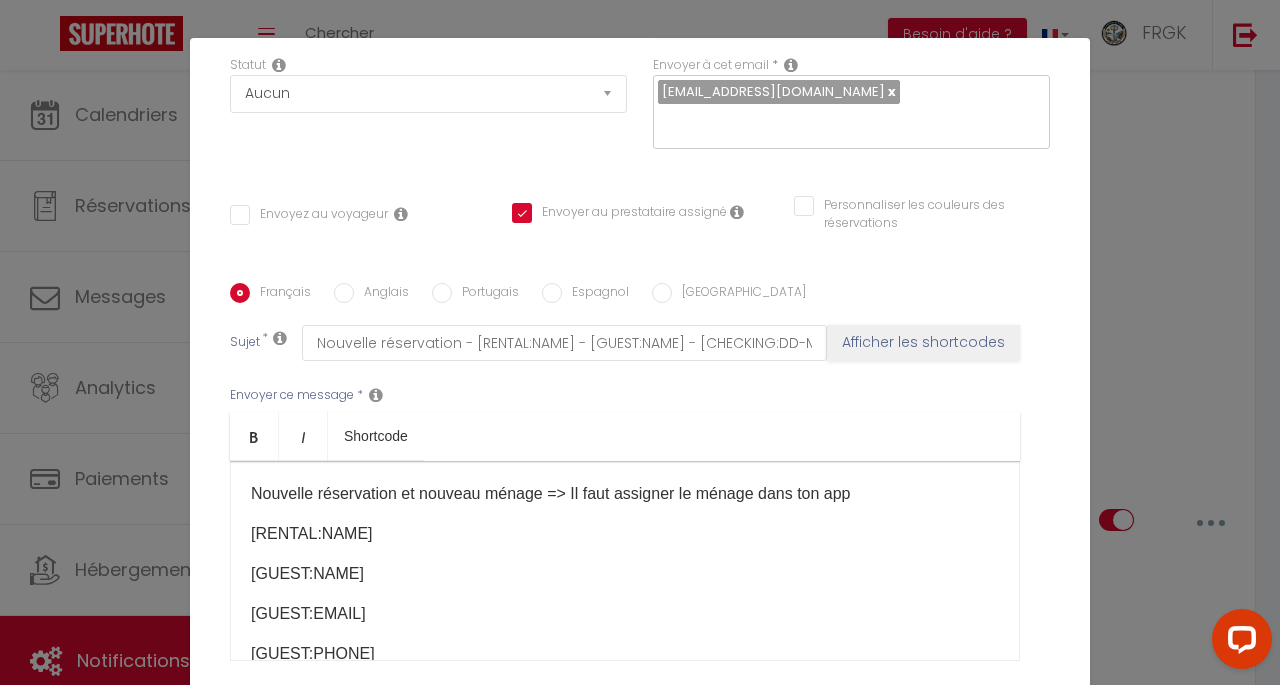 scroll, scrollTop: 404, scrollLeft: 0, axis: vertical 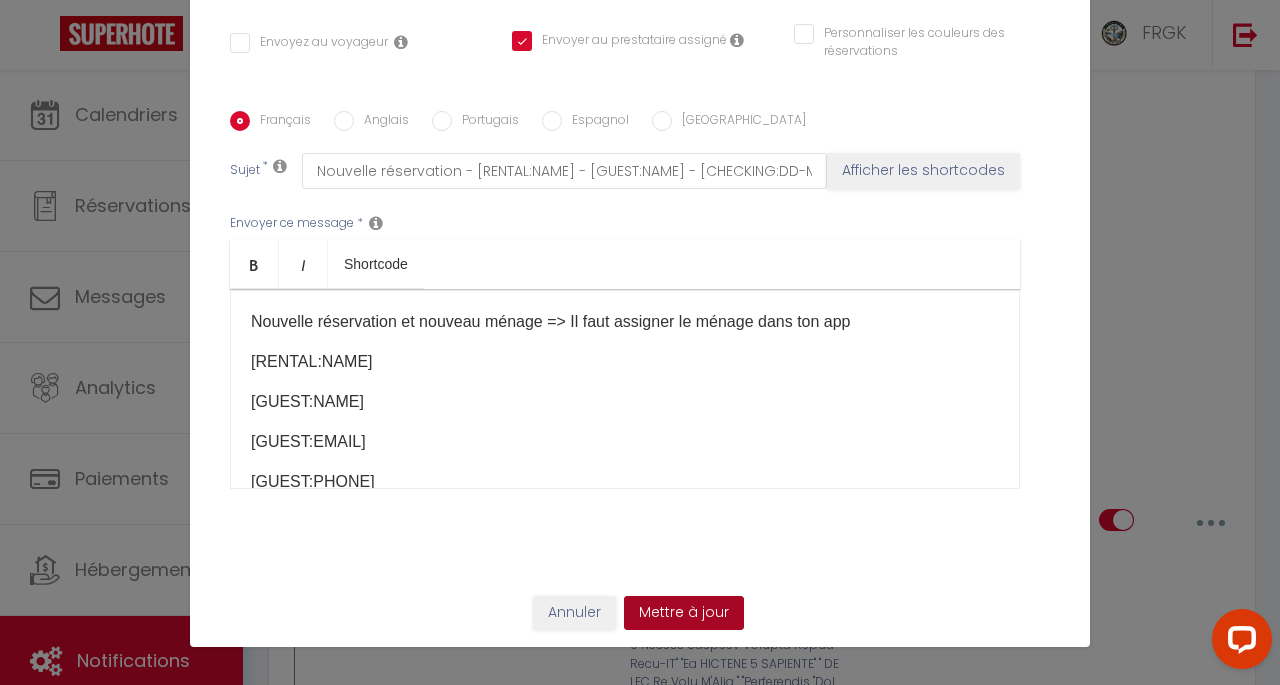 click on "Mettre à jour" at bounding box center [684, 613] 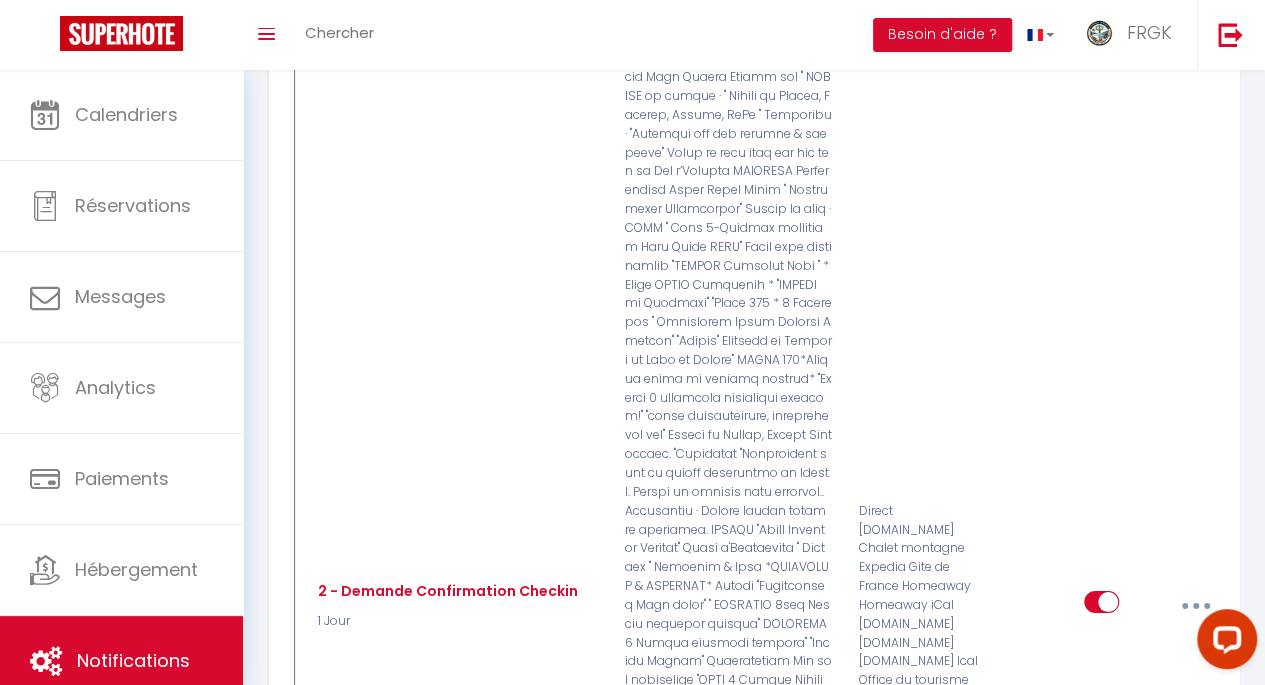 scroll, scrollTop: 3494, scrollLeft: 0, axis: vertical 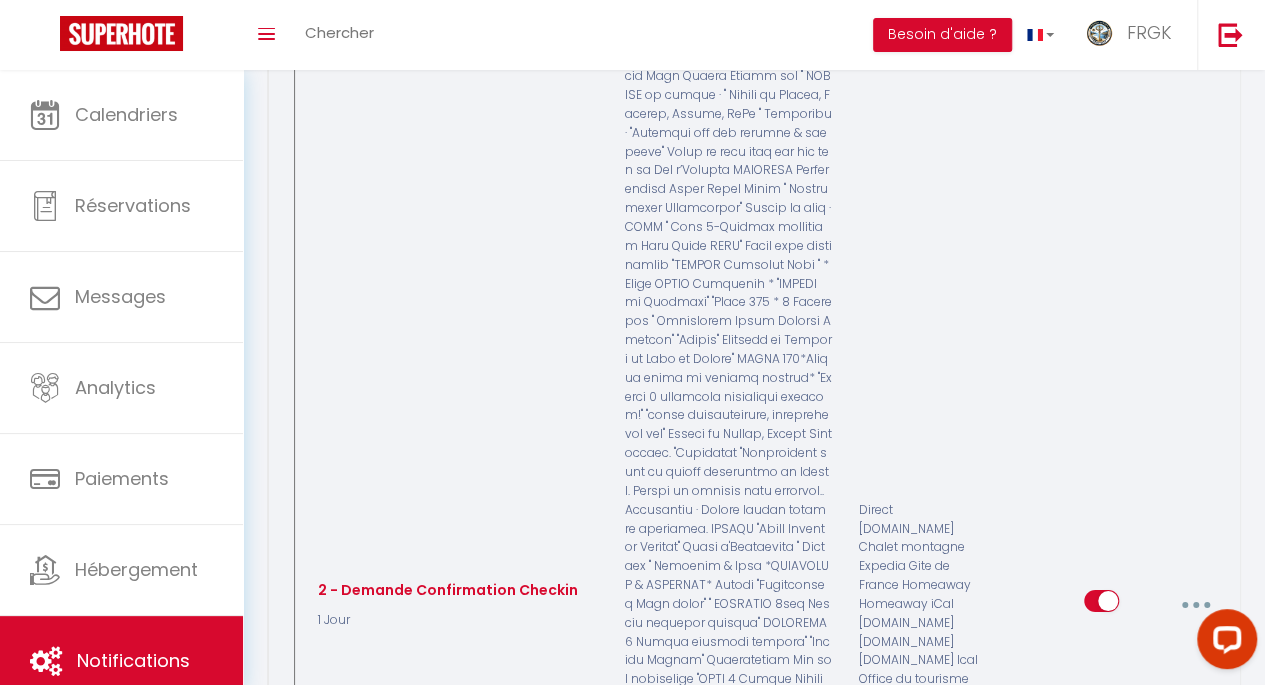 click at bounding box center (1195, 604) 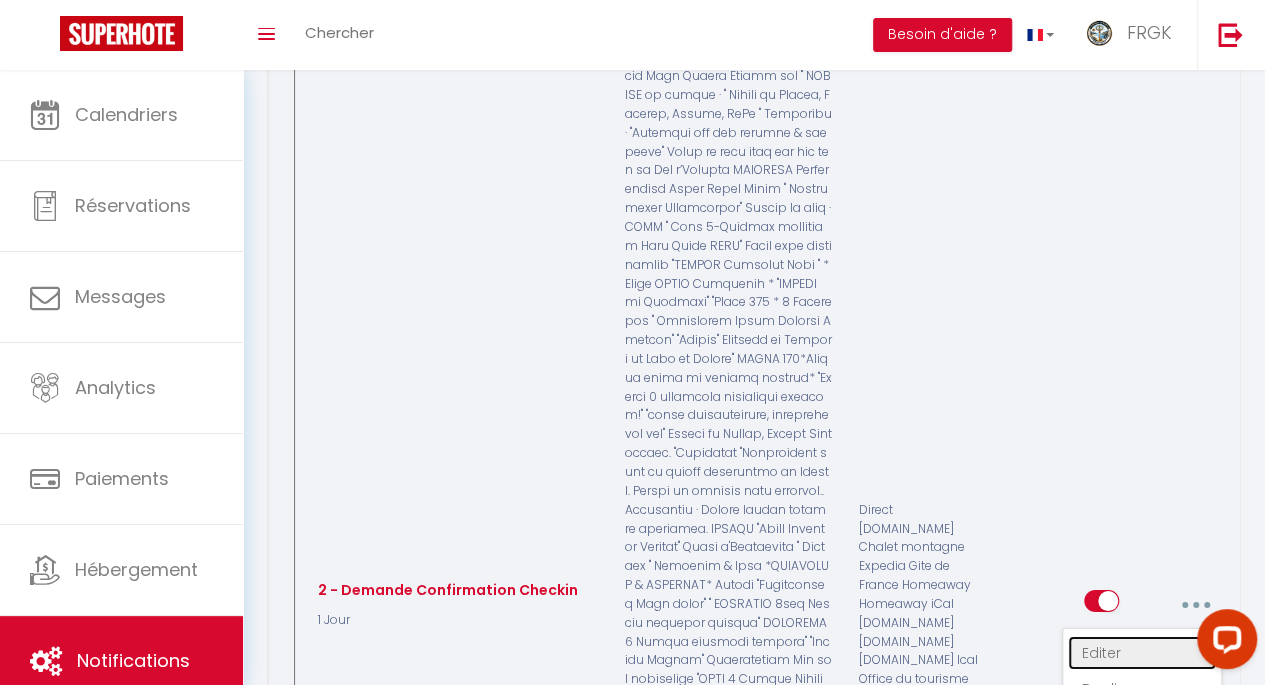 click on "Editer" at bounding box center (1142, 653) 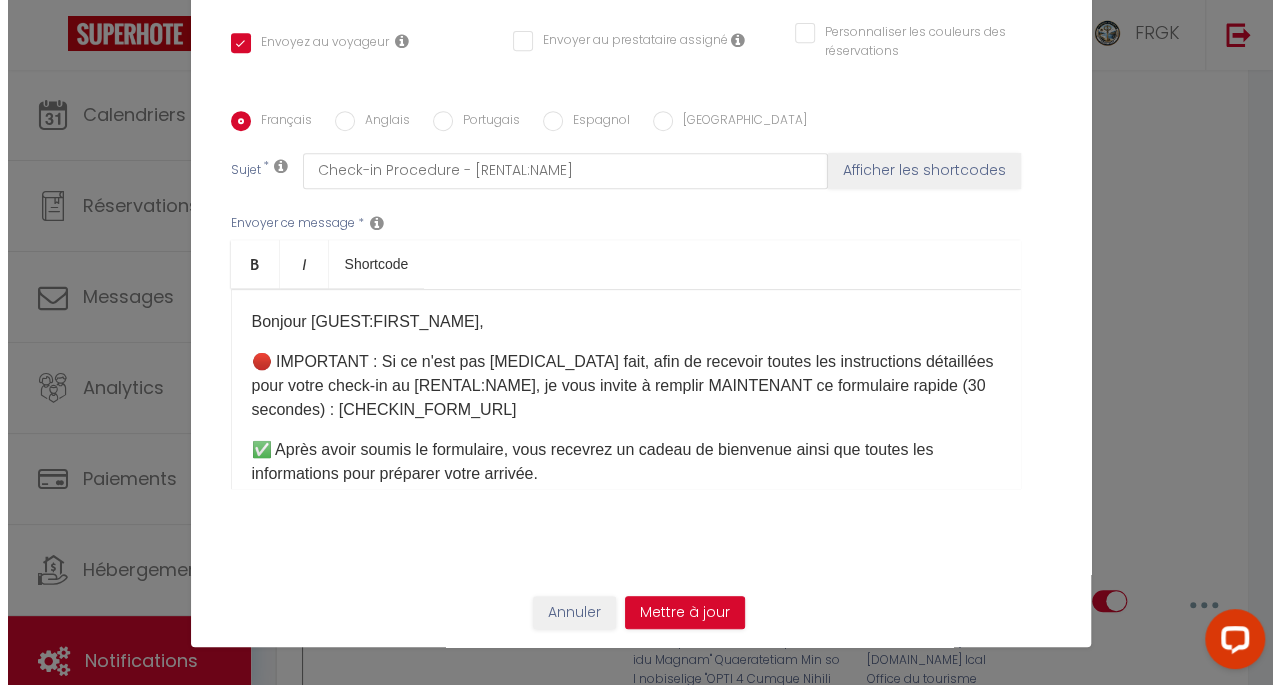 scroll, scrollTop: 3438, scrollLeft: 0, axis: vertical 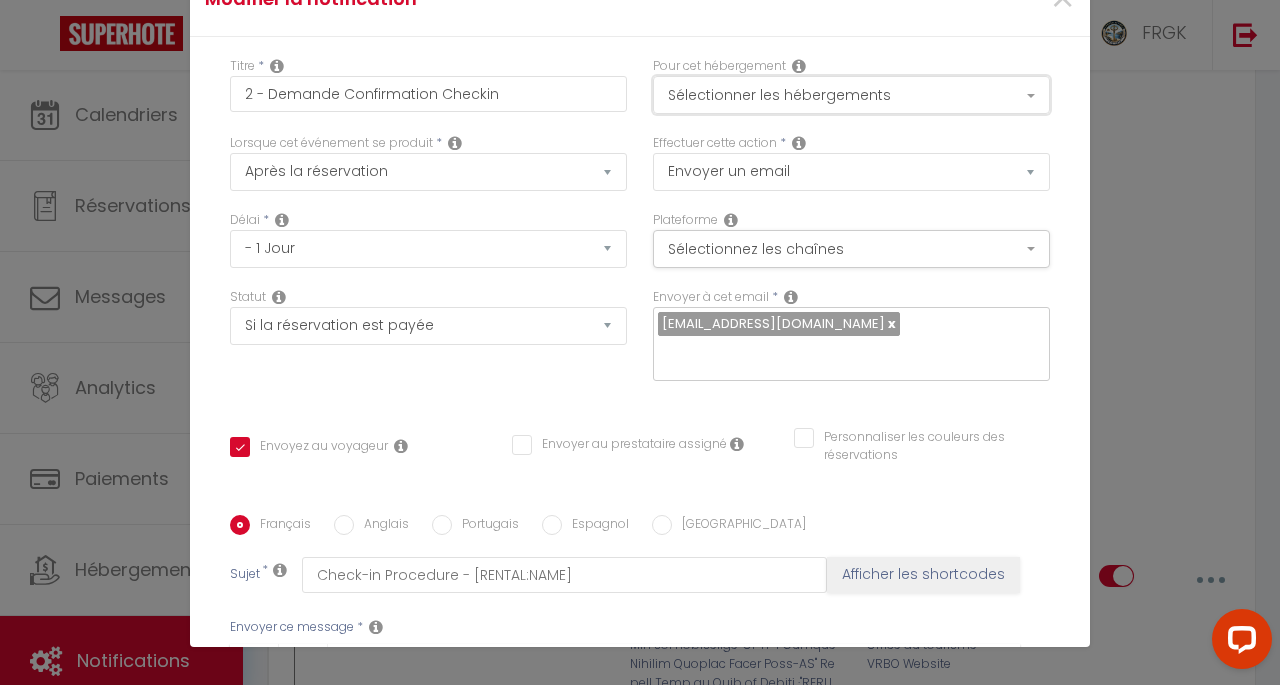 click on "Sélectionner les hébergements" at bounding box center [851, 95] 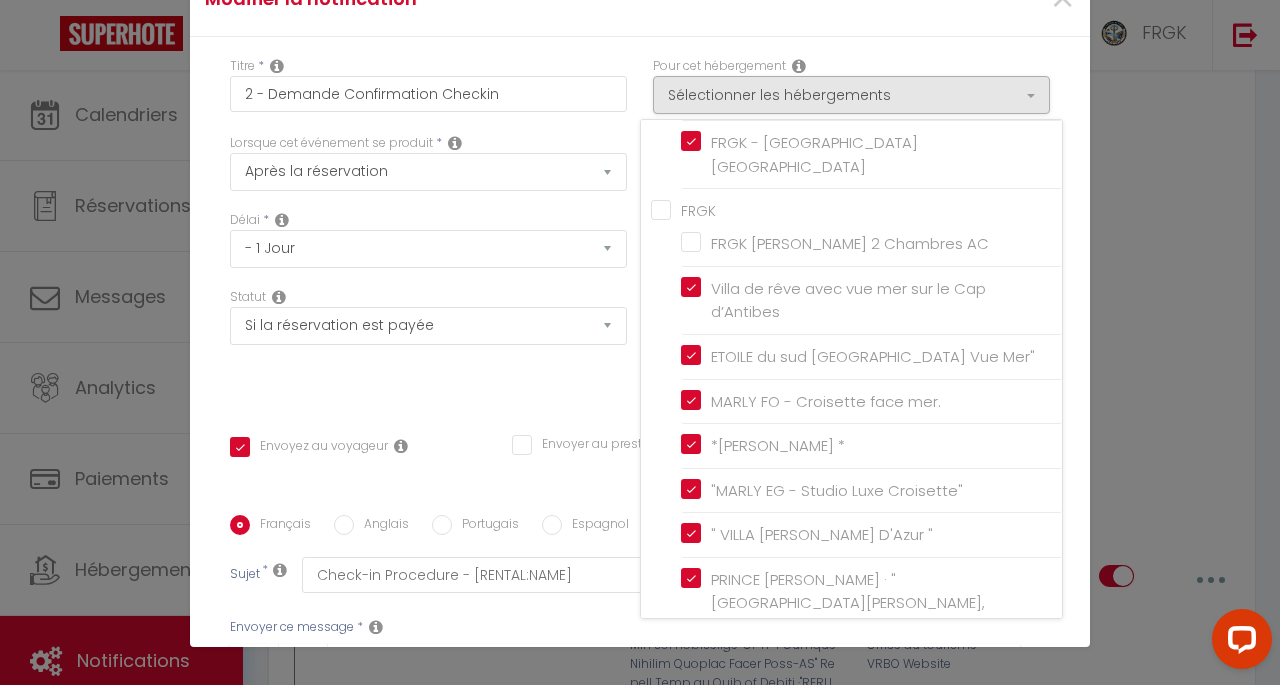 click on "FRGK" at bounding box center [856, 209] 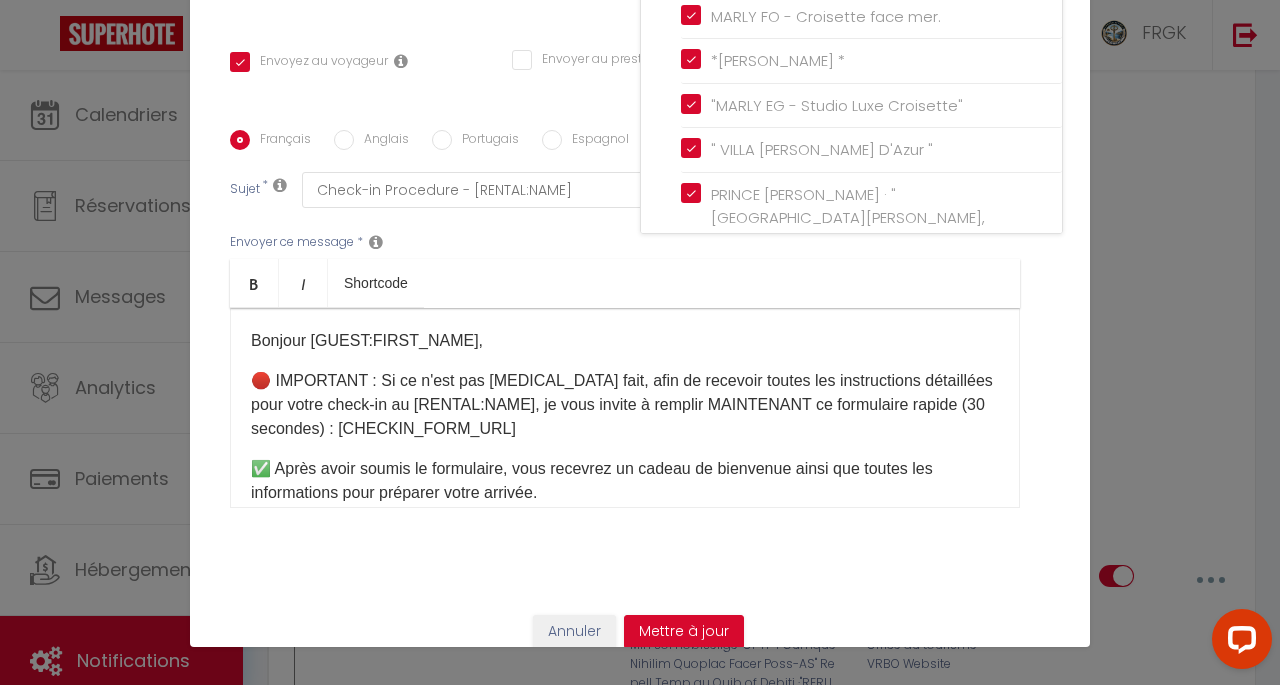 scroll, scrollTop: 404, scrollLeft: 0, axis: vertical 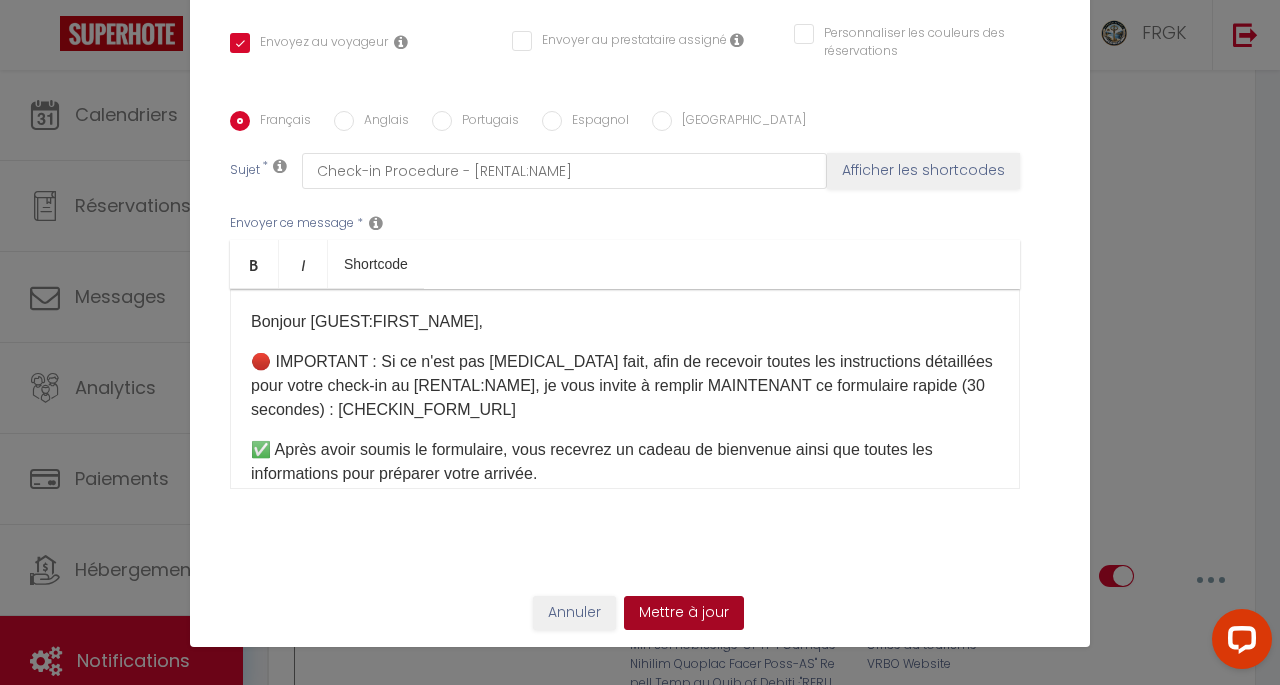 click on "Mettre à jour" at bounding box center (684, 613) 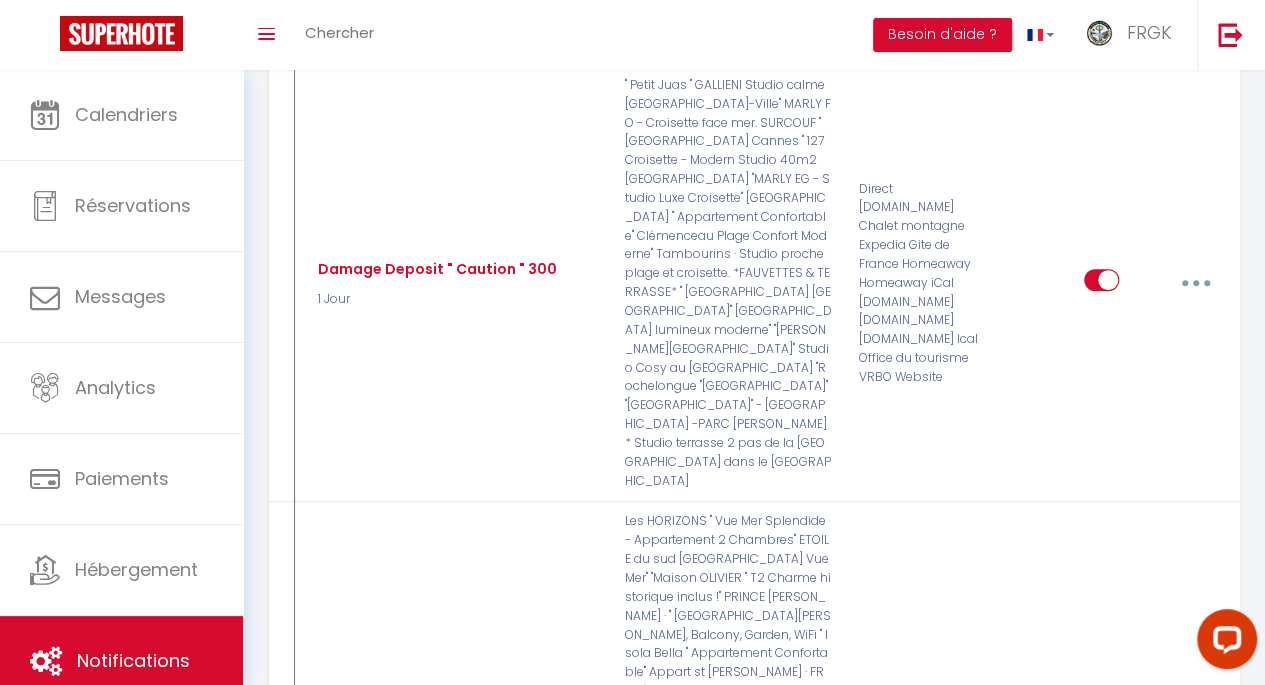 scroll, scrollTop: 4102, scrollLeft: 0, axis: vertical 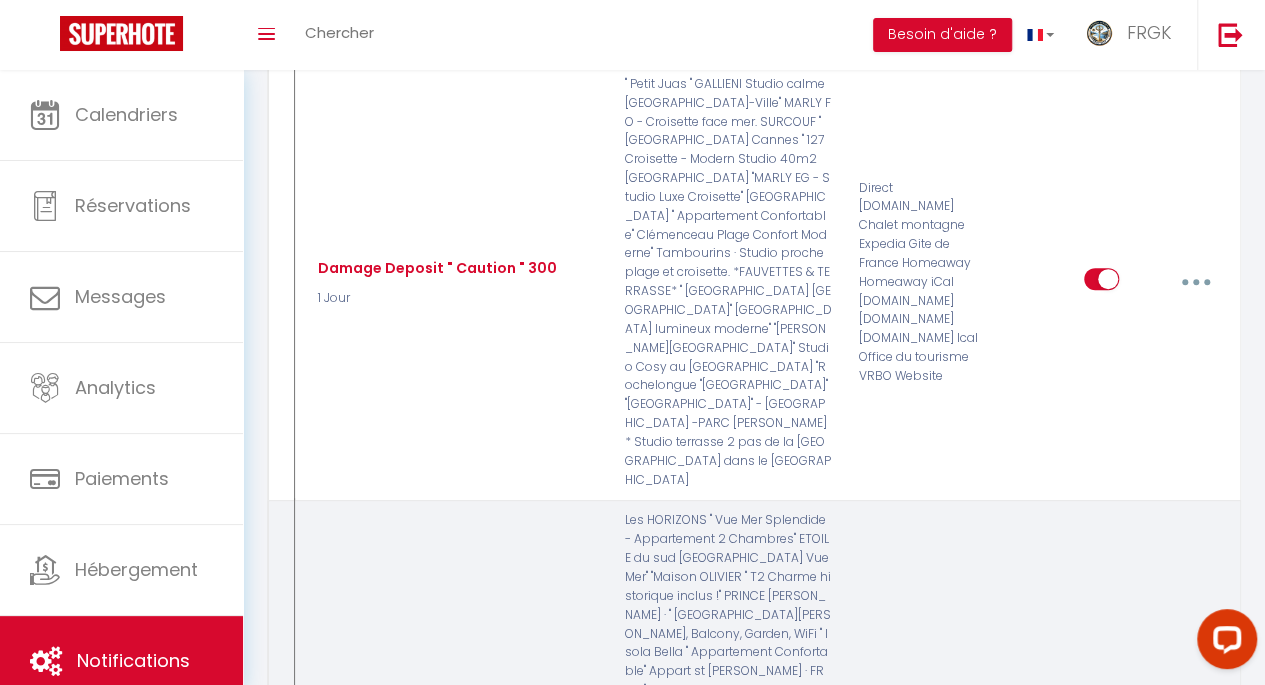 click at bounding box center [1195, 804] 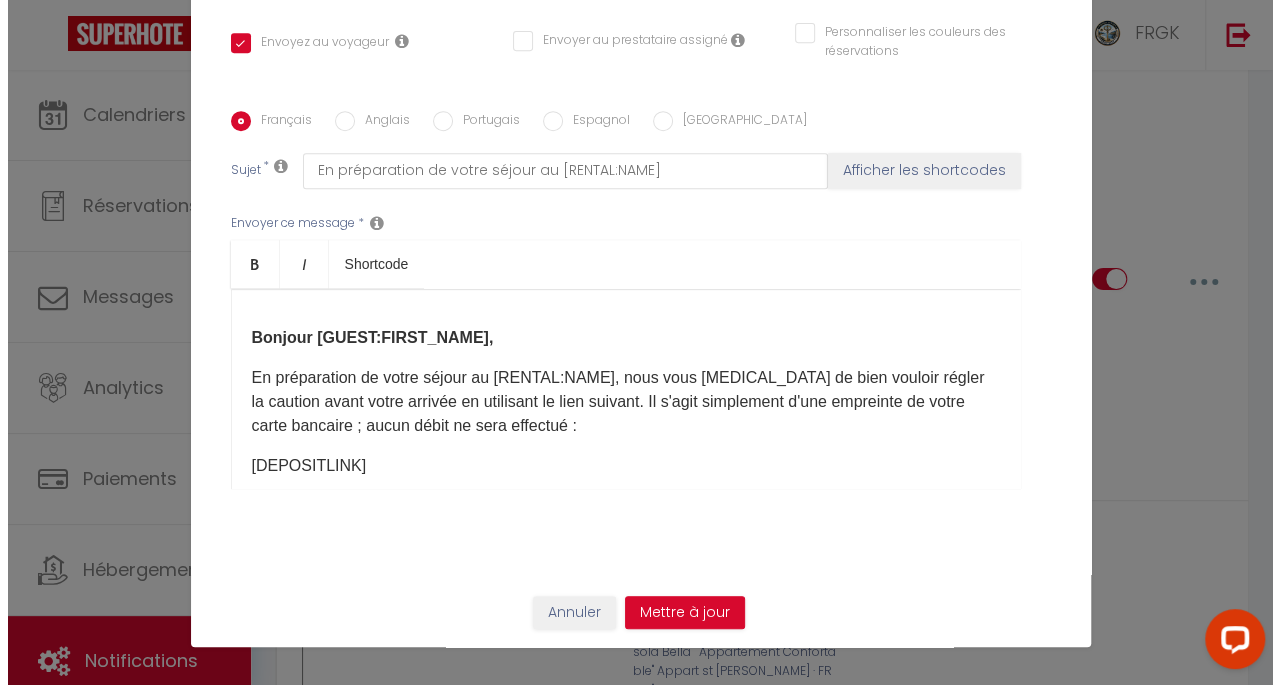 scroll, scrollTop: 4064, scrollLeft: 0, axis: vertical 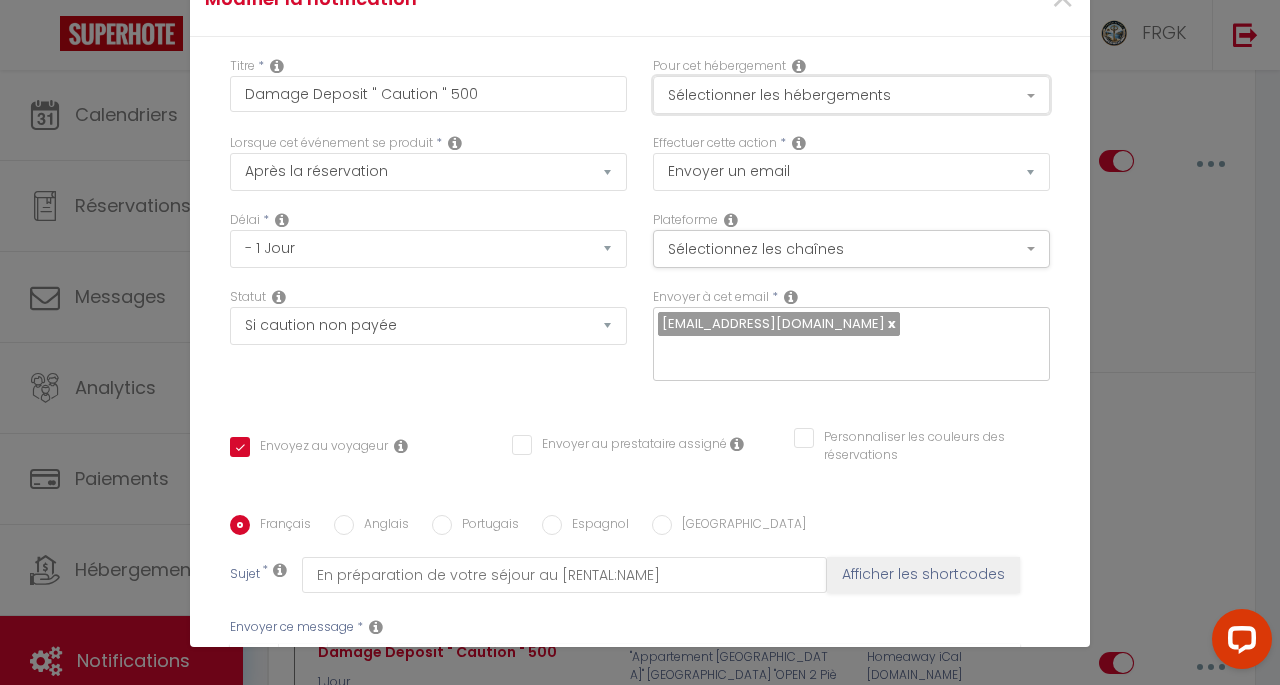 click on "Sélectionner les hébergements" at bounding box center [851, 95] 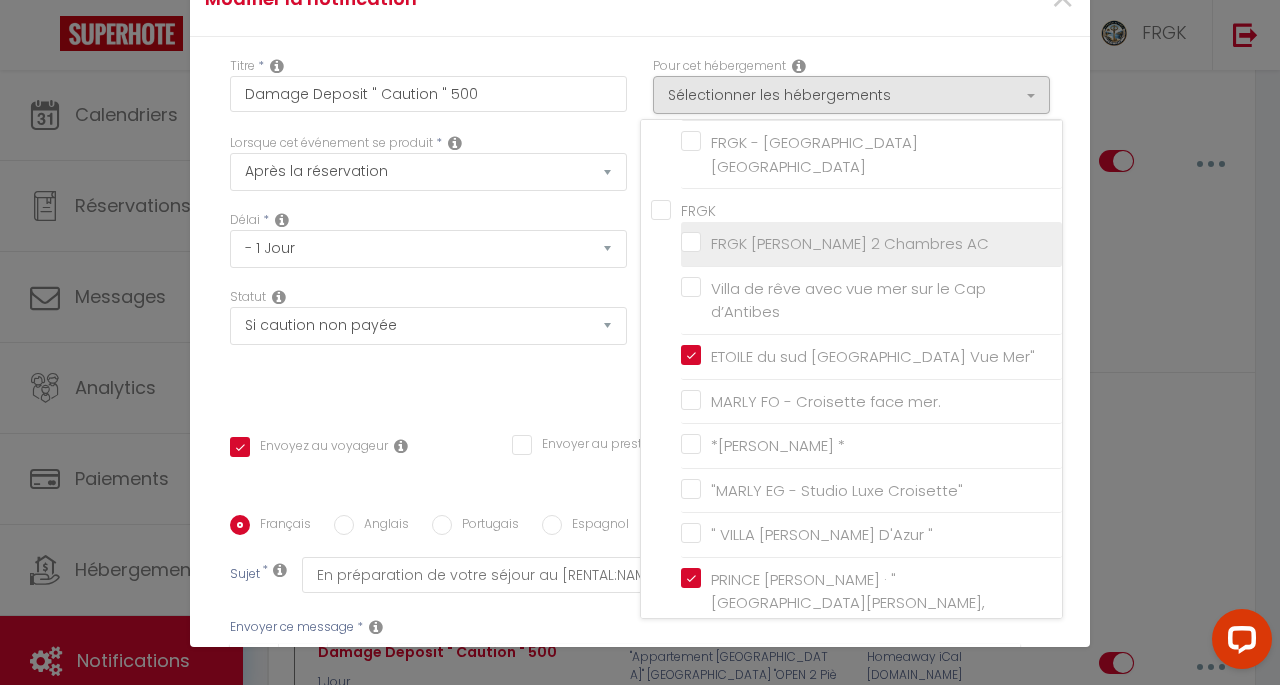 click on "FRGK [PERSON_NAME] 2 Chambres AC" at bounding box center [871, 244] 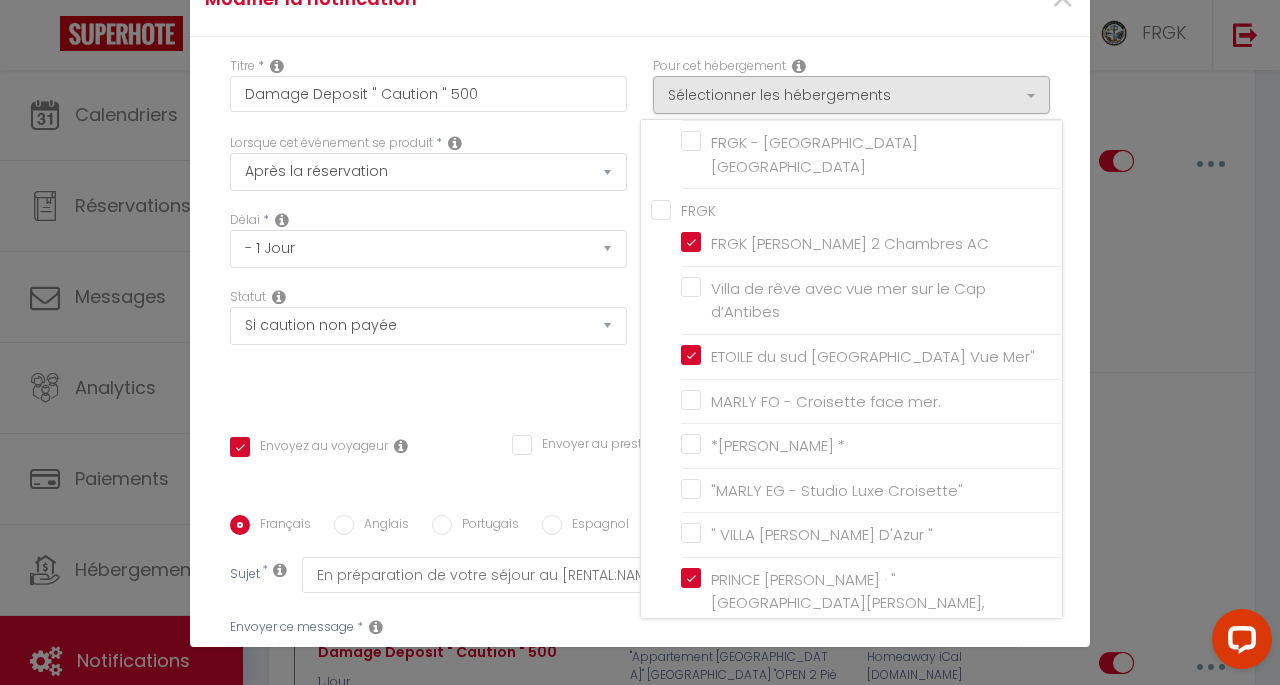 click on "Titre   *     Damage Deposit " Caution " 500   Pour cet hébergement
Sélectionner les hébergements
Tous les apparts
[PERSON_NAME] & [PERSON_NAME] de rêve avec vue mer sur le Cap d’Antibes
" [GEOGRAPHIC_DATA][PERSON_NAME] "
TTWHYNOT  Contemporain Villa
CROIX DES GARDES Luxury Villa Cannes Peace & Privacy
*Villa privée avec piscine Antibes*
" [PERSON_NAME] piscine "" at bounding box center (640, 515) 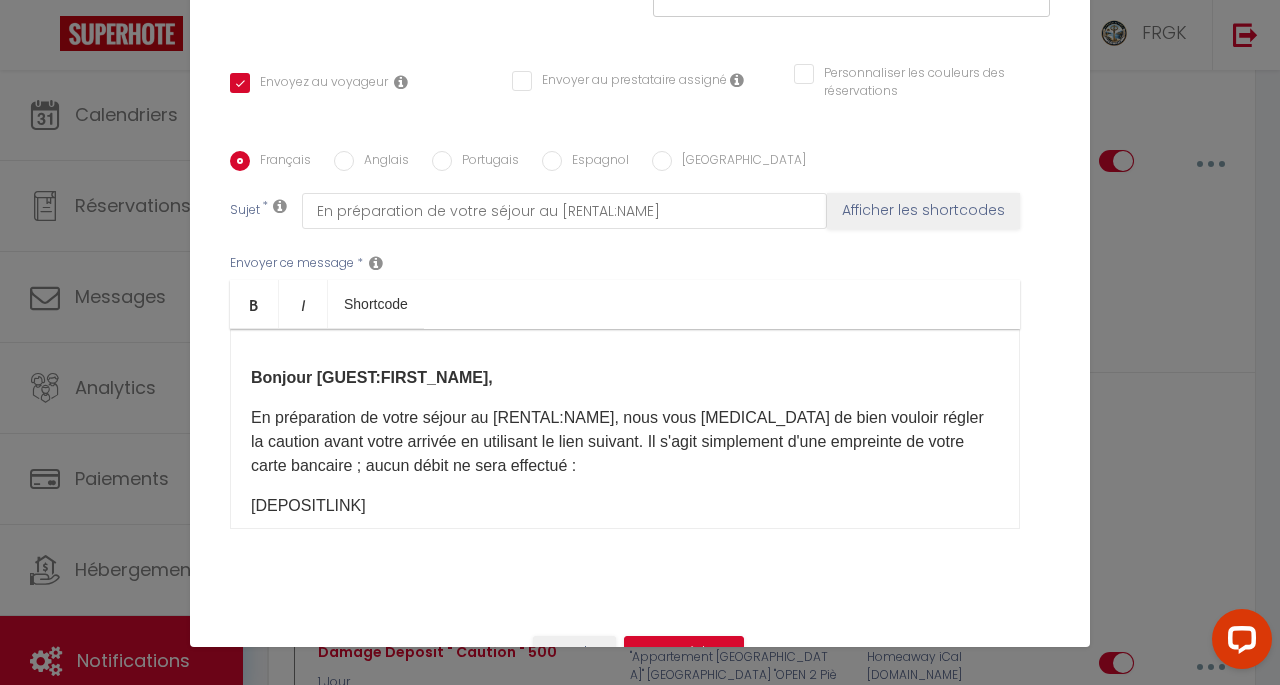 scroll, scrollTop: 404, scrollLeft: 0, axis: vertical 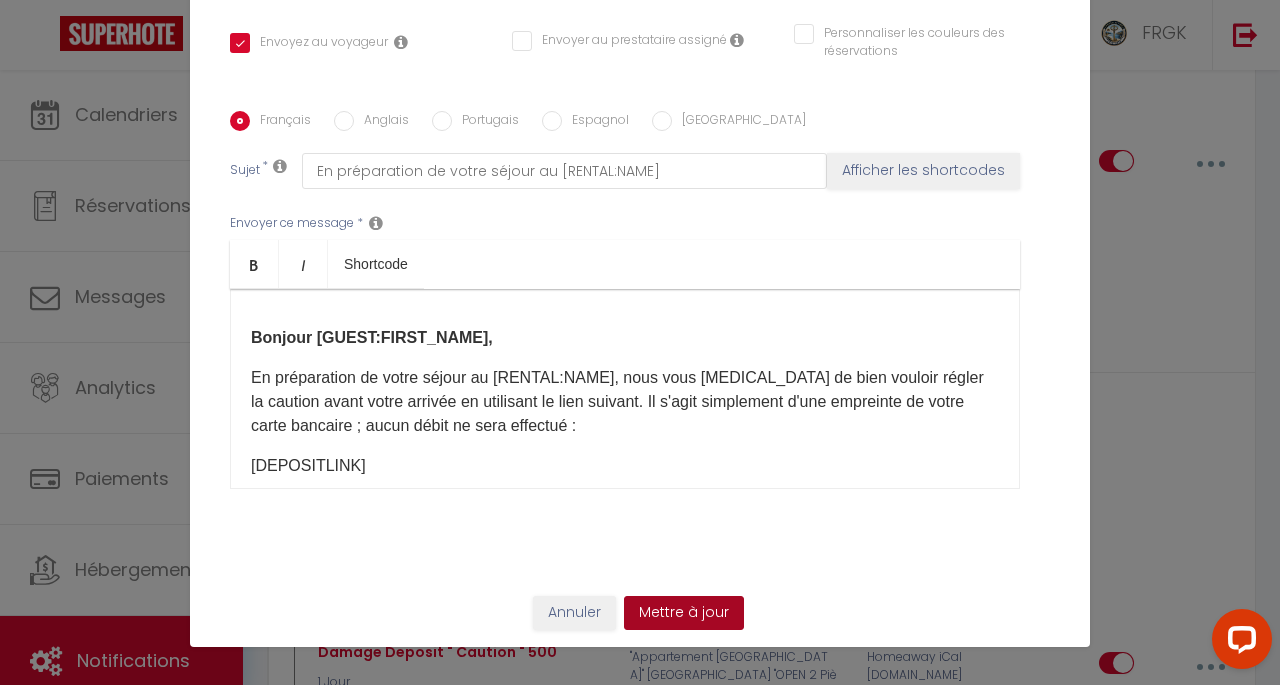 click on "Mettre à jour" at bounding box center (684, 613) 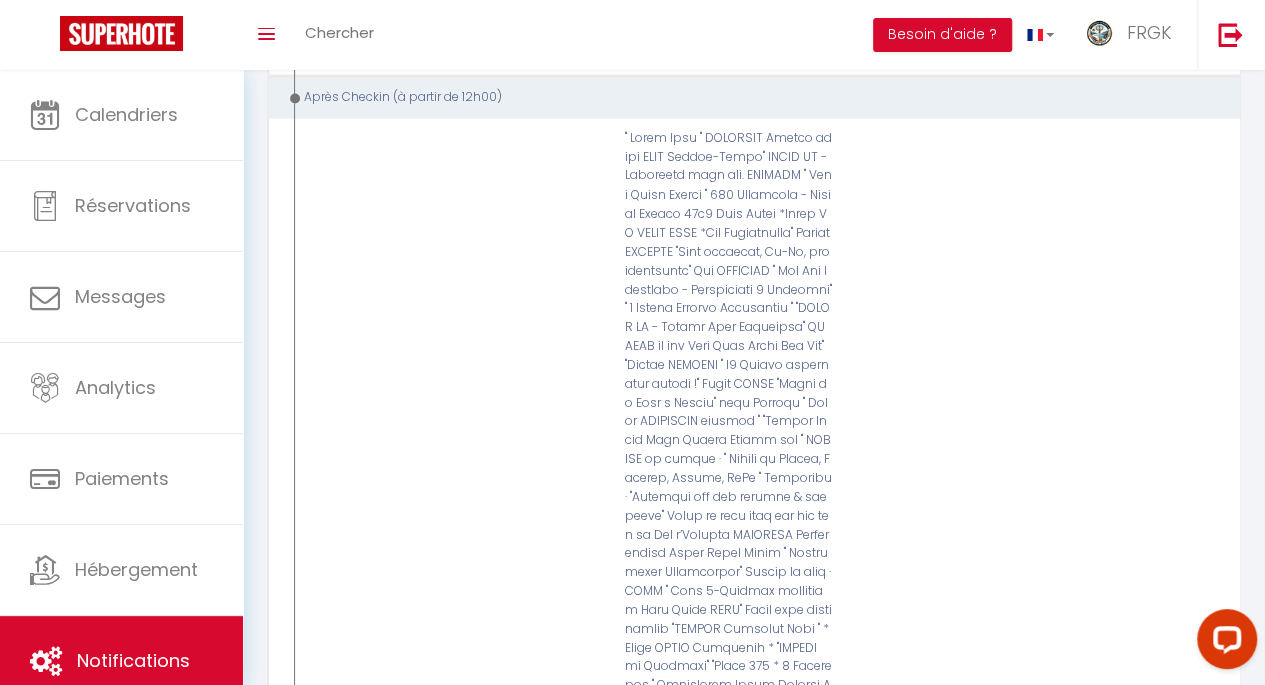 scroll, scrollTop: 5499, scrollLeft: 0, axis: vertical 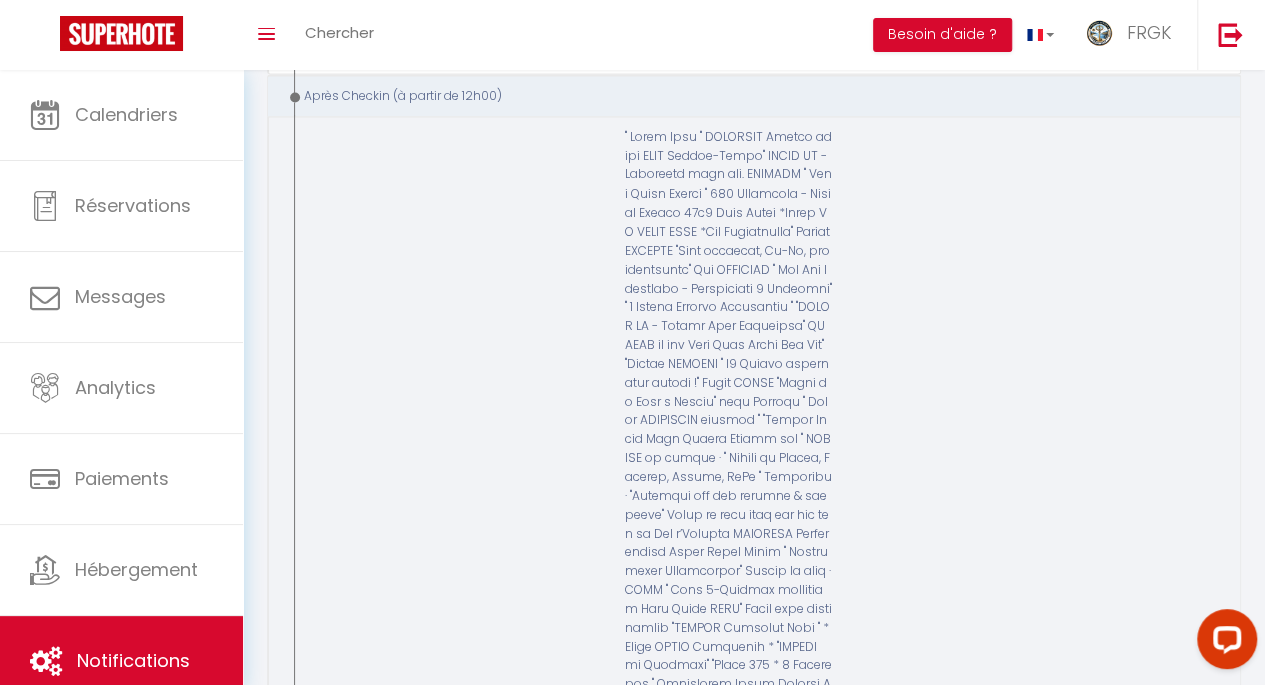 click at bounding box center (1195, 966) 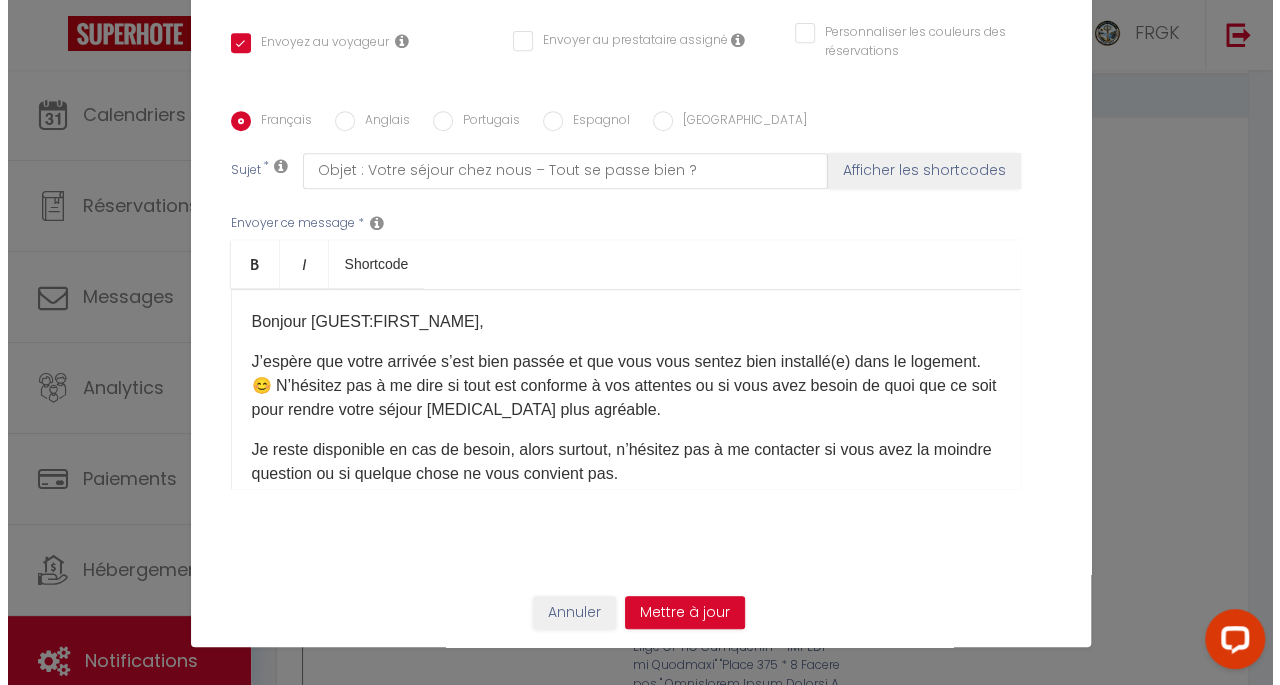 scroll, scrollTop: 5442, scrollLeft: 0, axis: vertical 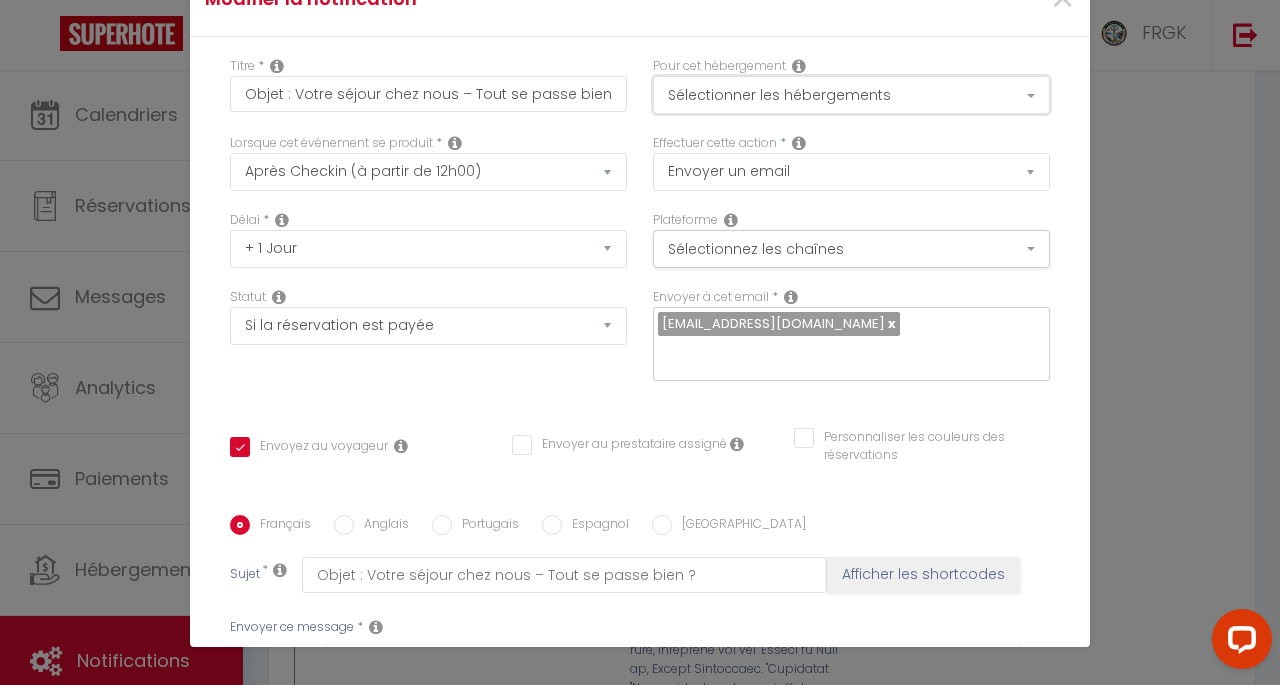 click on "Sélectionner les hébergements" at bounding box center [851, 95] 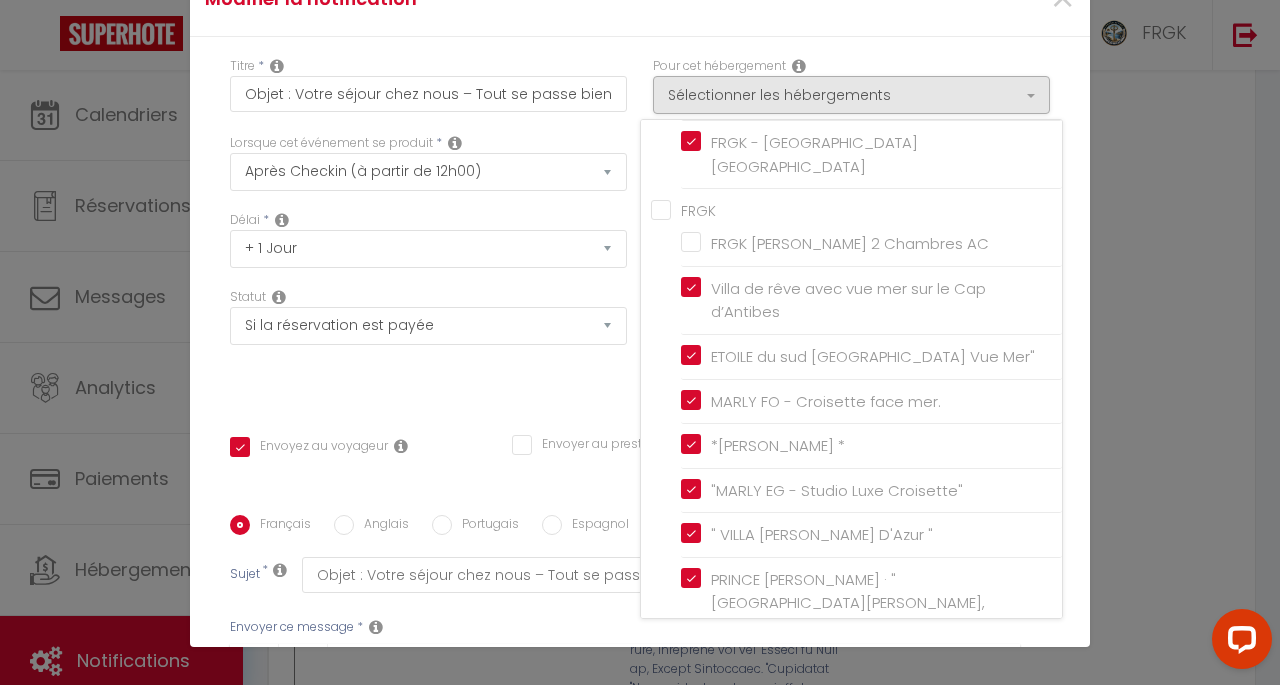 click on "FRGK" at bounding box center [856, 209] 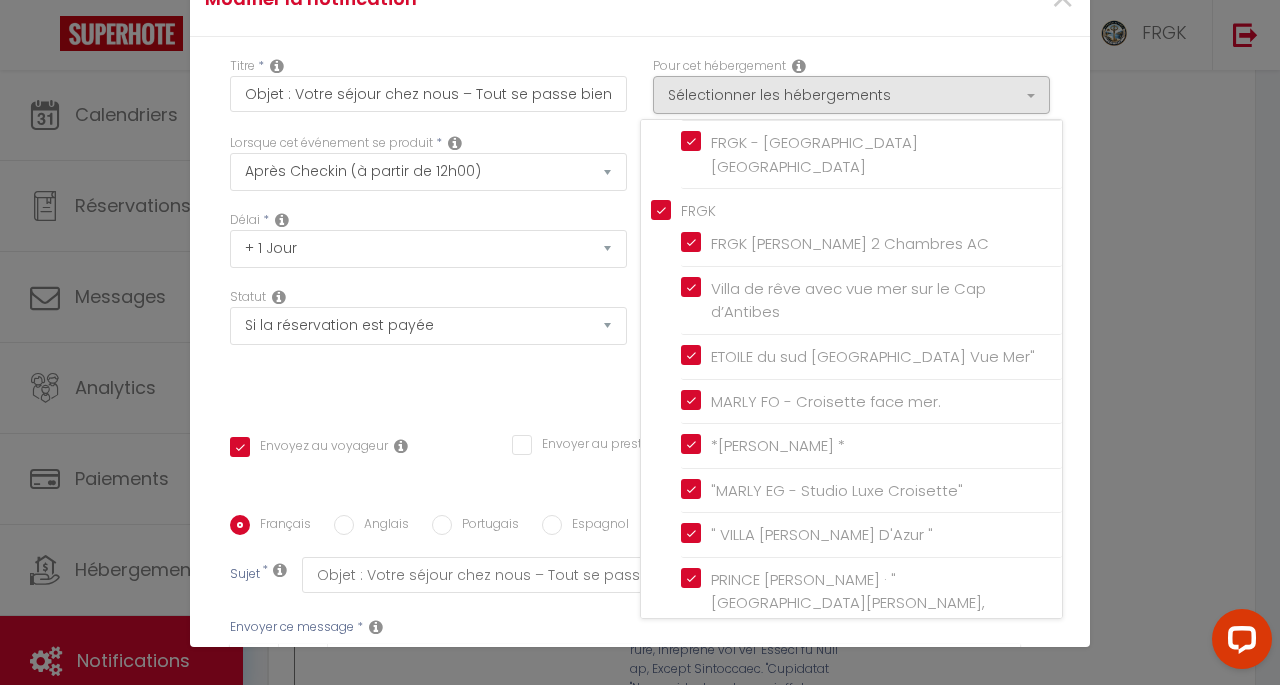 click on "Titre   *     Objet : Votre séjour chez nous – Tout se passe bien ?   Pour cet hébergement
Sélectionner les hébergements
Tous les apparts
[PERSON_NAME] & [PERSON_NAME] de rêve avec vue mer sur le Cap d’Antibes
" [GEOGRAPHIC_DATA][PERSON_NAME] "
TTWHYNOT  Contemporain Villa
CROIX DES GARDES Luxury Villa Cannes Peace & Privacy
*Villa privée avec piscine Antibes*" at bounding box center (640, 515) 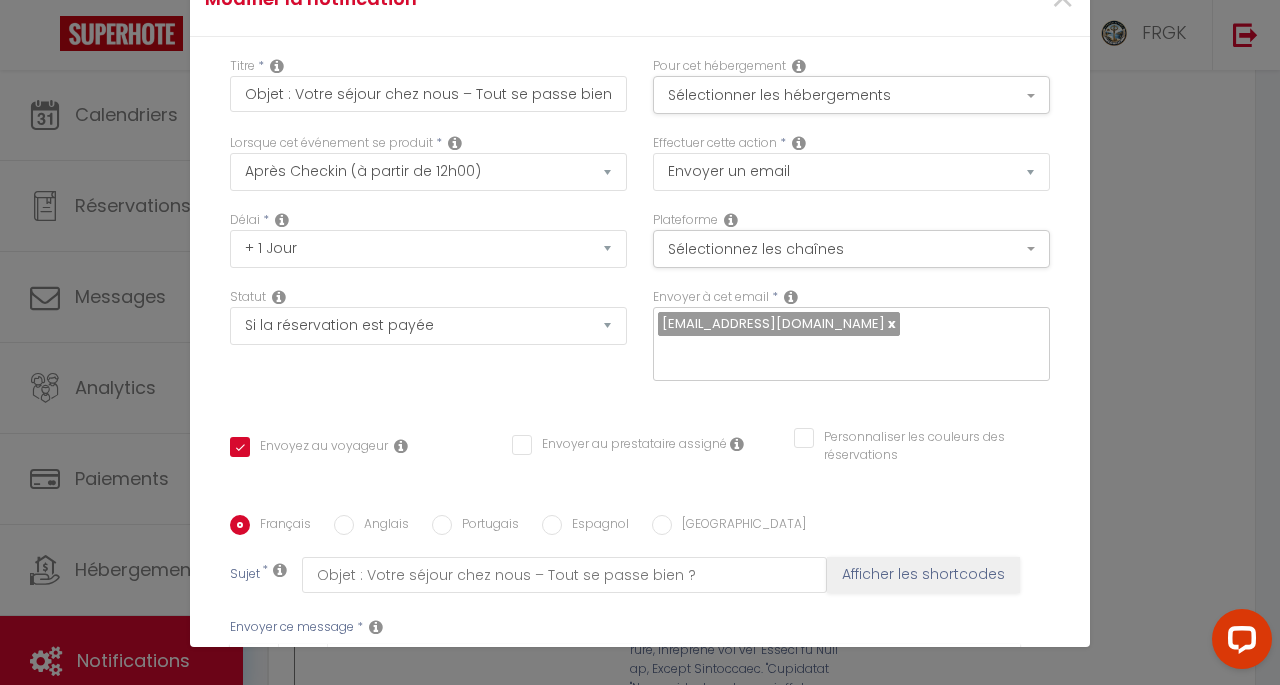 scroll, scrollTop: 404, scrollLeft: 0, axis: vertical 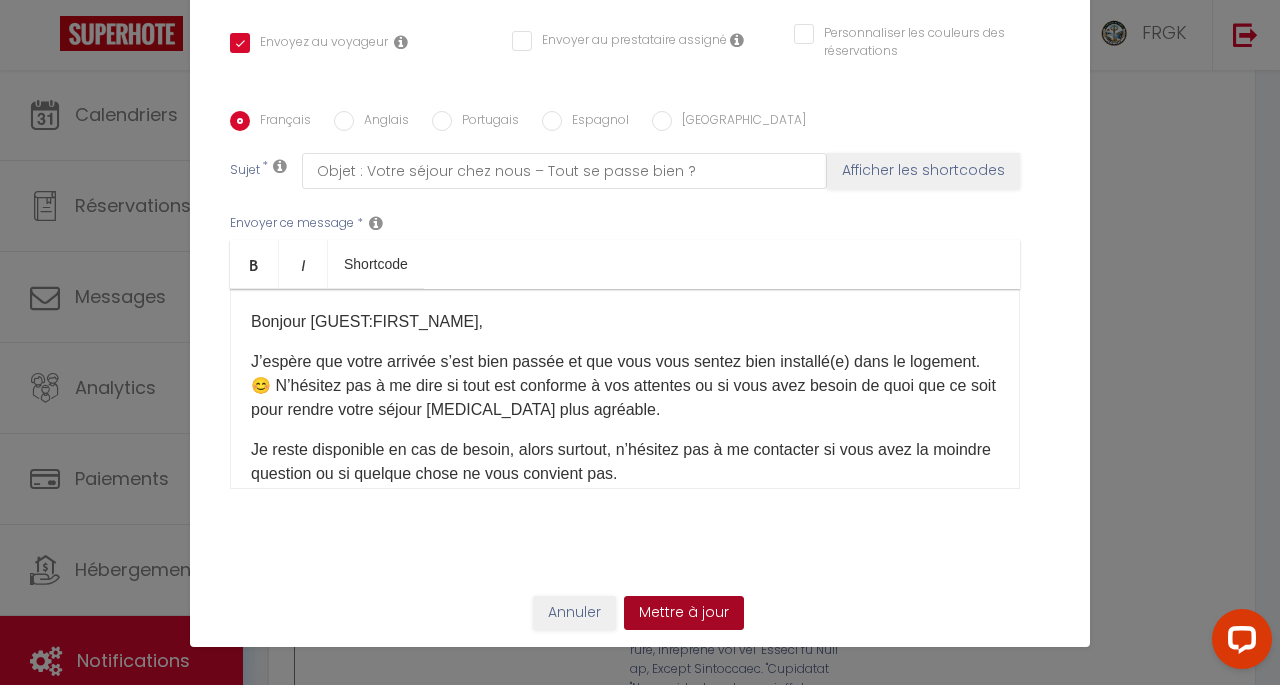 click on "Mettre à jour" at bounding box center [684, 613] 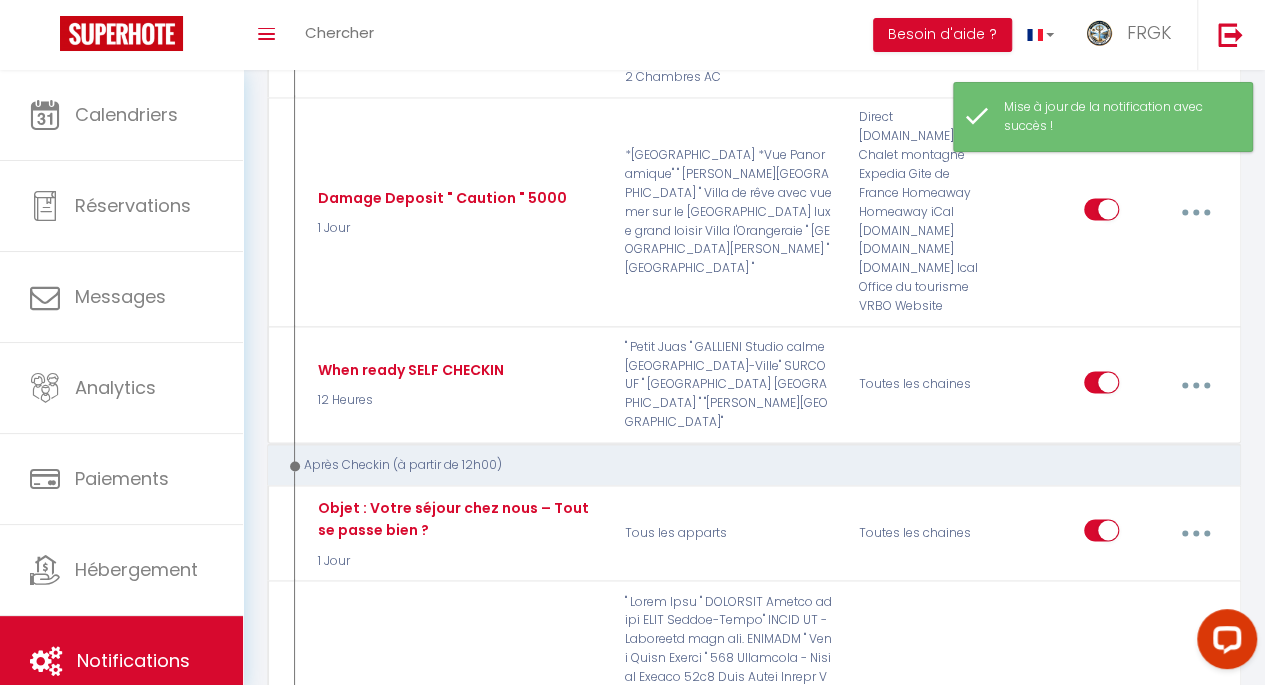 scroll, scrollTop: 5132, scrollLeft: 0, axis: vertical 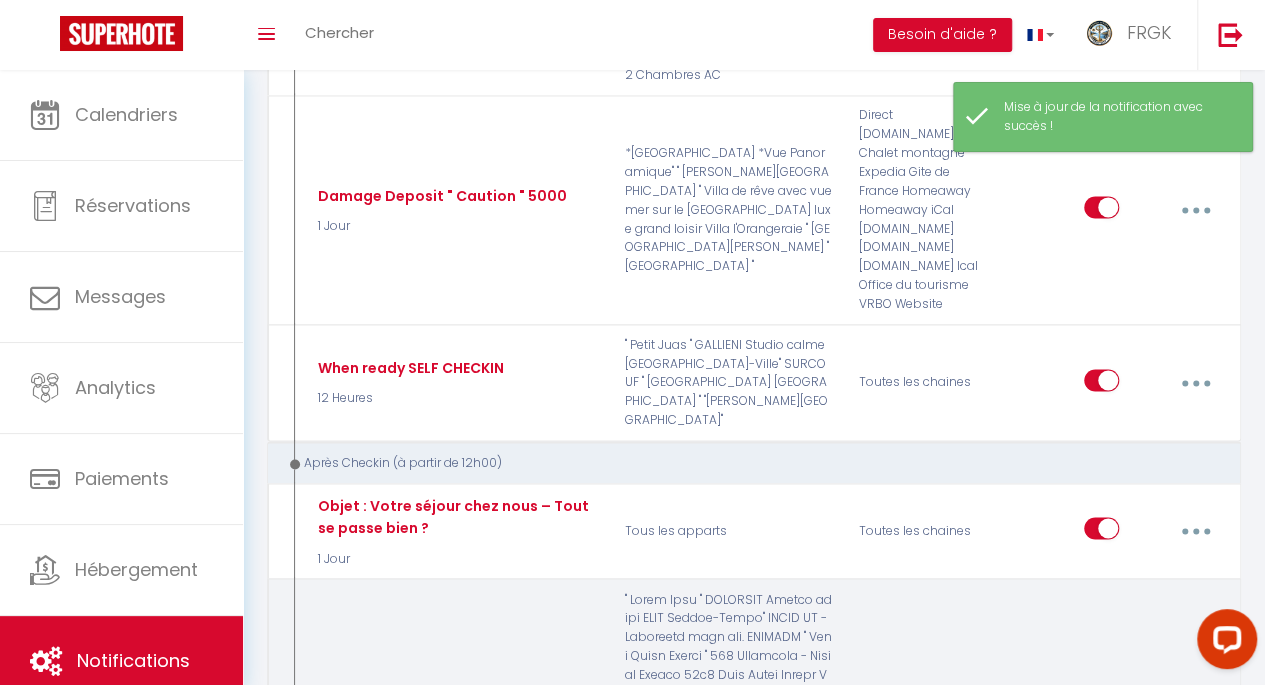 click at bounding box center (1195, 967) 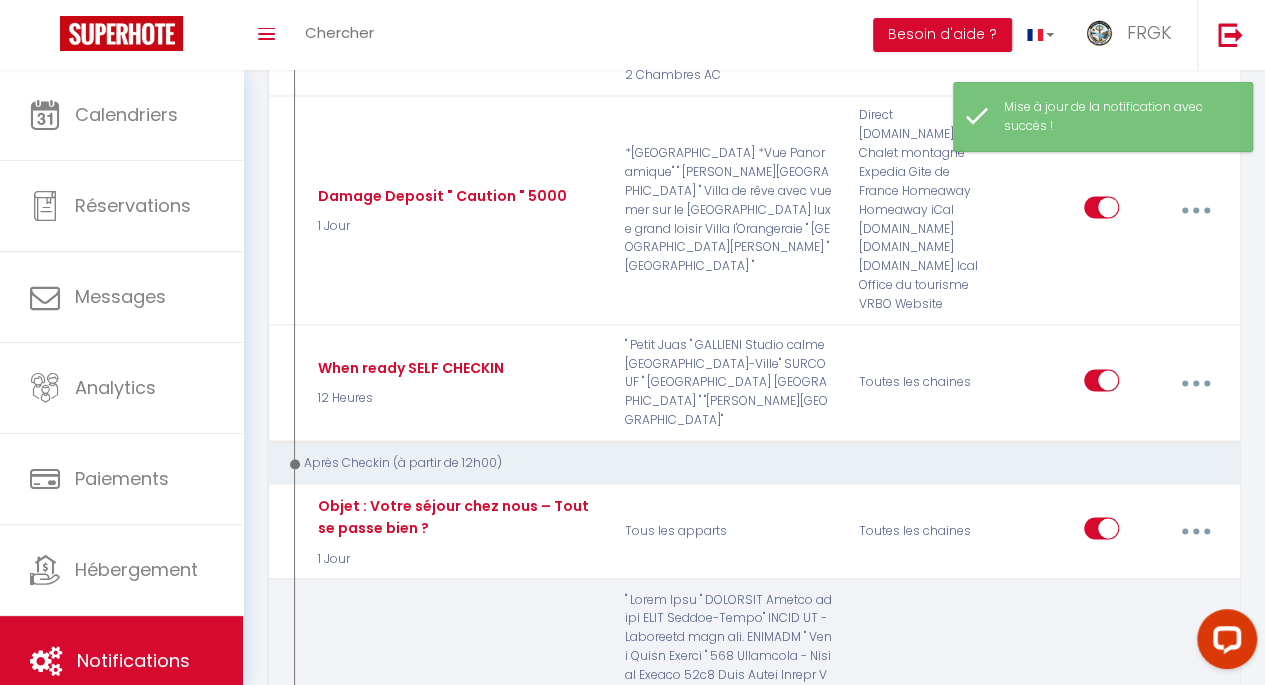 click on "Editer" at bounding box center [1142, 1015] 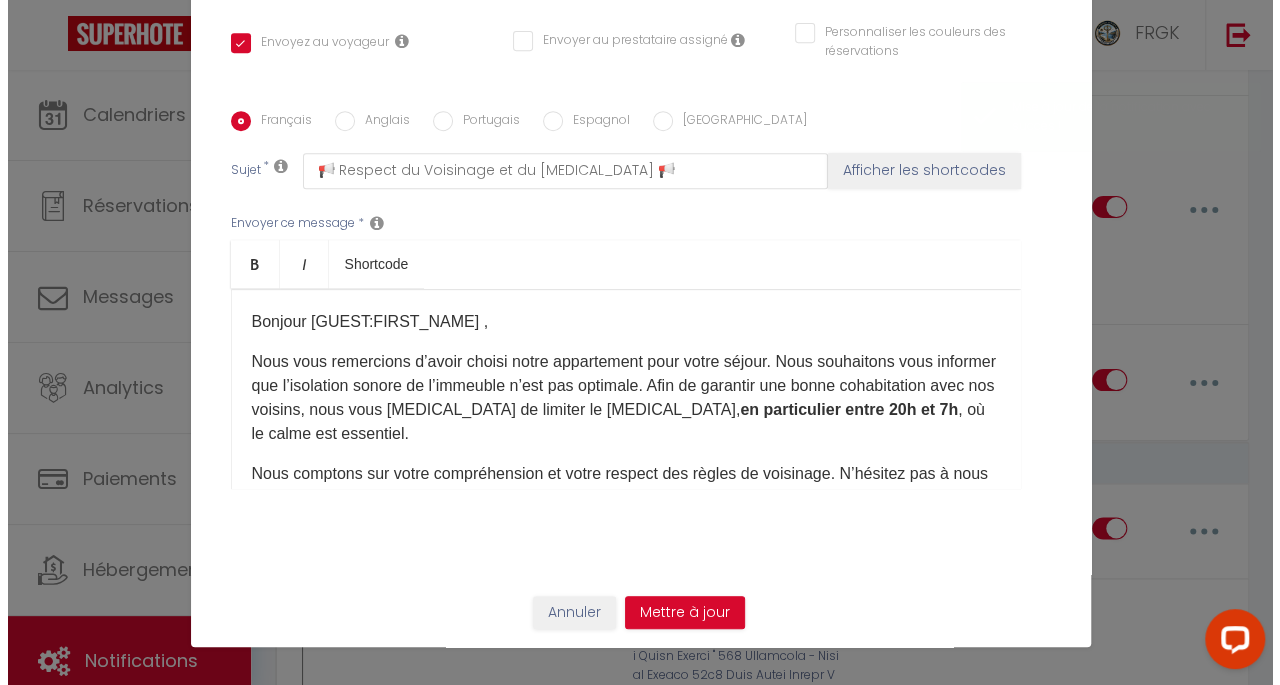 scroll, scrollTop: 5094, scrollLeft: 0, axis: vertical 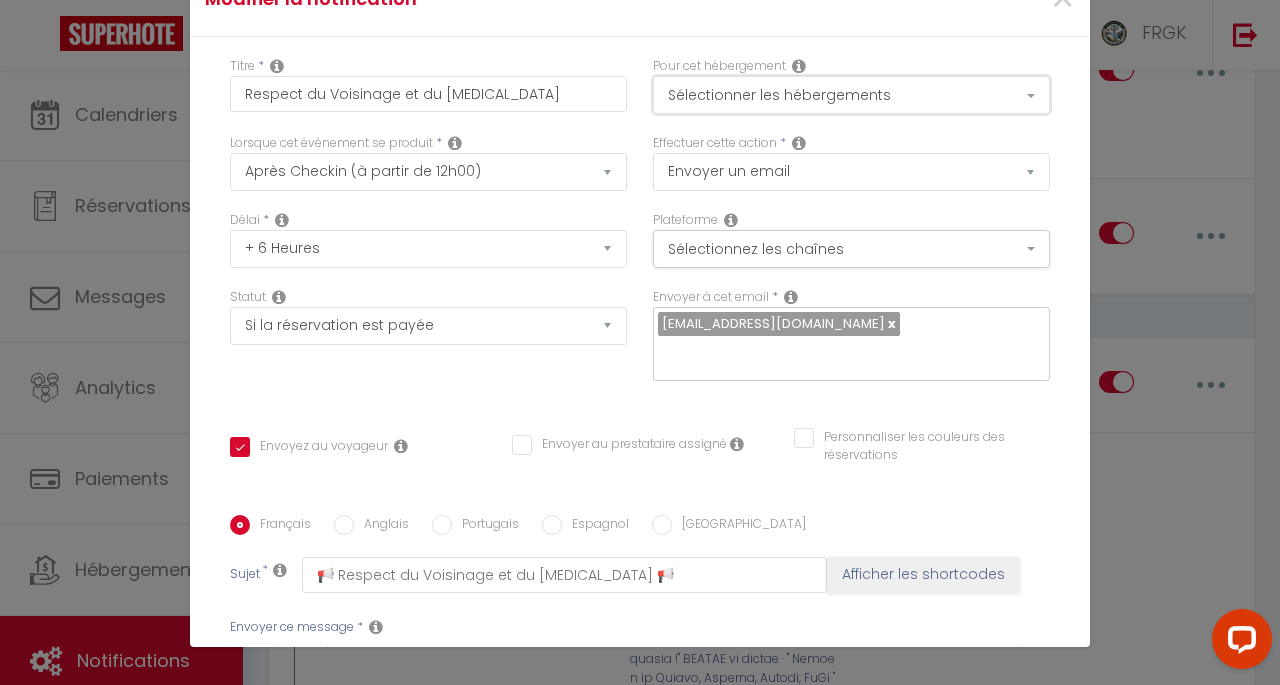 click on "Sélectionner les hébergements" at bounding box center (851, 95) 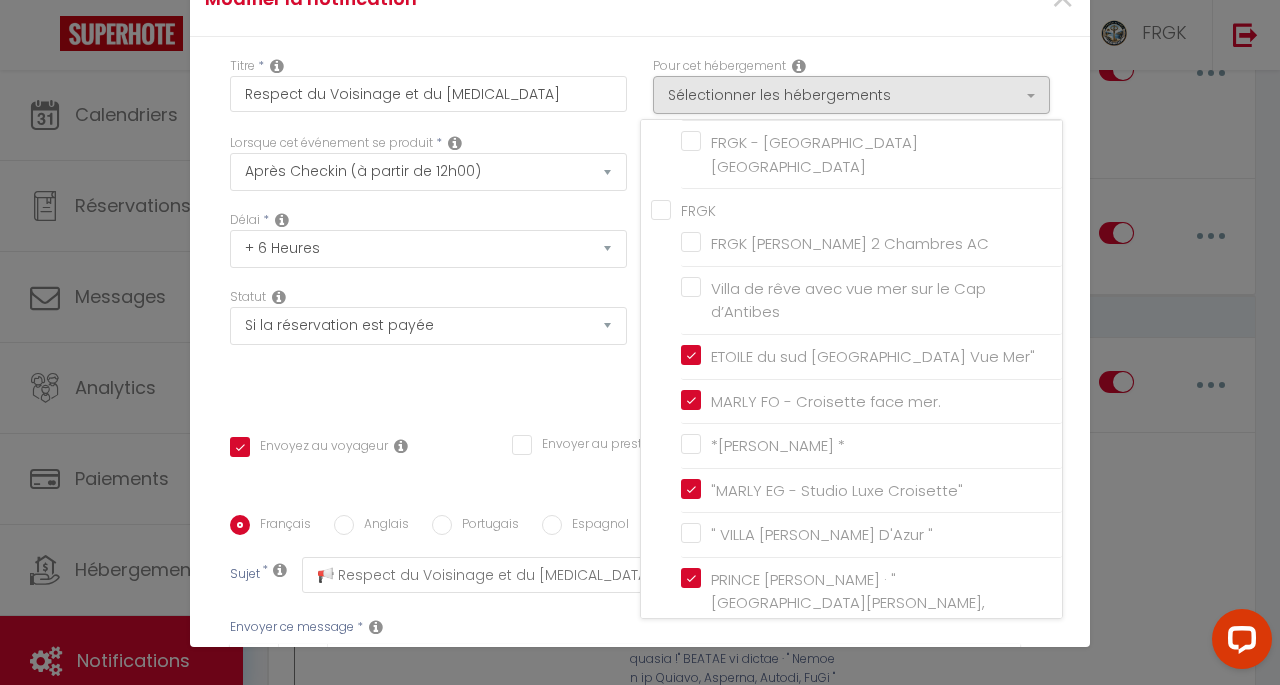 click on "FRGK" at bounding box center [856, 209] 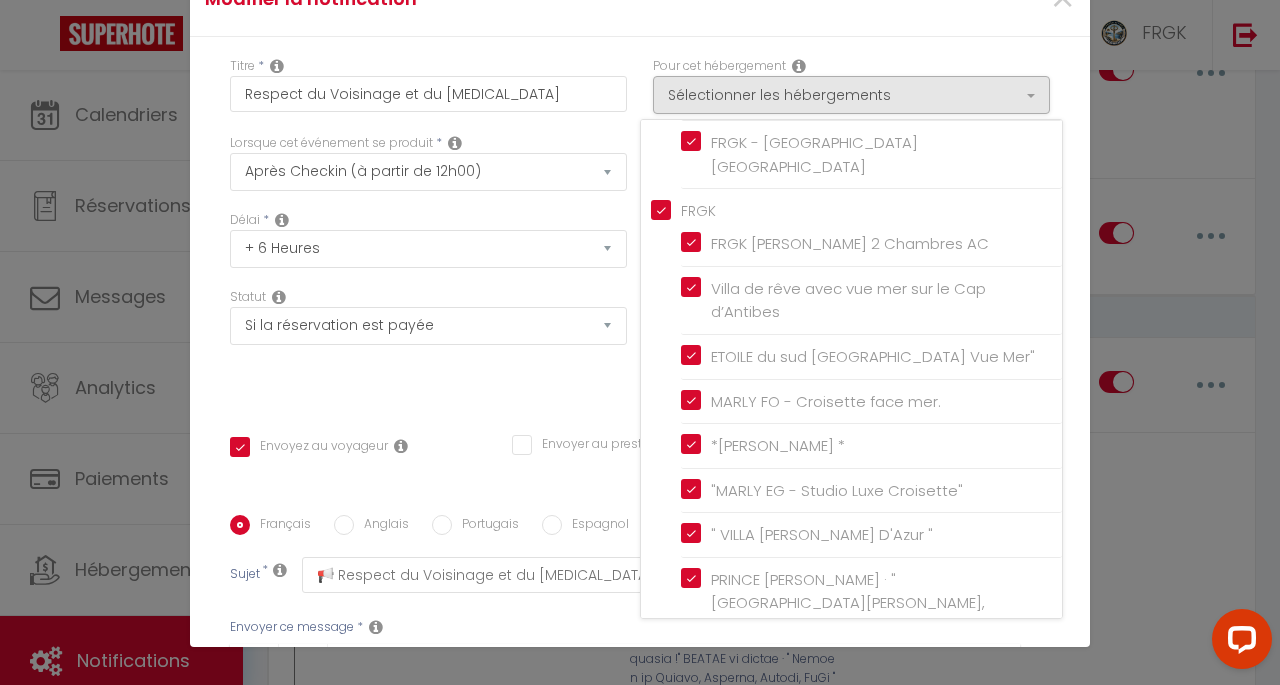 scroll, scrollTop: 404, scrollLeft: 0, axis: vertical 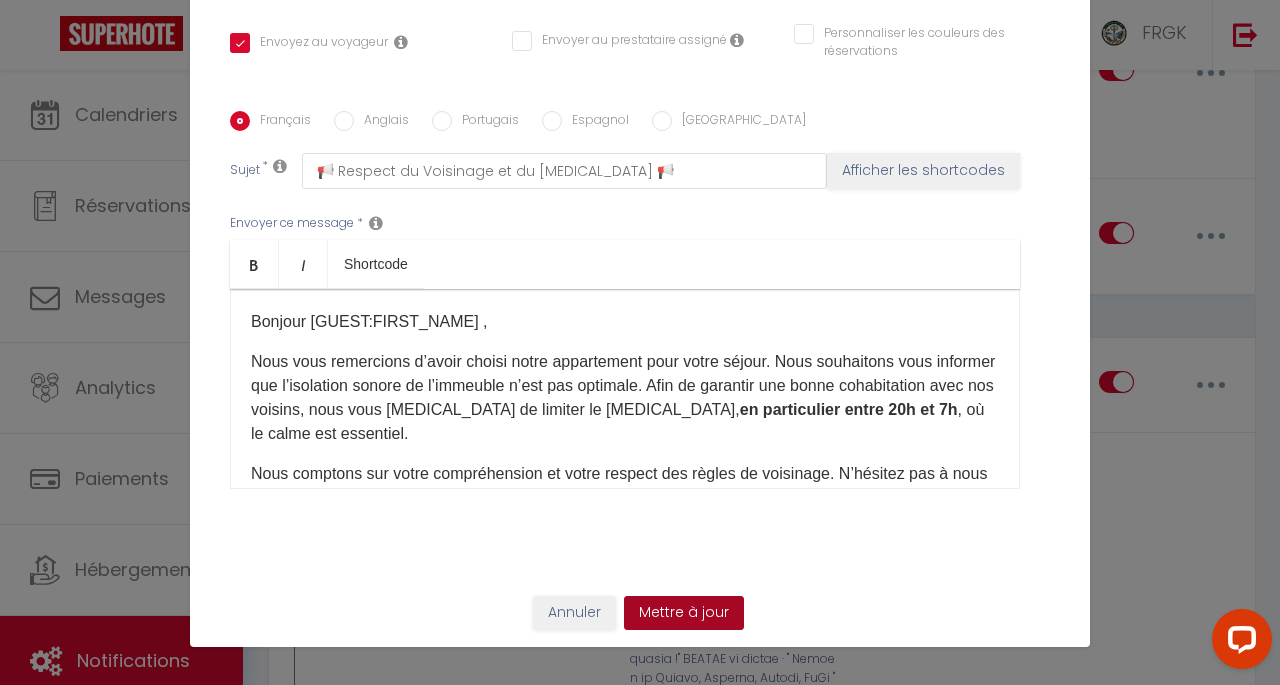 click on "Mettre à jour" at bounding box center (684, 613) 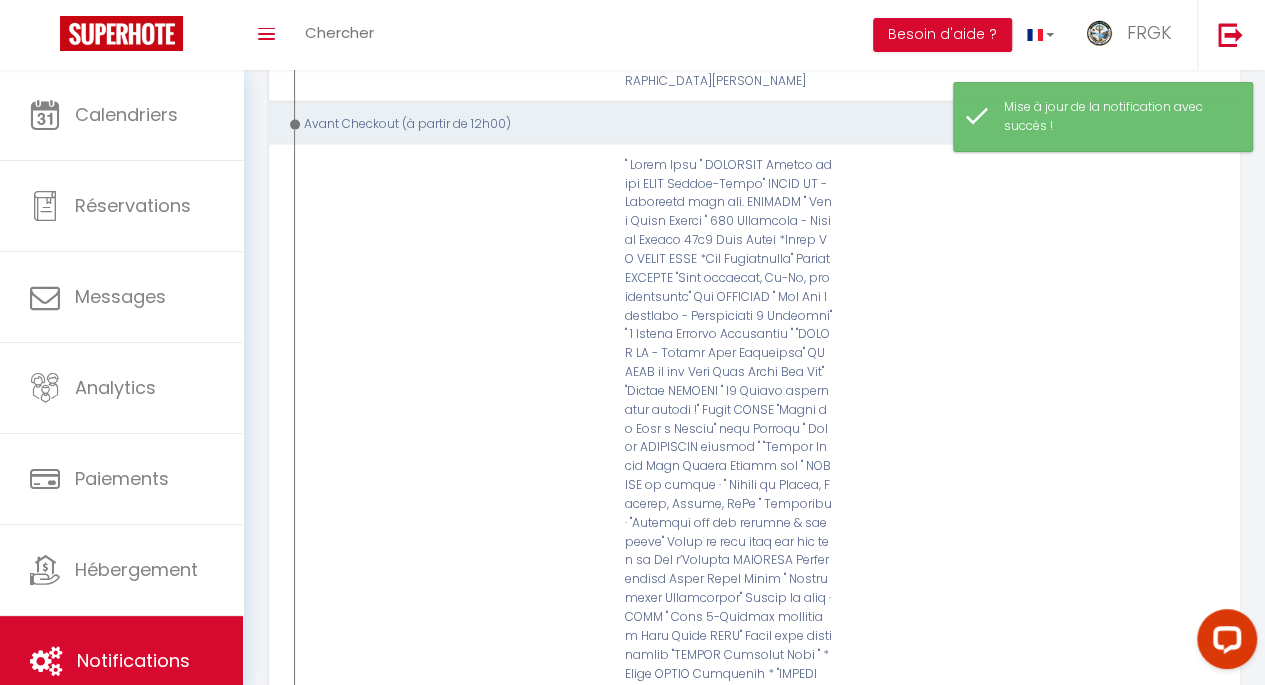 scroll, scrollTop: 5914, scrollLeft: 0, axis: vertical 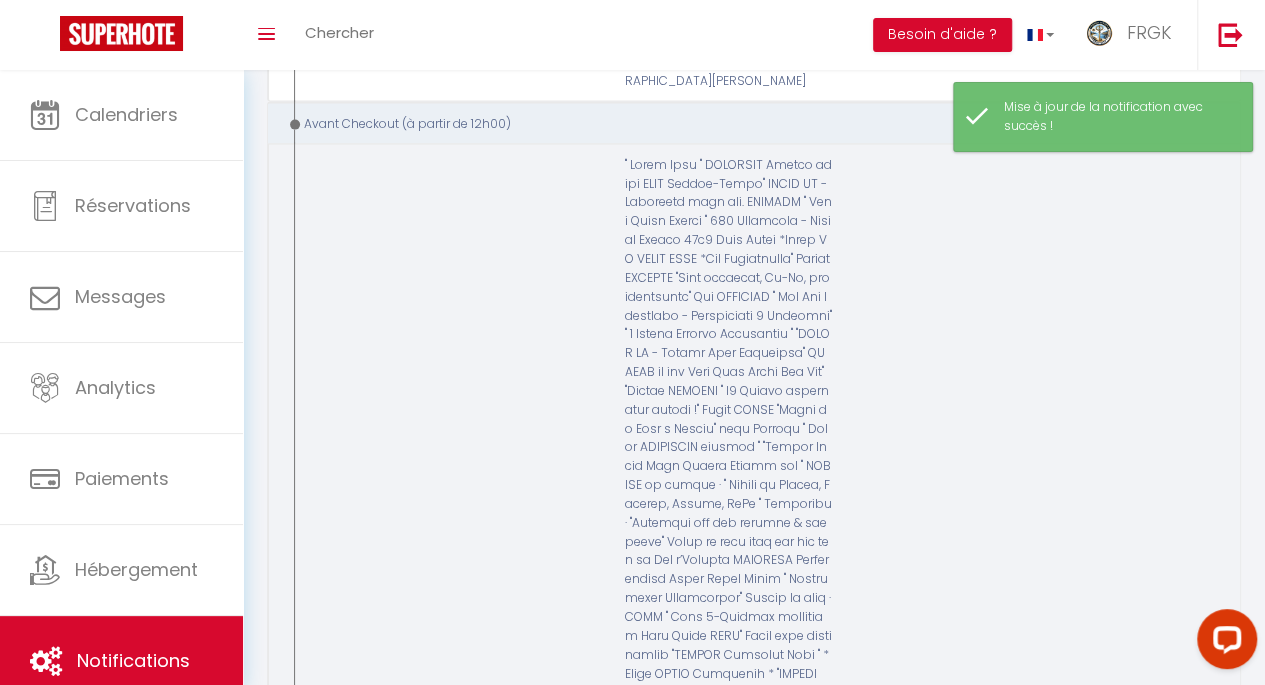click at bounding box center [1196, 995] 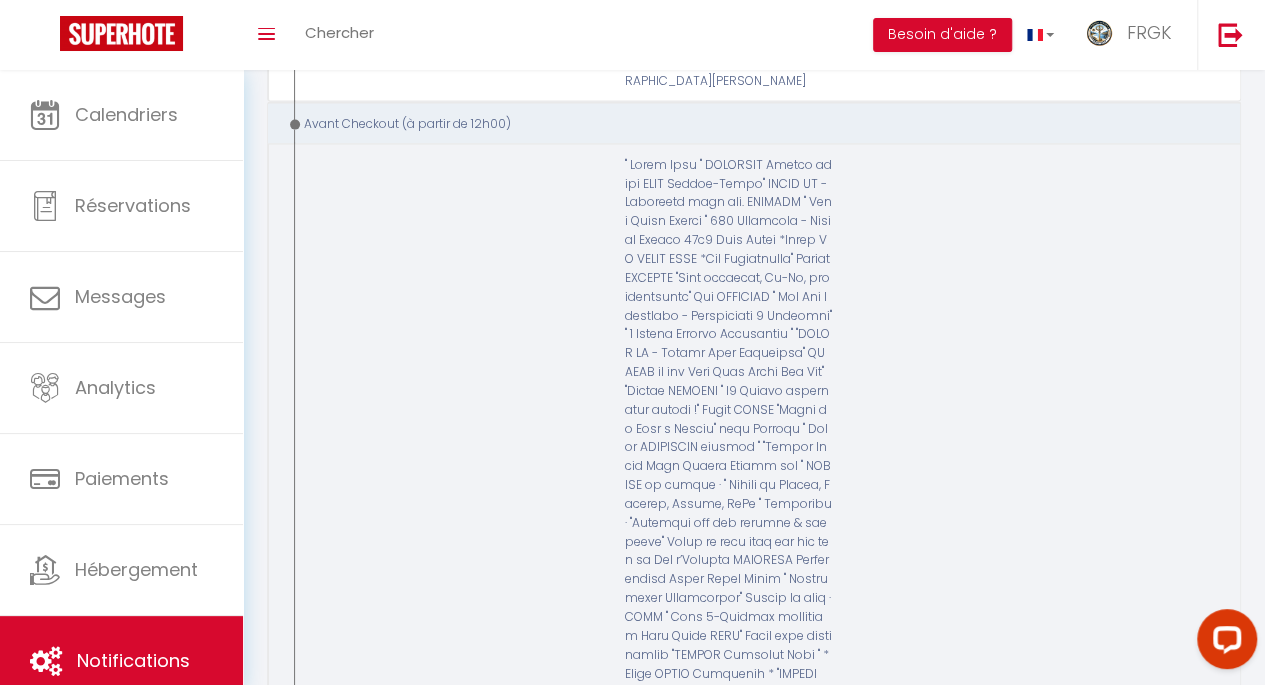 click on "Editer" at bounding box center (1142, 1043) 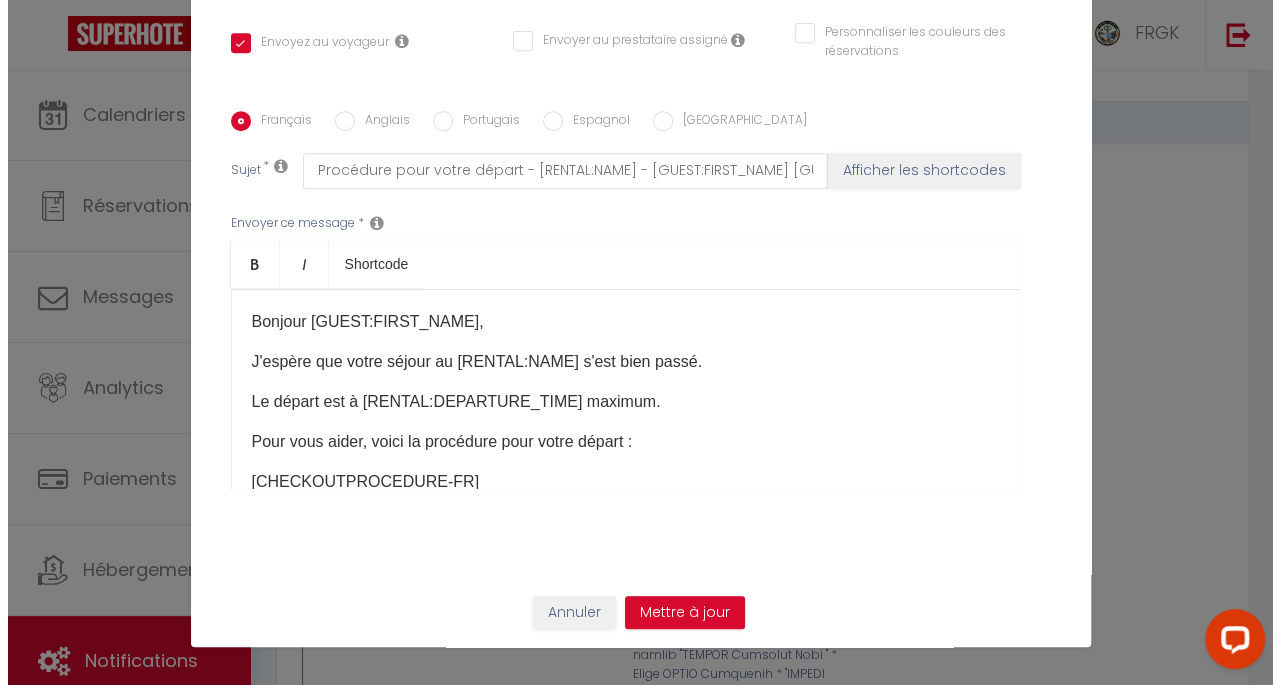 scroll, scrollTop: 5858, scrollLeft: 0, axis: vertical 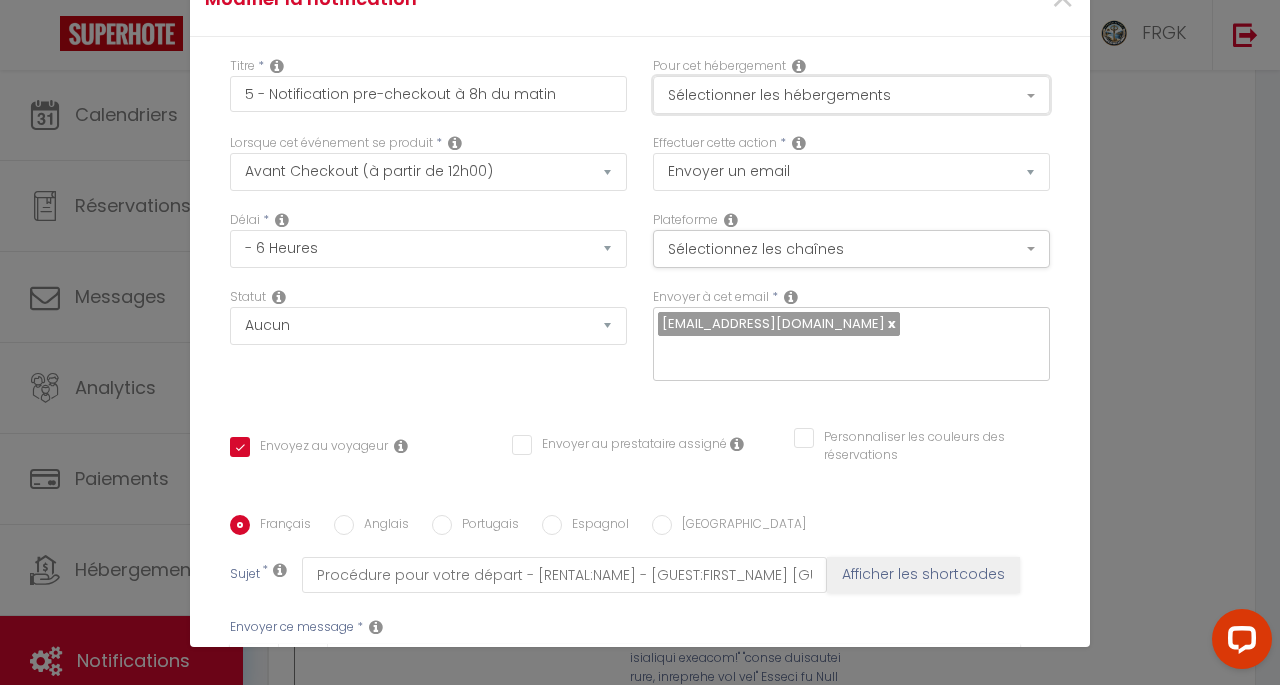 click on "Sélectionner les hébergements" at bounding box center (851, 95) 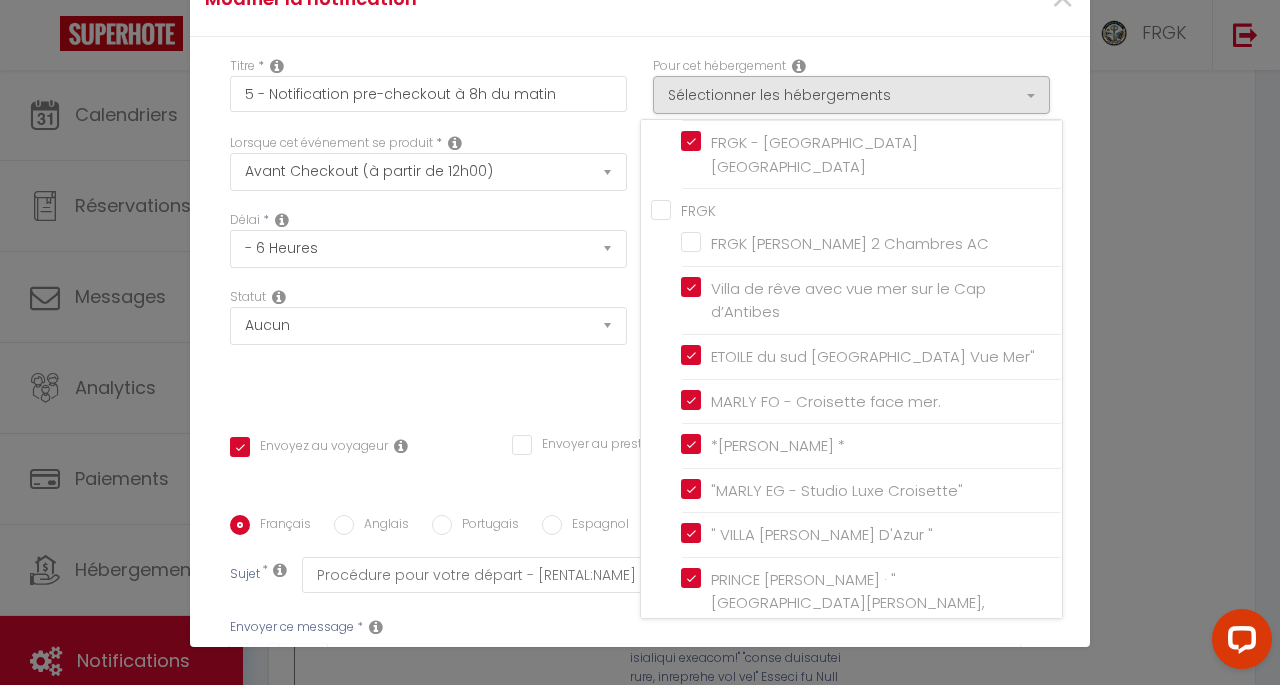 click on "FRGK" at bounding box center [856, 209] 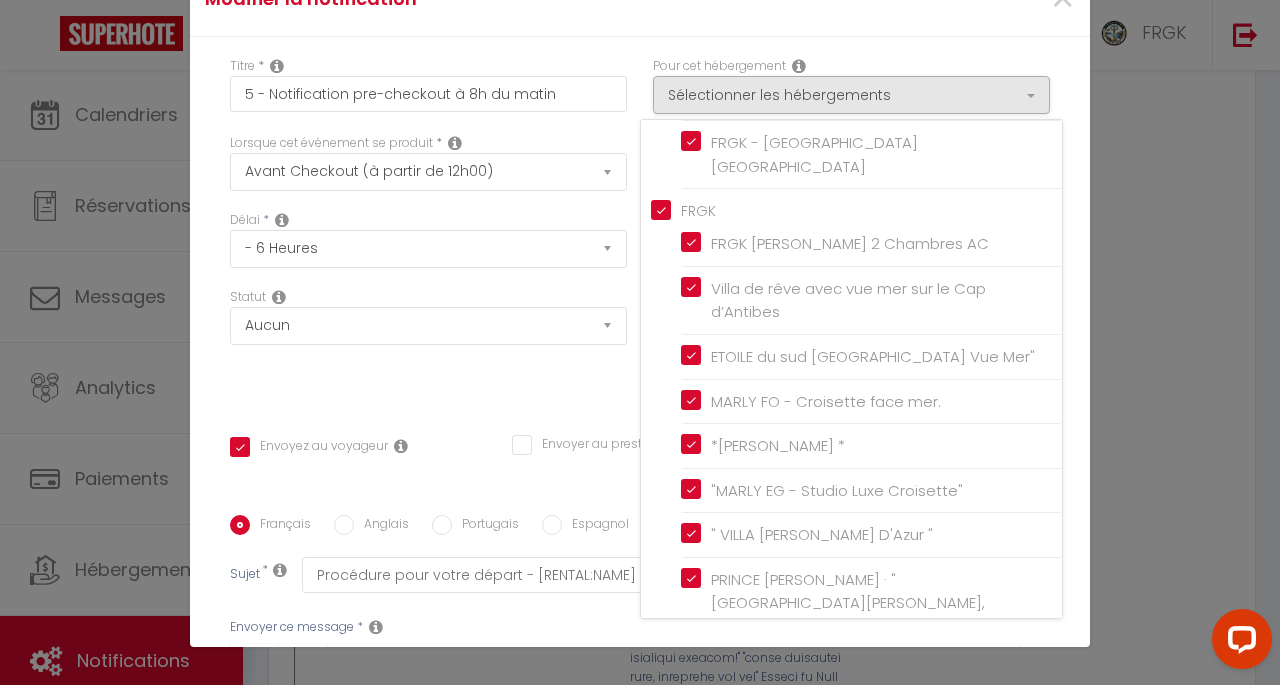 click on "Titre   *     5 - Notification pre-checkout à 8h du matin   Pour cet hébergement
Sélectionner les hébergements
Tous les apparts
[PERSON_NAME] & [PERSON_NAME] de rêve avec vue mer sur le Cap d’Antibes
" [GEOGRAPHIC_DATA][PERSON_NAME] "
TTWHYNOT  Contemporain Villa
CROIX DES GARDES Luxury Villa Cannes Peace & Privacy
*Villa privée avec piscine Antibes*
" [PERSON_NAME] piscine "" at bounding box center (640, 515) 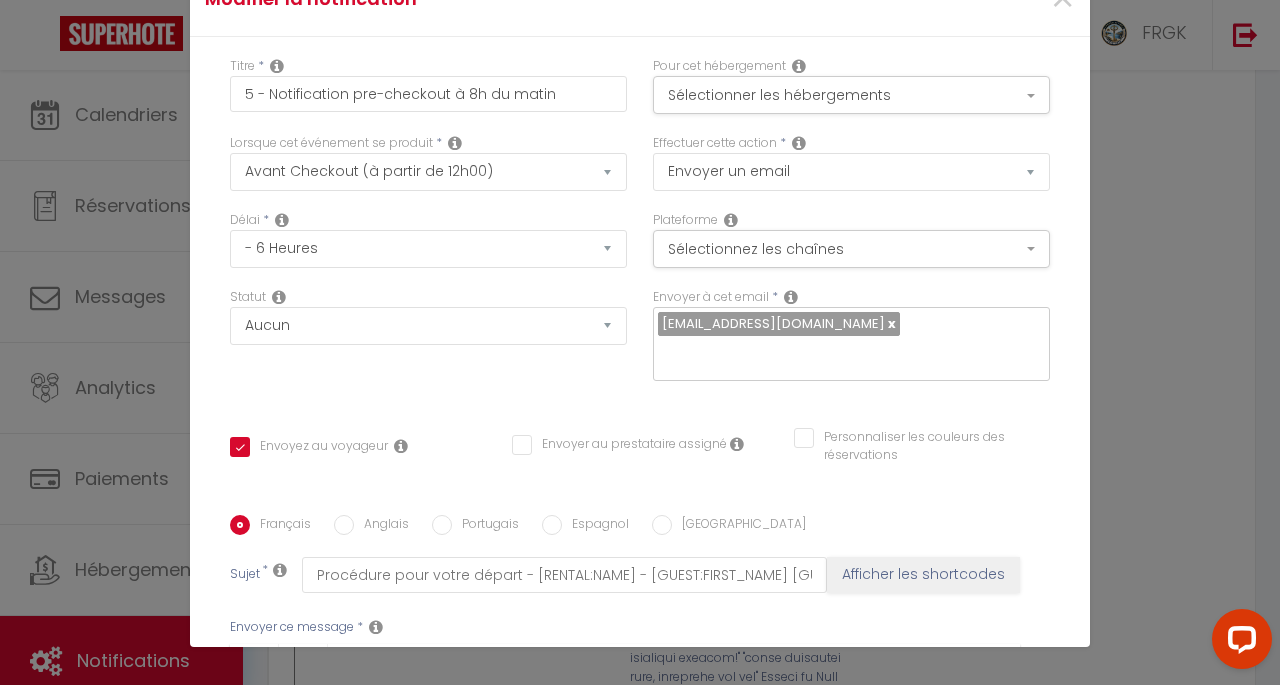 scroll, scrollTop: 404, scrollLeft: 0, axis: vertical 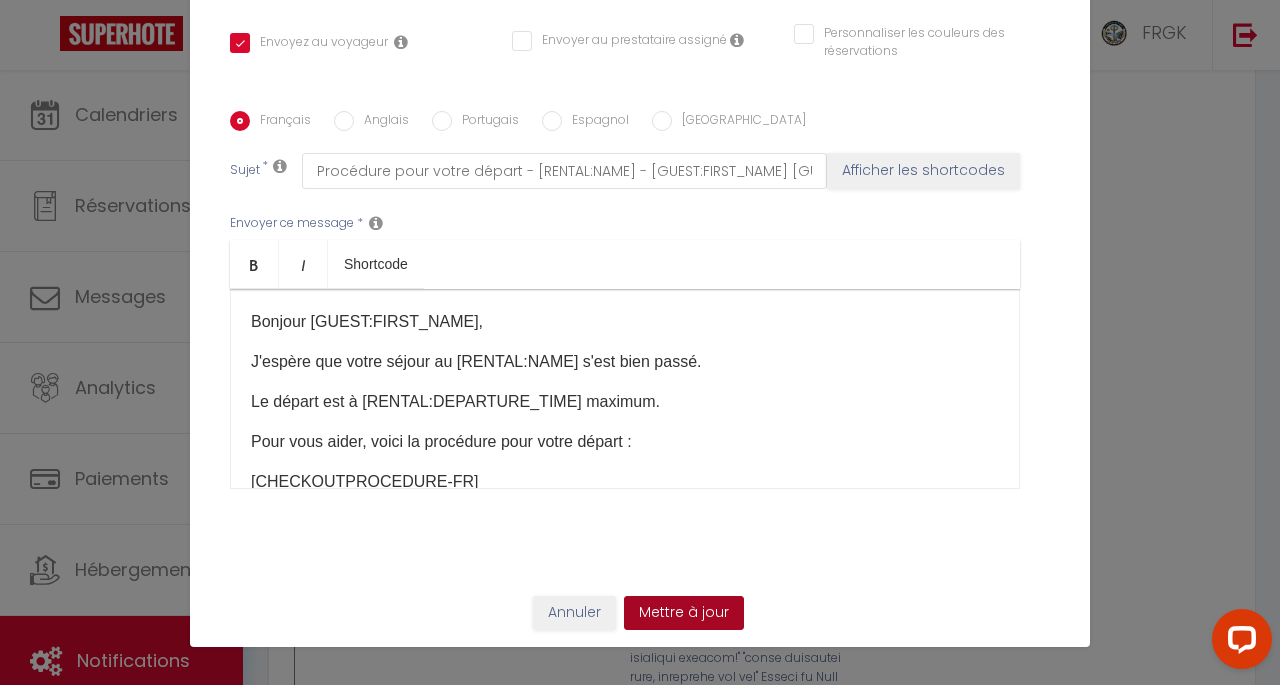 click on "Mettre à jour" at bounding box center [684, 613] 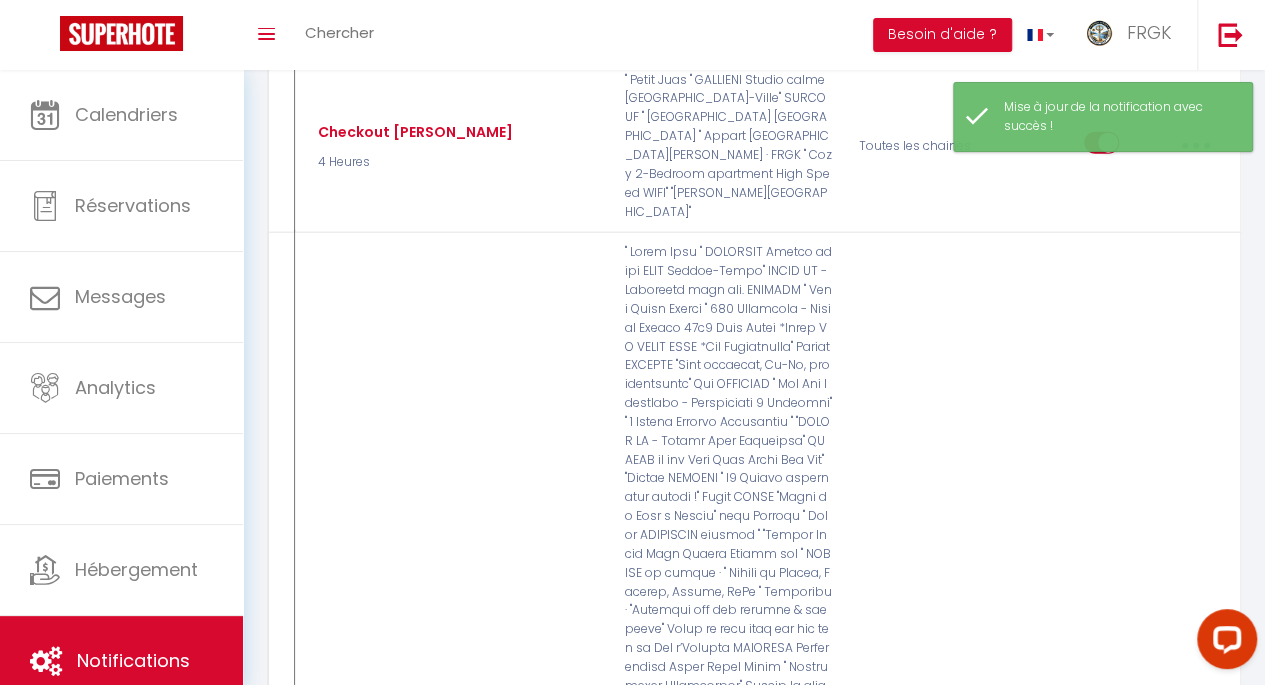 scroll, scrollTop: 6095, scrollLeft: 0, axis: vertical 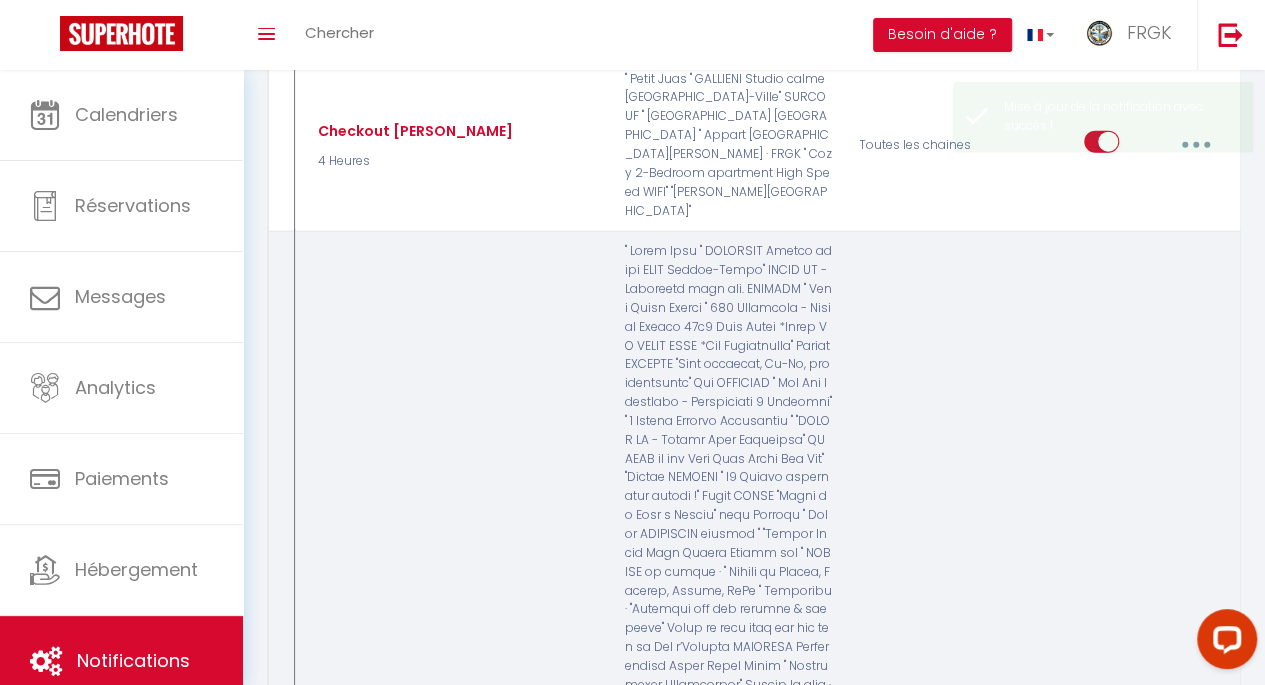 click at bounding box center (1195, 1081) 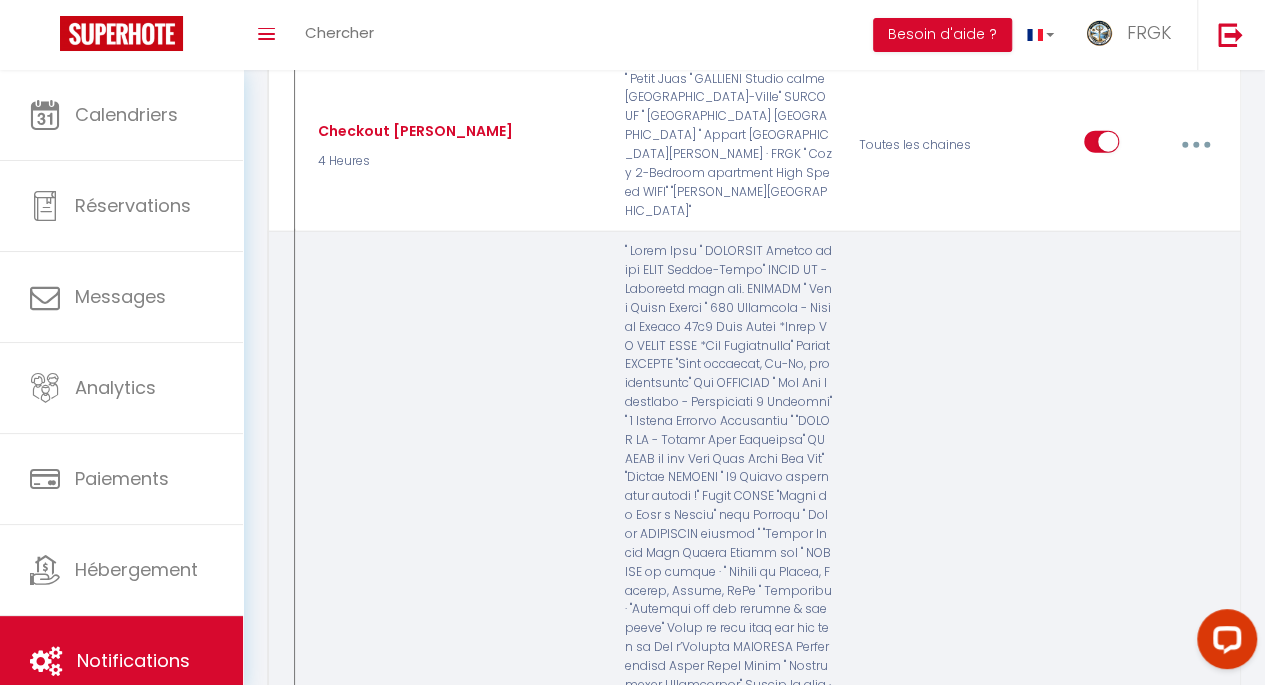 click on "Editer" at bounding box center [1142, 1129] 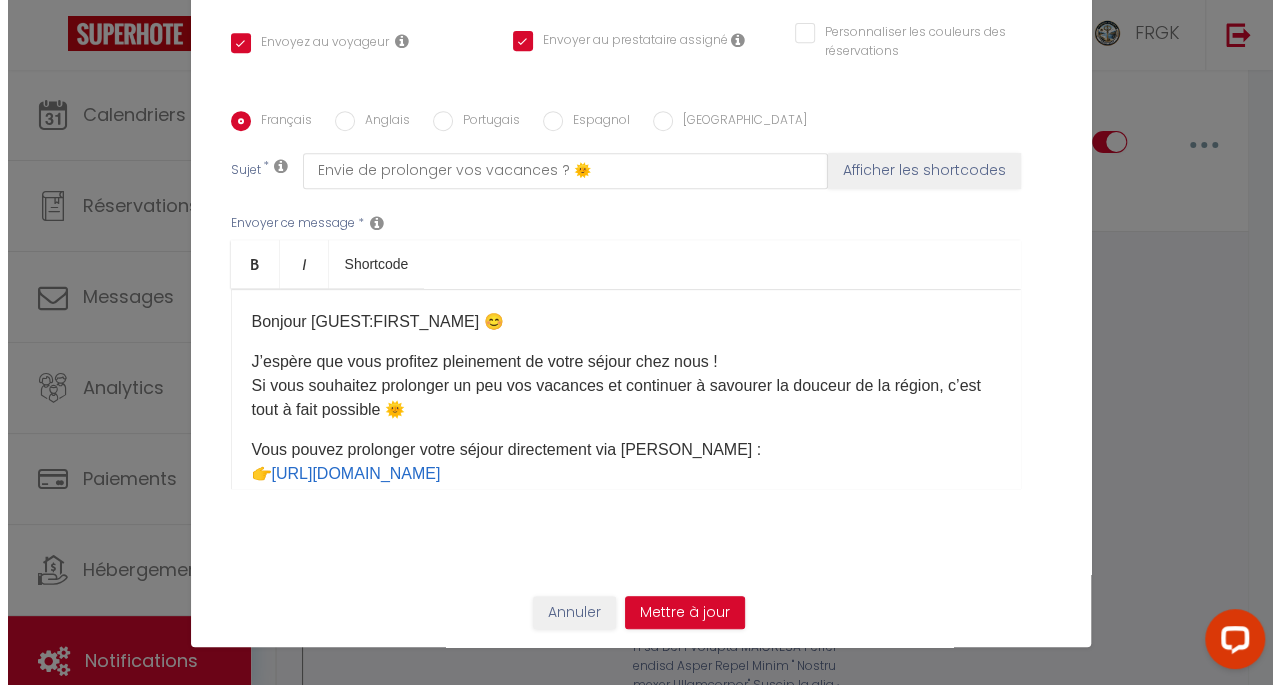 scroll, scrollTop: 6039, scrollLeft: 0, axis: vertical 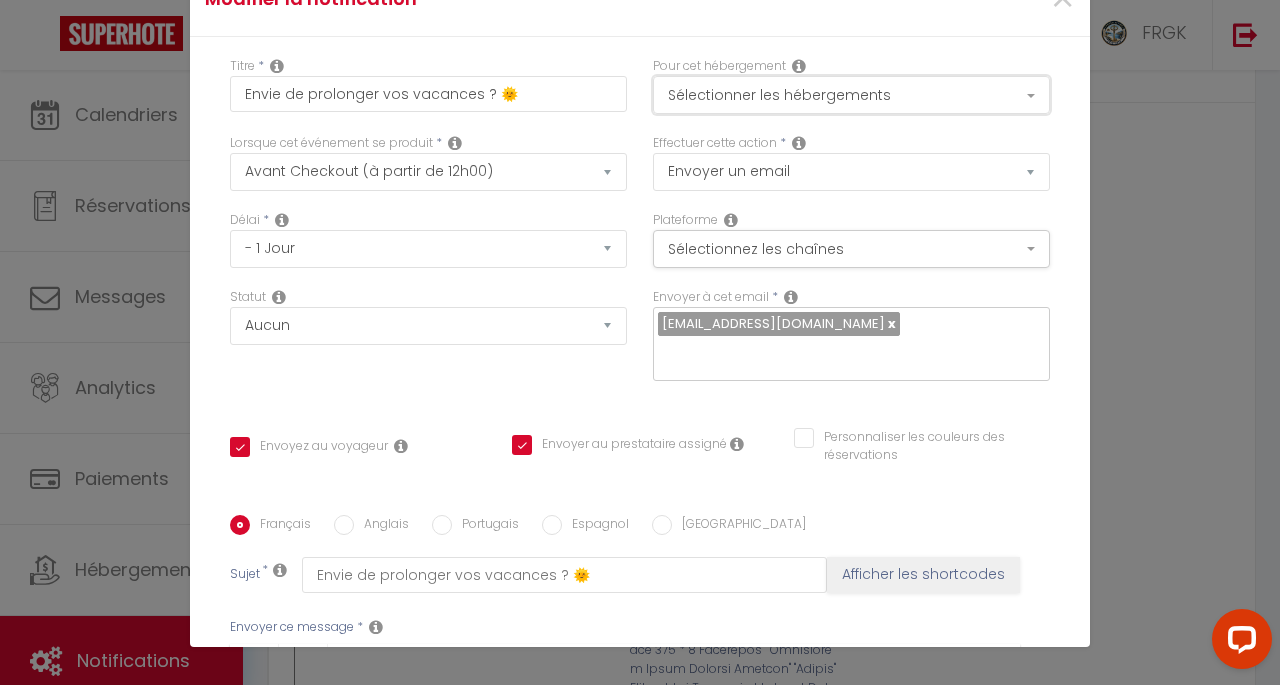 click on "Sélectionner les hébergements" at bounding box center (851, 95) 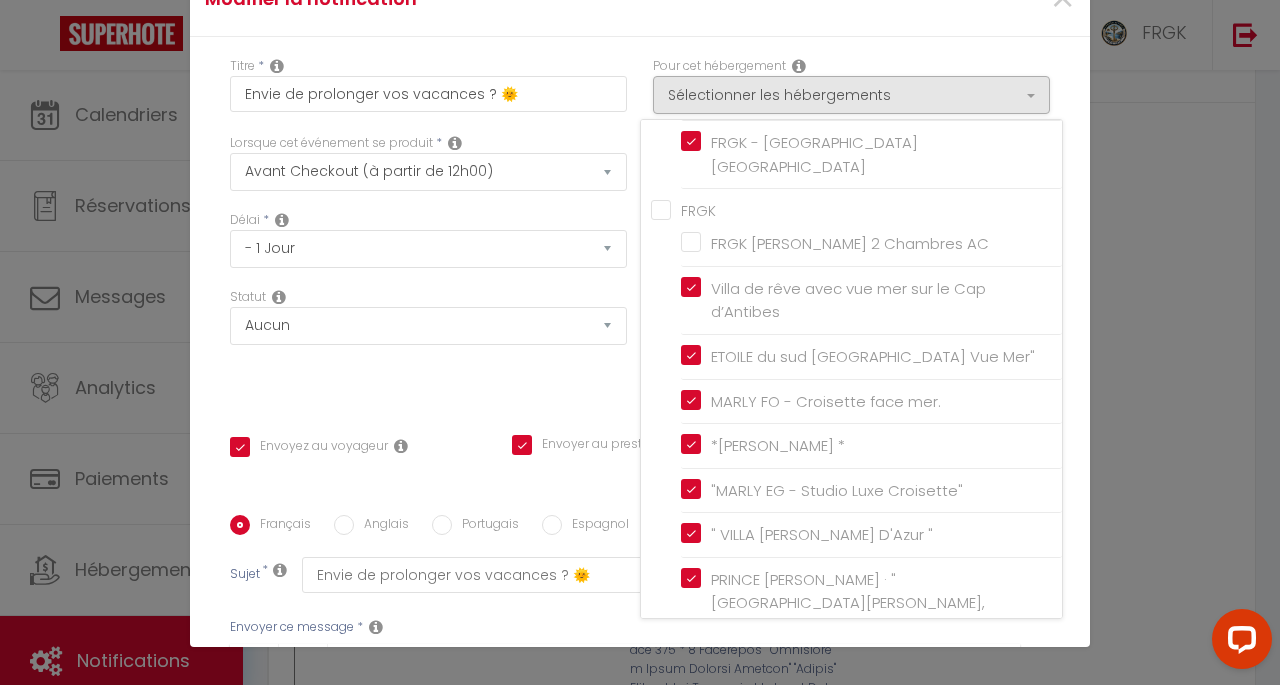 click on "FRGK" at bounding box center [856, 209] 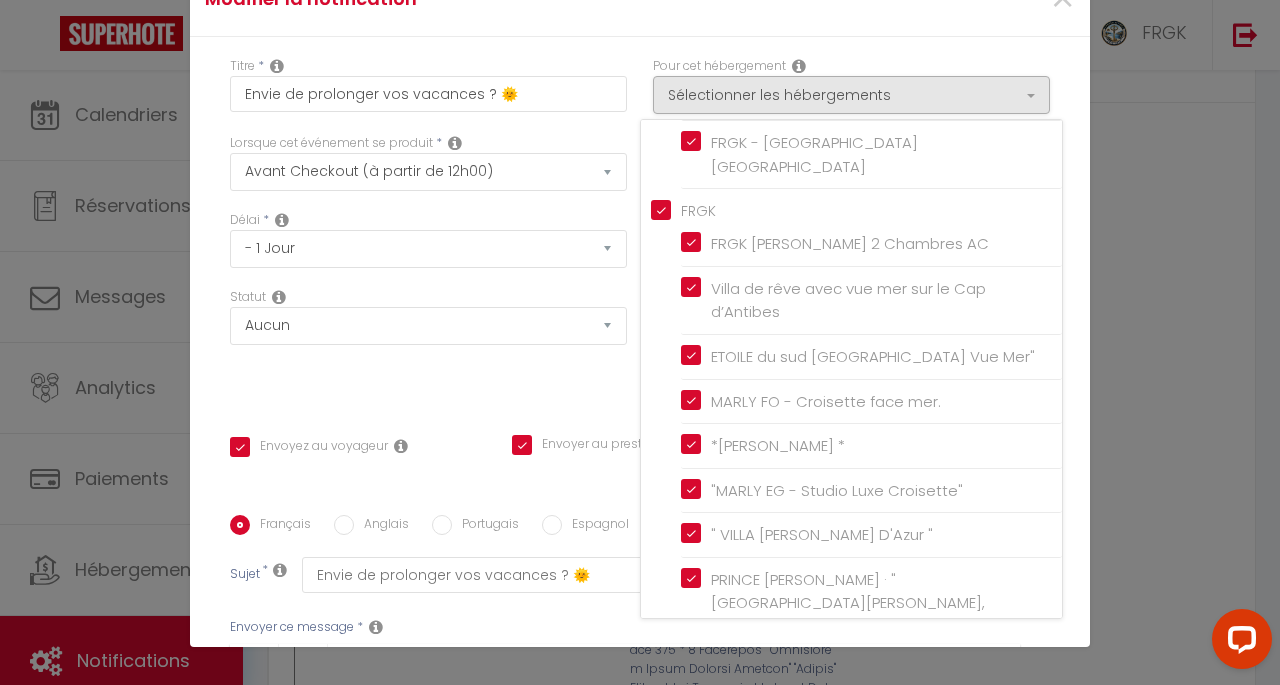 click on "Titre   *     Envie de prolonger vos vacances ? 🌞   Pour cet hébergement
Sélectionner les hébergements
Tous les apparts
[PERSON_NAME] & [PERSON_NAME] de rêve avec vue mer sur le Cap d’Antibes
" [GEOGRAPHIC_DATA][PERSON_NAME] "
TTWHYNOT  Contemporain Villa
CROIX DES GARDES Luxury Villa Cannes Peace & Privacy
*Villa privée avec piscine Antibes*
" [PERSON_NAME] piscine "" at bounding box center [640, 515] 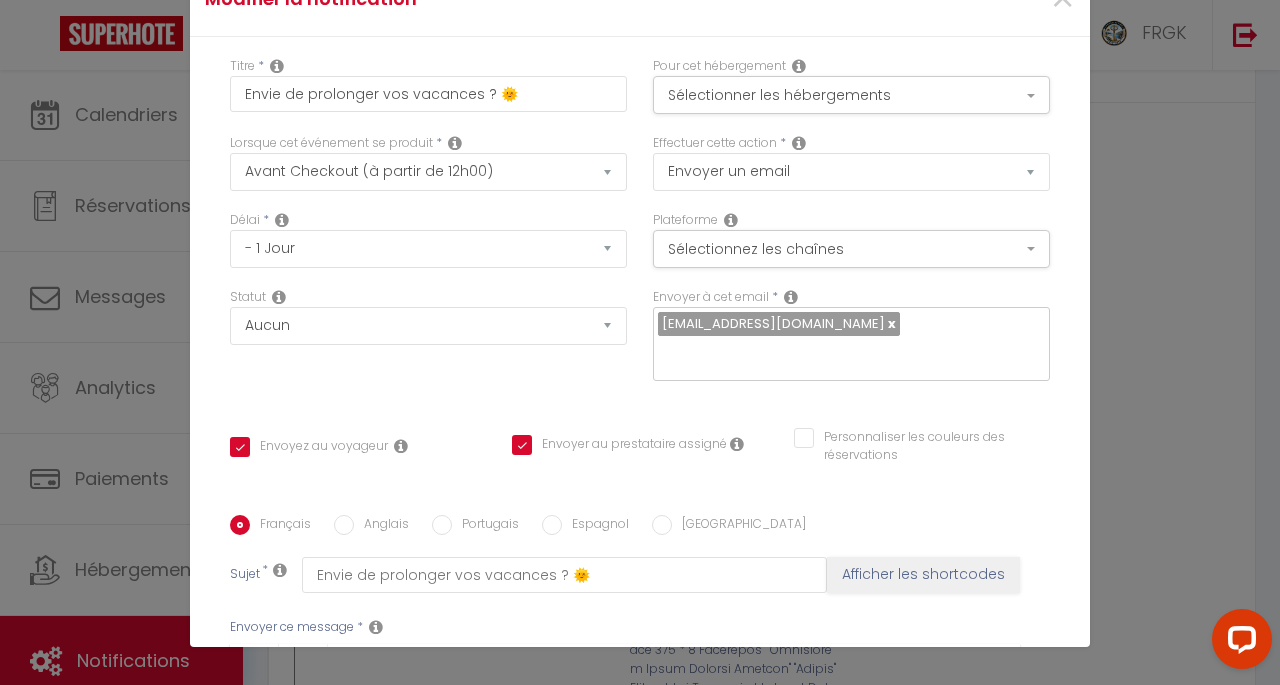 scroll, scrollTop: 404, scrollLeft: 0, axis: vertical 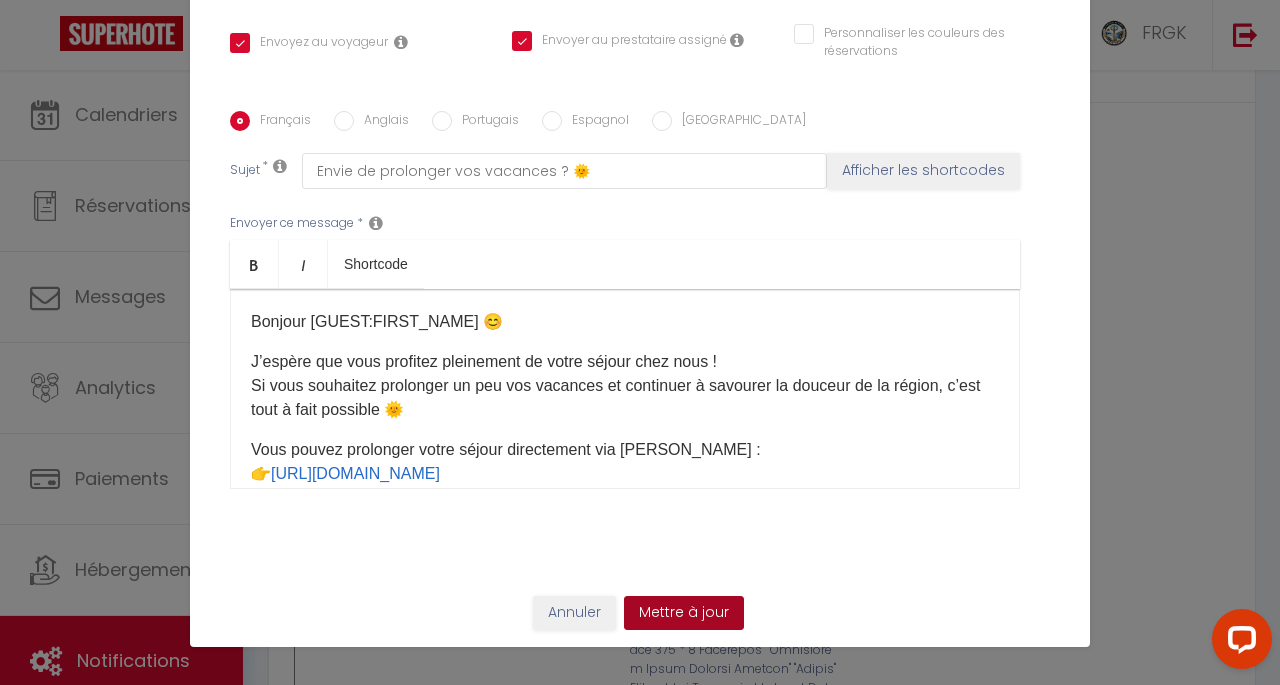 click on "Mettre à jour" at bounding box center (684, 613) 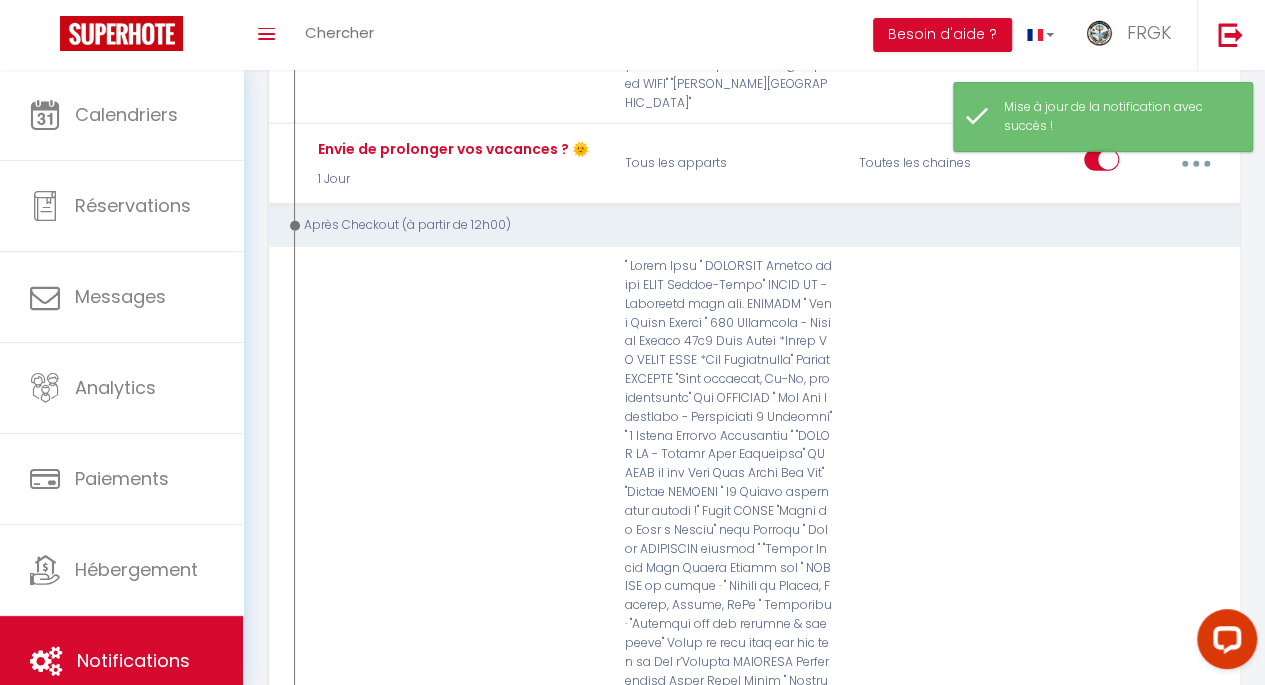 scroll, scrollTop: 6204, scrollLeft: 0, axis: vertical 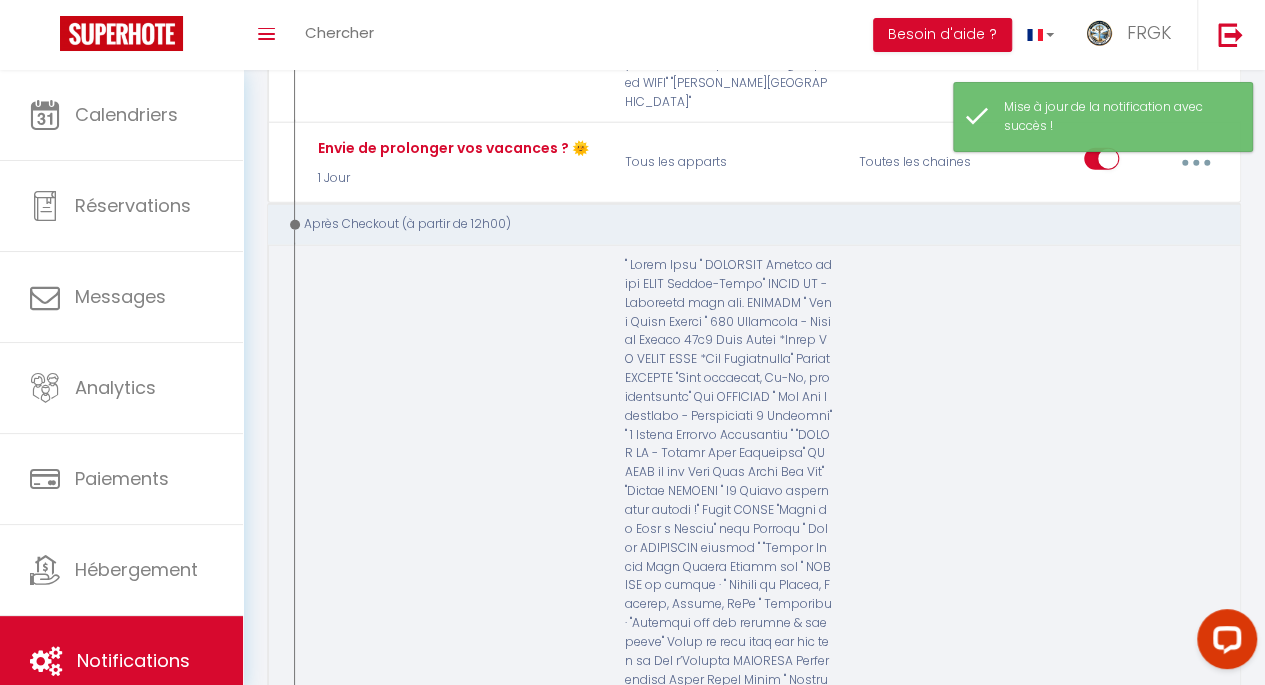 click at bounding box center [1195, 1095] 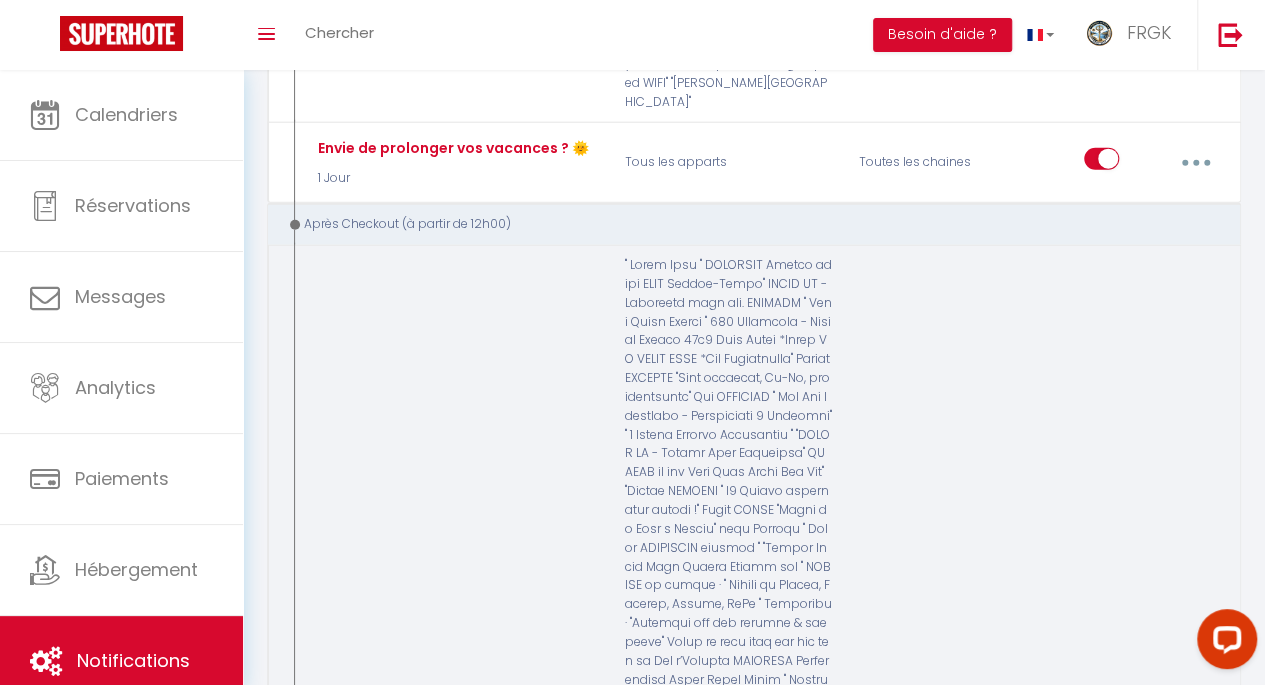 click on "Editer" at bounding box center [1142, 1143] 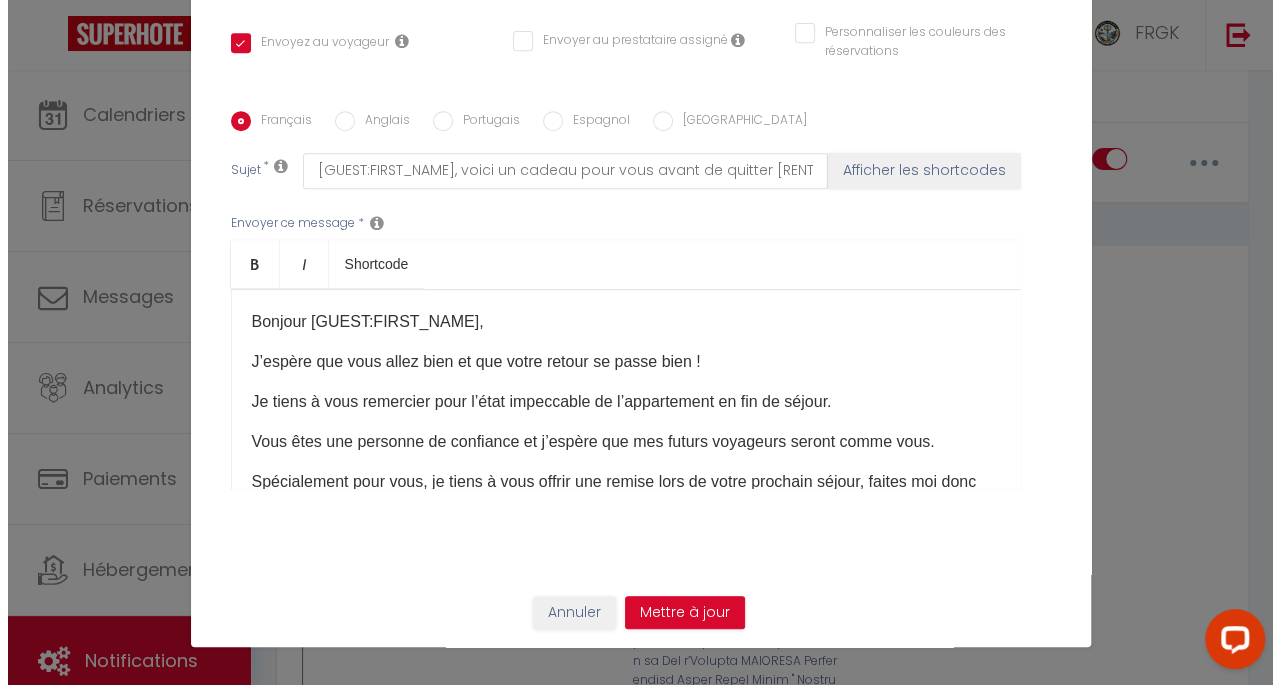 scroll, scrollTop: 6148, scrollLeft: 0, axis: vertical 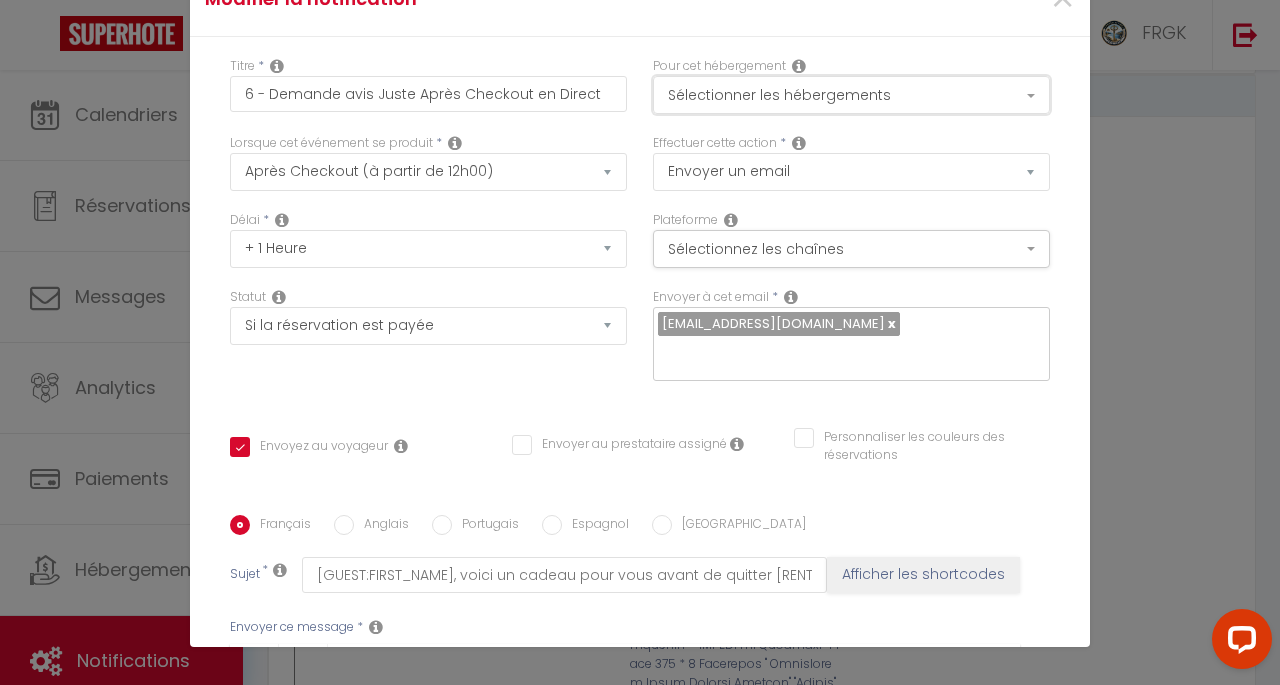 click on "Sélectionner les hébergements" at bounding box center (851, 95) 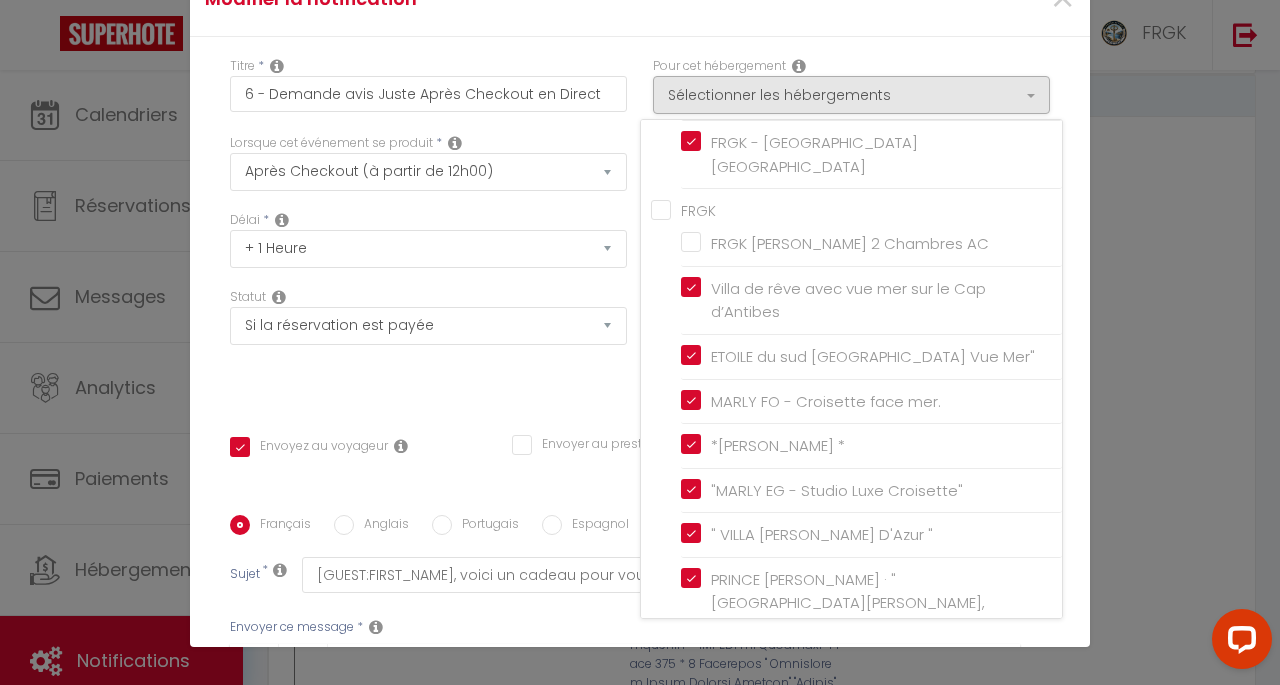 click on "FRGK" at bounding box center [856, 209] 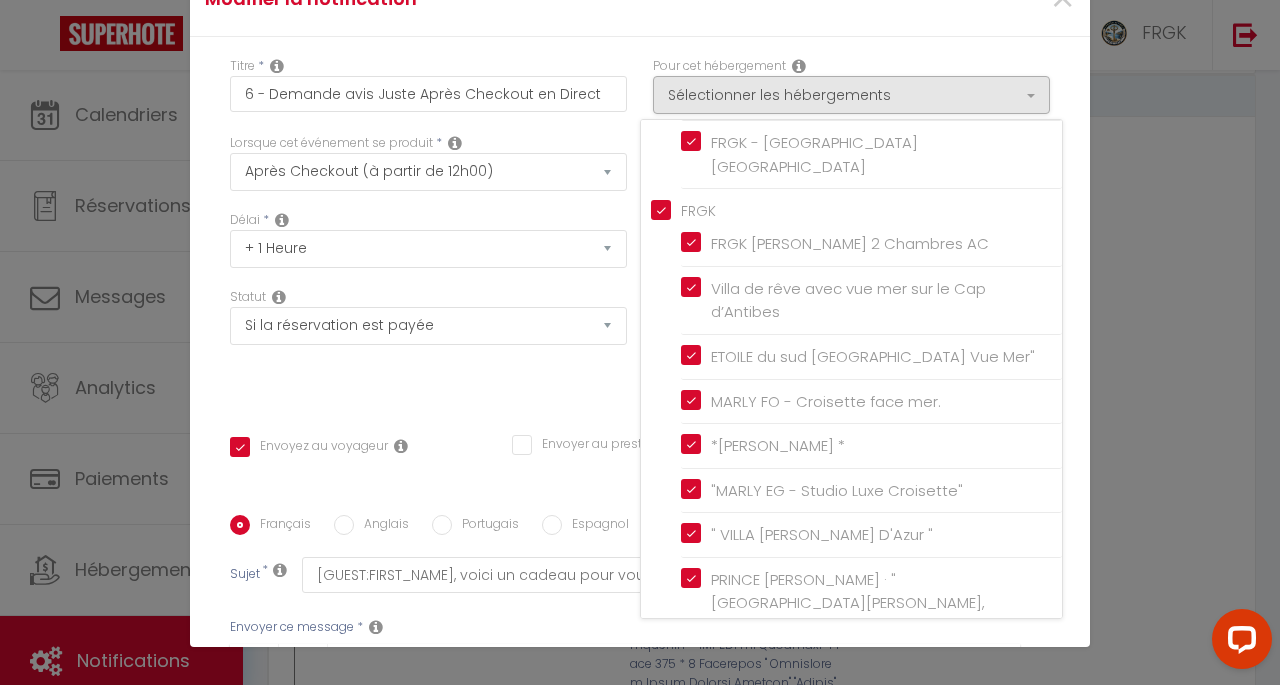 click on "Titre   *     6 - Demande [PERSON_NAME] Après Checkout en Direct   Pour cet hébergement
Sélectionner les hébergements
Tous les apparts
[PERSON_NAME] & [PERSON_NAME] de rêve avec vue mer sur le Cap d’Antibes
" [GEOGRAPHIC_DATA][PERSON_NAME] "
TTWHYNOT  Contemporain Villa
CROIX DES GARDES Luxury Villa Cannes Peace & Privacy
*Villa privée avec piscine Antibes*
" [PERSON_NAME] piscine "" at bounding box center (640, 515) 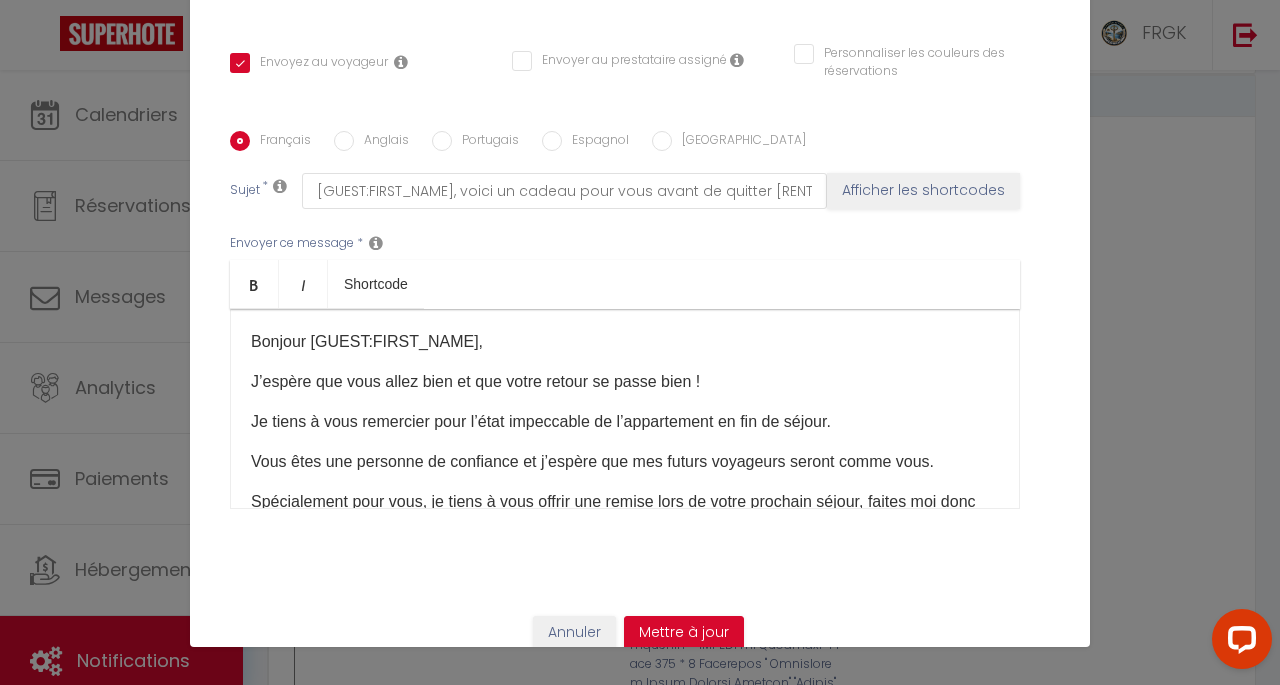 scroll, scrollTop: 404, scrollLeft: 0, axis: vertical 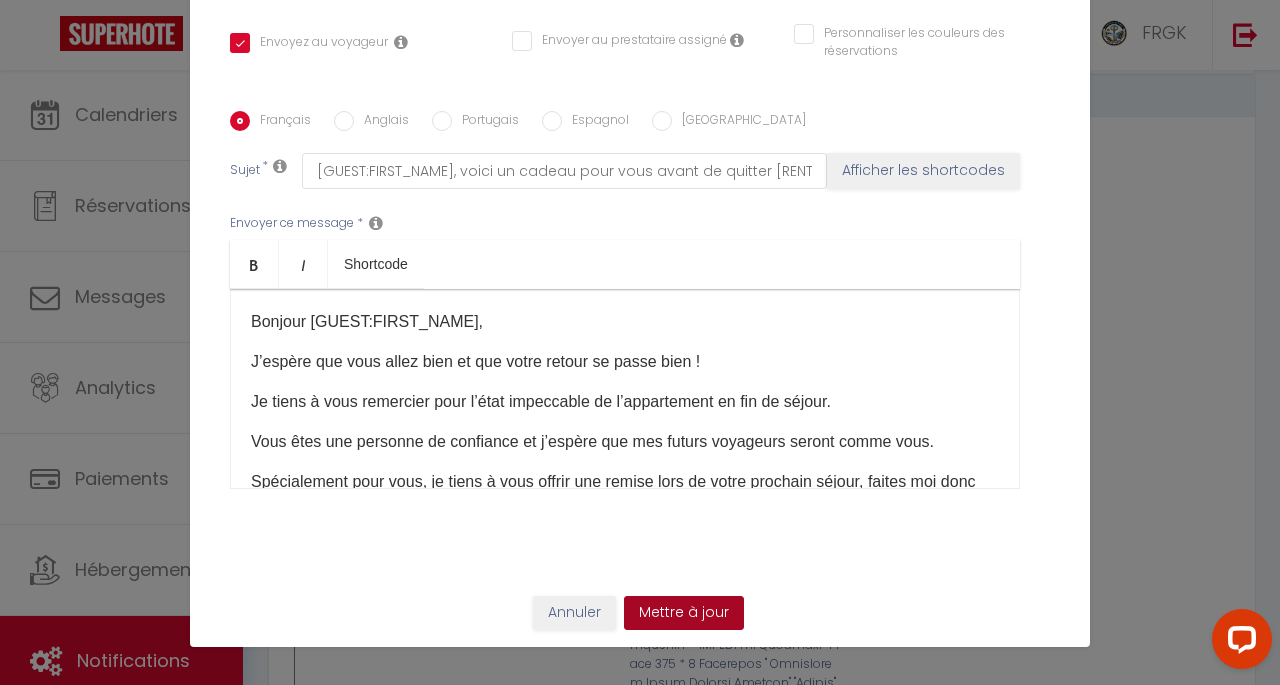 click on "Mettre à jour" at bounding box center (684, 613) 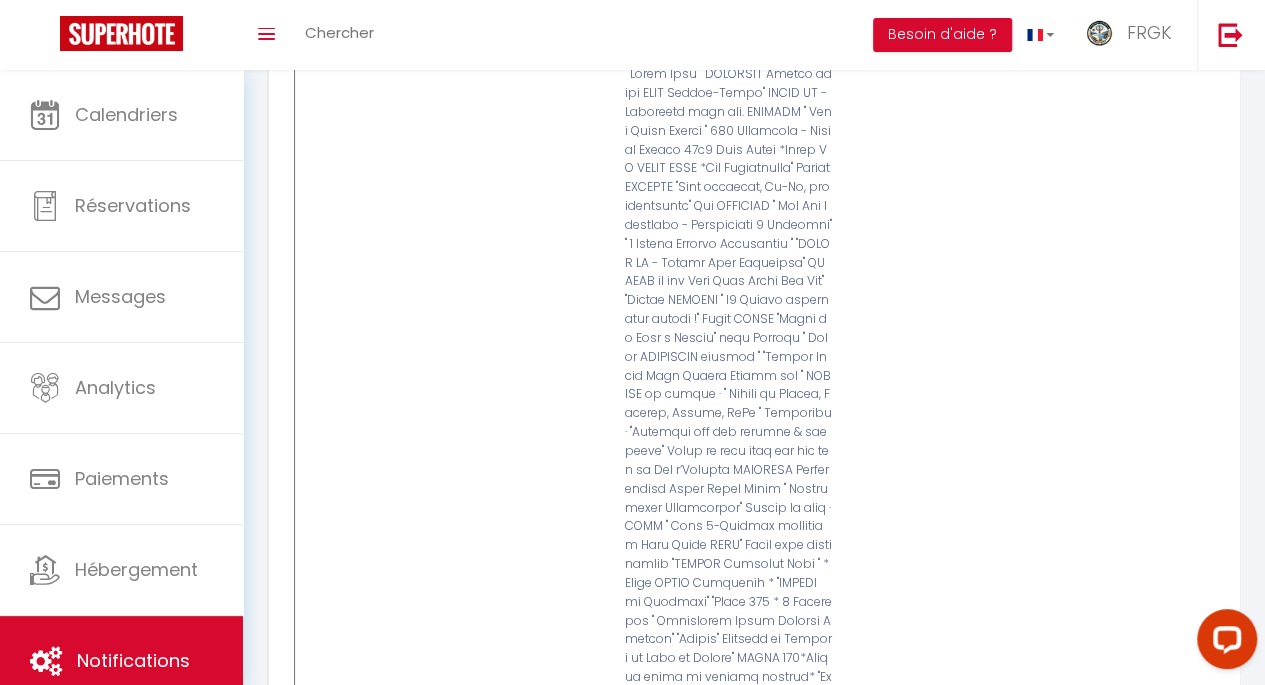 scroll, scrollTop: 8102, scrollLeft: 0, axis: vertical 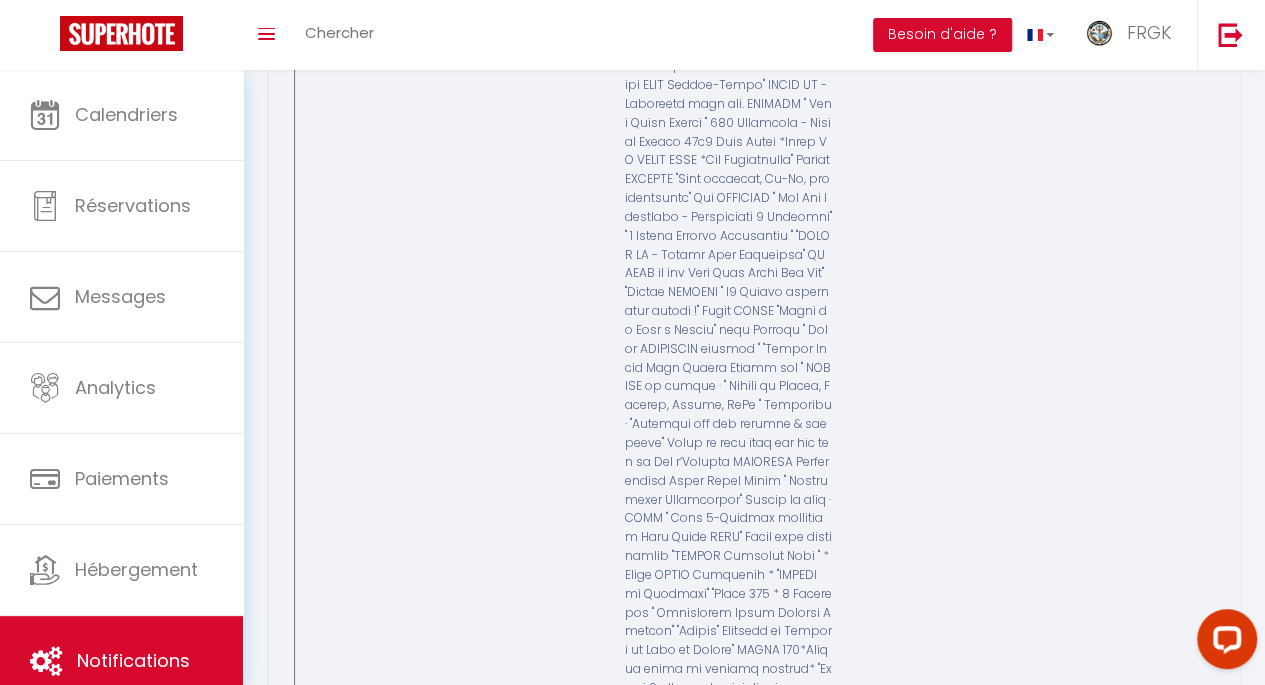 click at bounding box center (1195, 896) 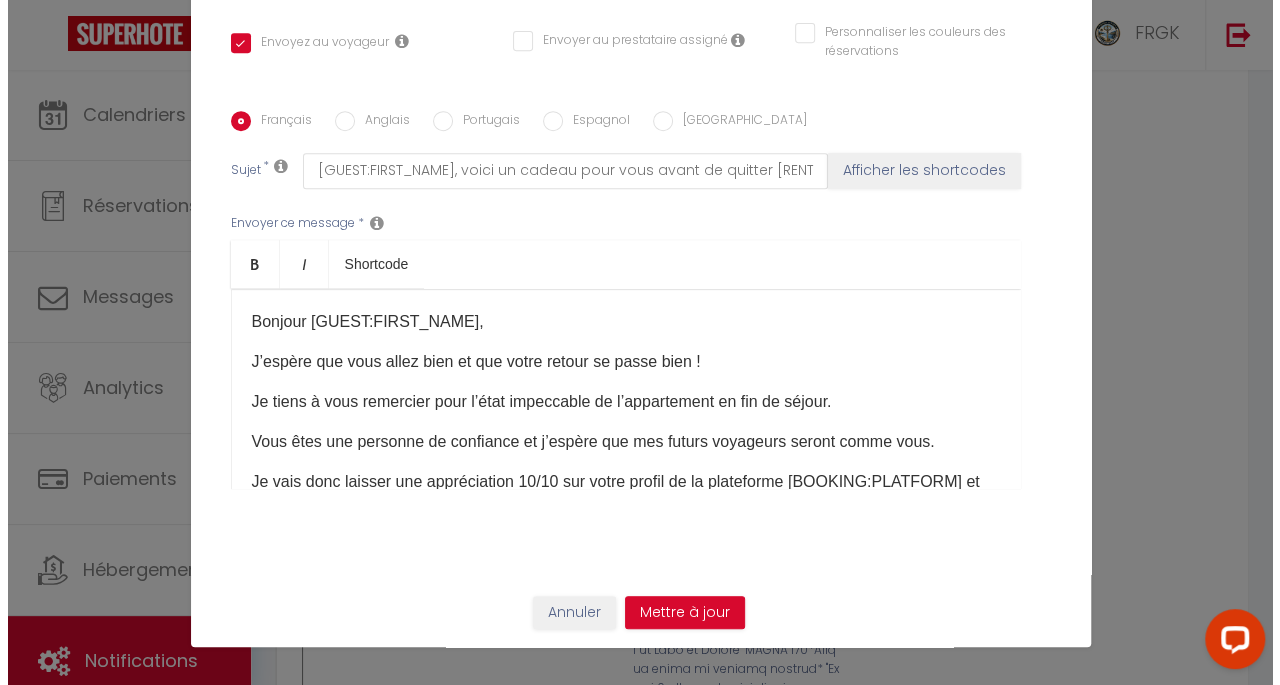 scroll, scrollTop: 8008, scrollLeft: 0, axis: vertical 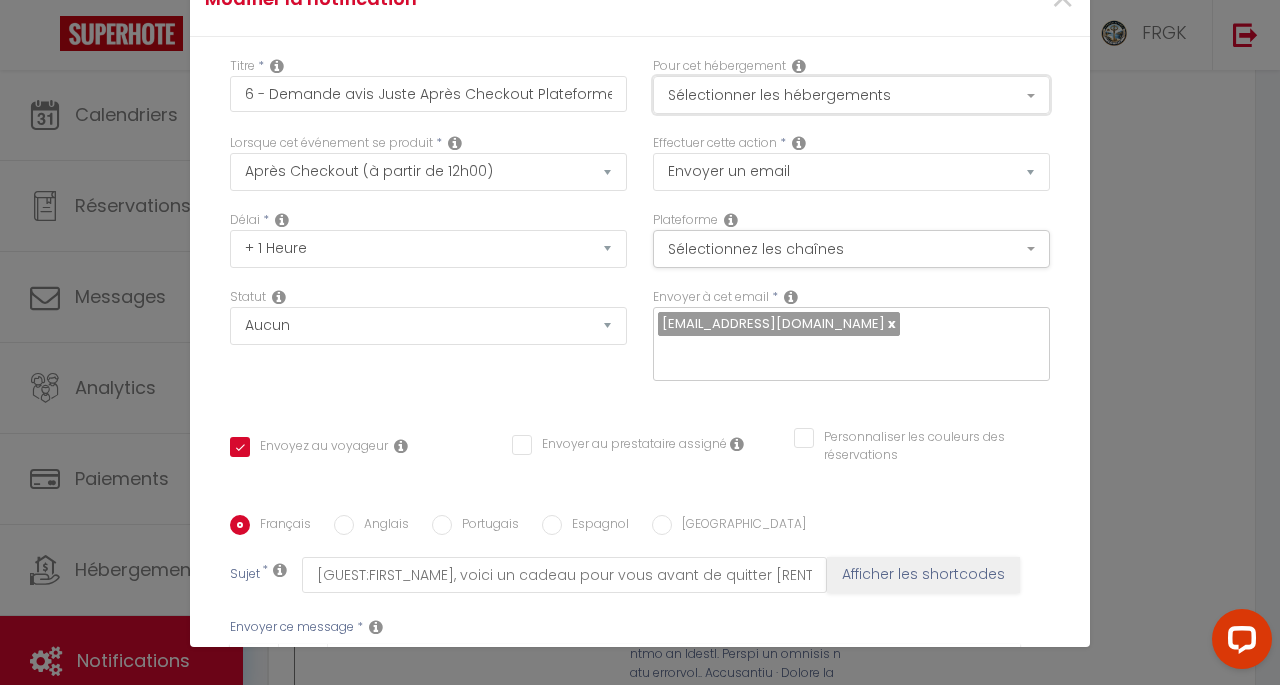 click on "Sélectionner les hébergements" at bounding box center (851, 95) 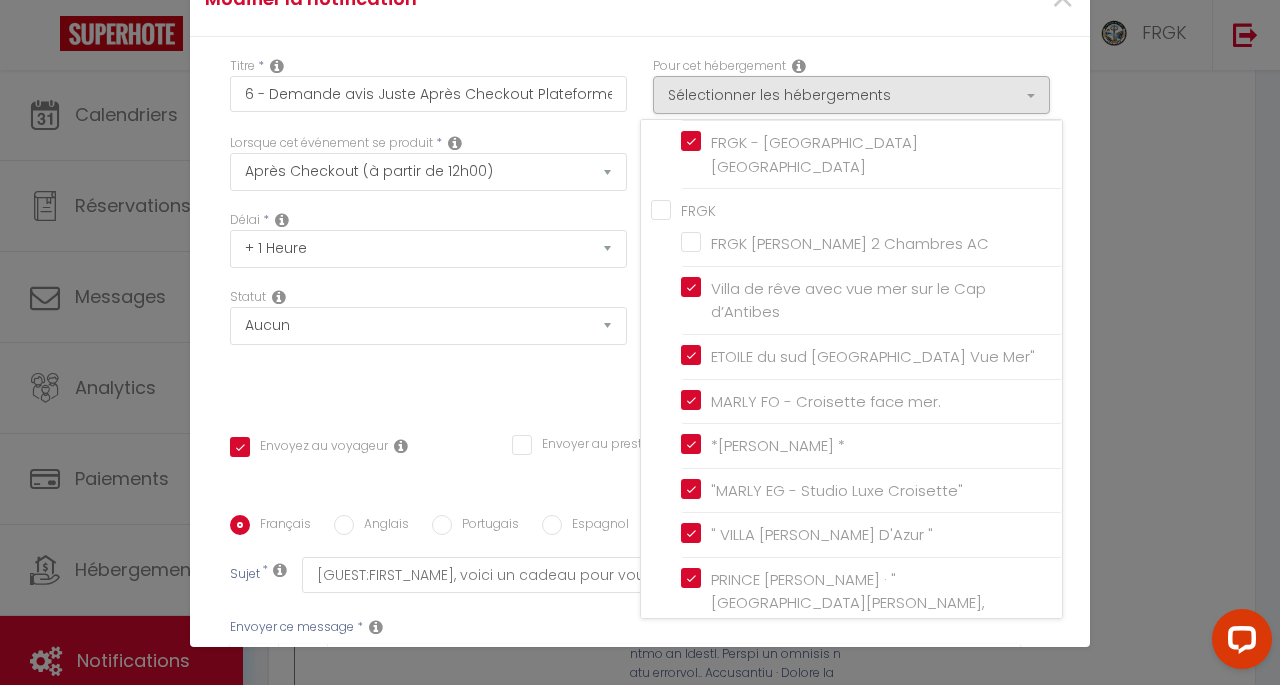 click on "FRGK" at bounding box center [856, 209] 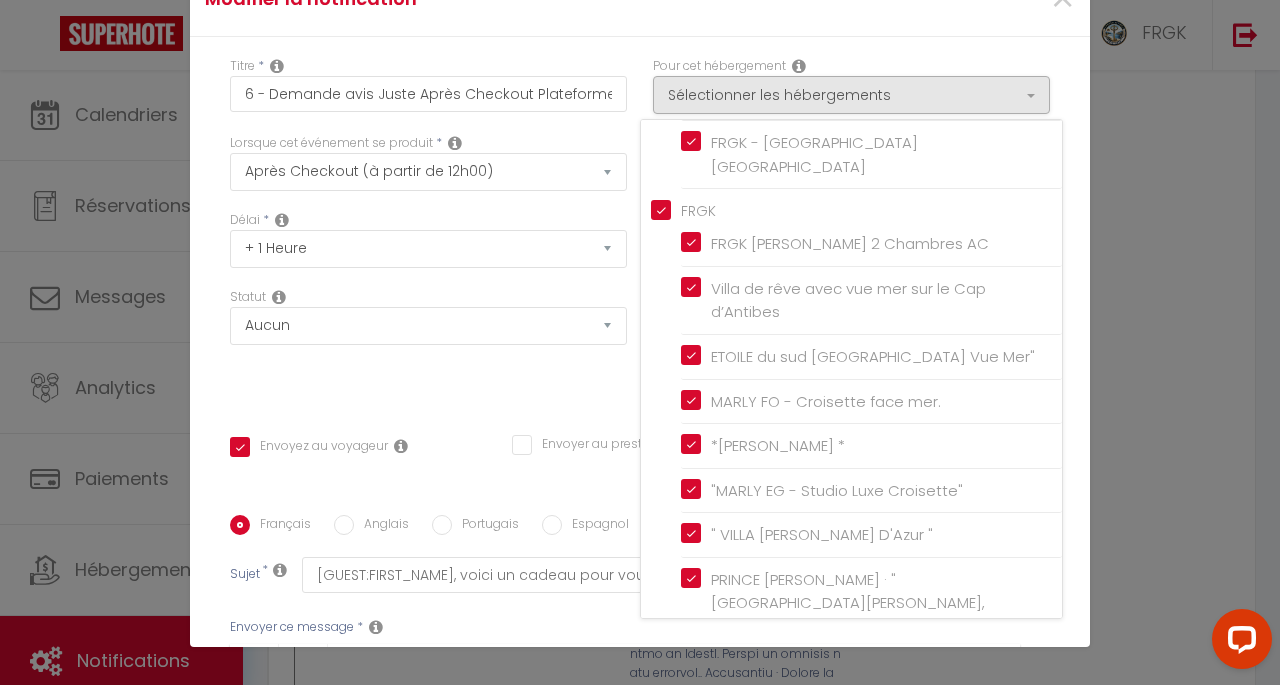 click on "Titre   *     6 - Demande [PERSON_NAME] Après Checkout Plateforme   Pour cet hébergement
Sélectionner les hébergements
Tous les apparts
[PERSON_NAME] & [PERSON_NAME] de rêve avec vue mer sur le Cap d’Antibes
" [GEOGRAPHIC_DATA][PERSON_NAME] "
TTWHYNOT  Contemporain Villa
CROIX DES GARDES Luxury Villa Cannes Peace & Privacy
*Villa privée avec piscine Antibes*
" [PERSON_NAME] piscine "" at bounding box center (640, 515) 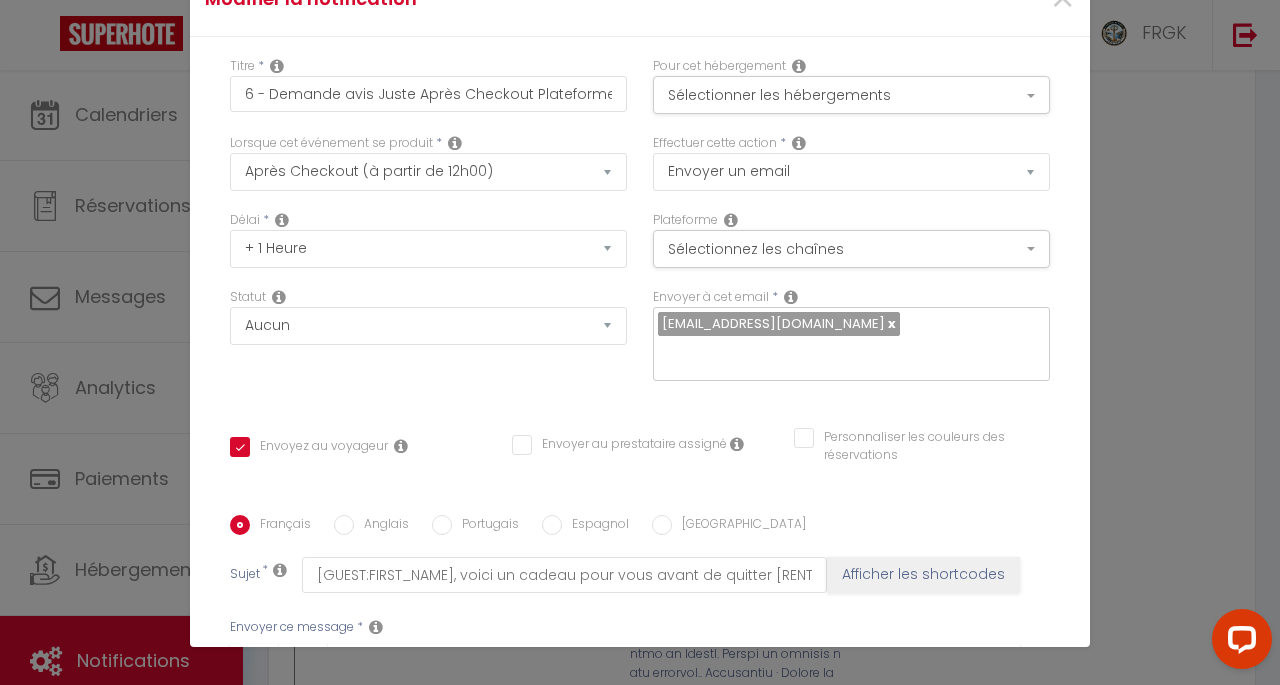 scroll, scrollTop: 404, scrollLeft: 0, axis: vertical 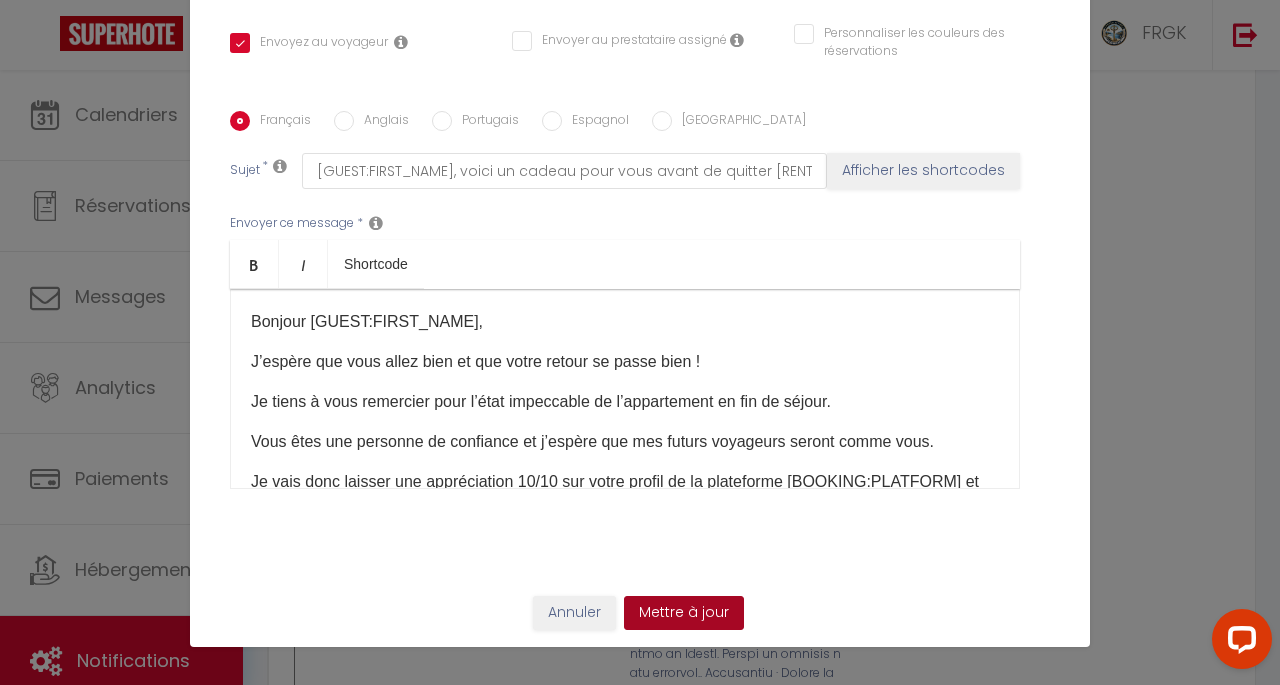 click on "Mettre à jour" at bounding box center (684, 613) 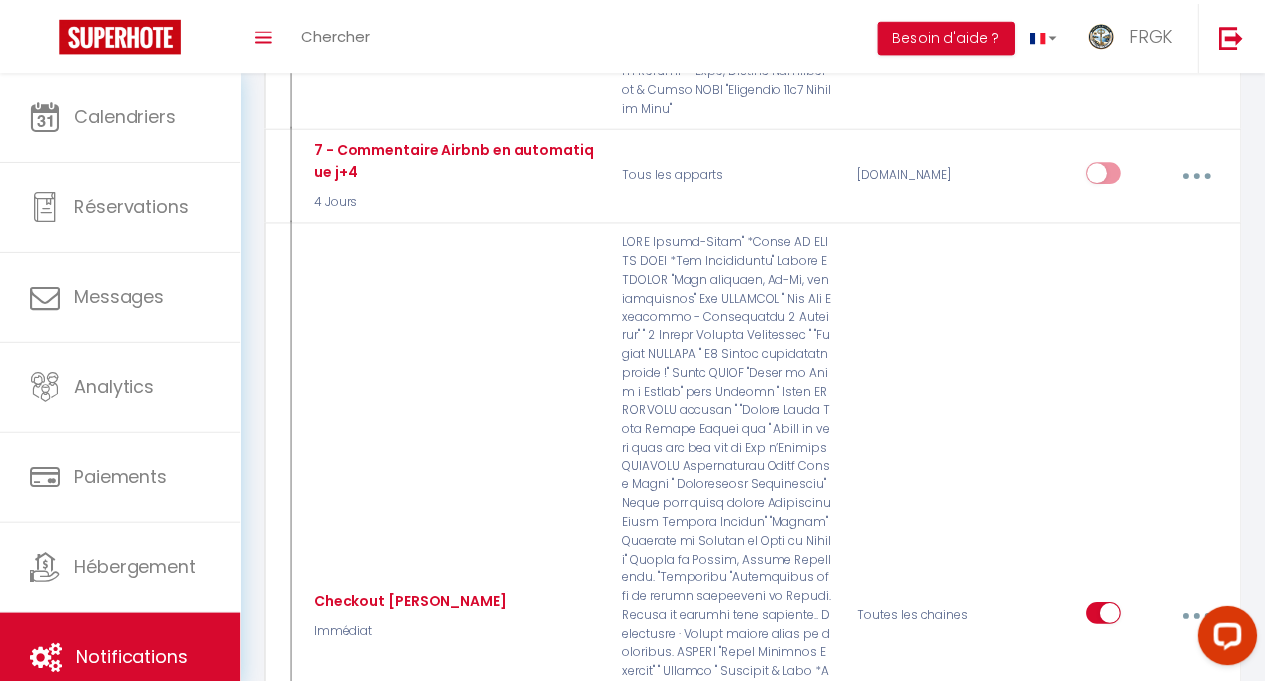 scroll, scrollTop: 5723, scrollLeft: 0, axis: vertical 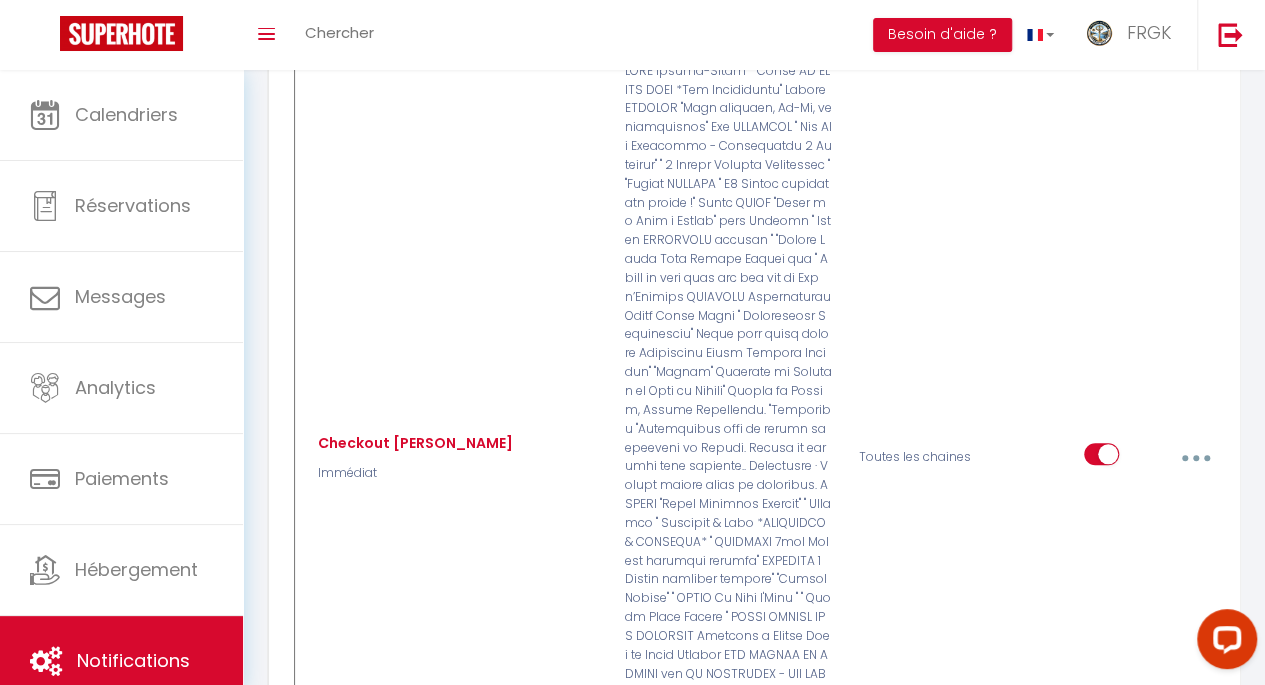 click at bounding box center (1195, 998) 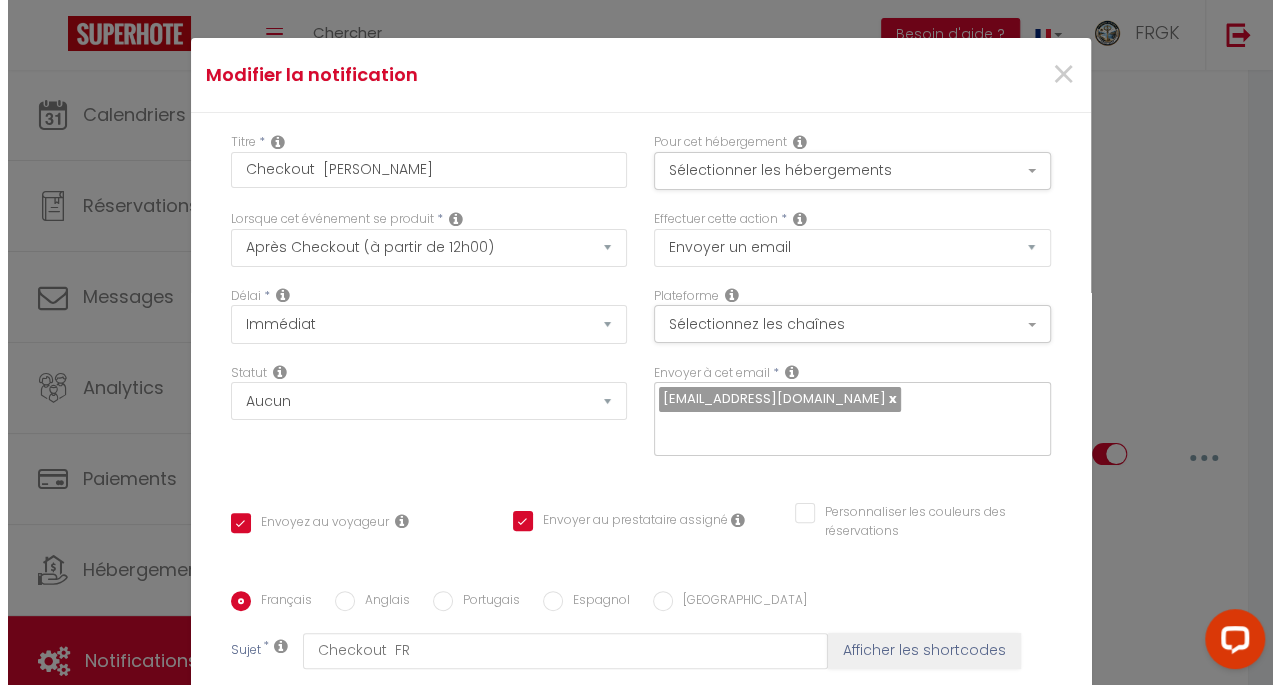 scroll, scrollTop: 8306, scrollLeft: 0, axis: vertical 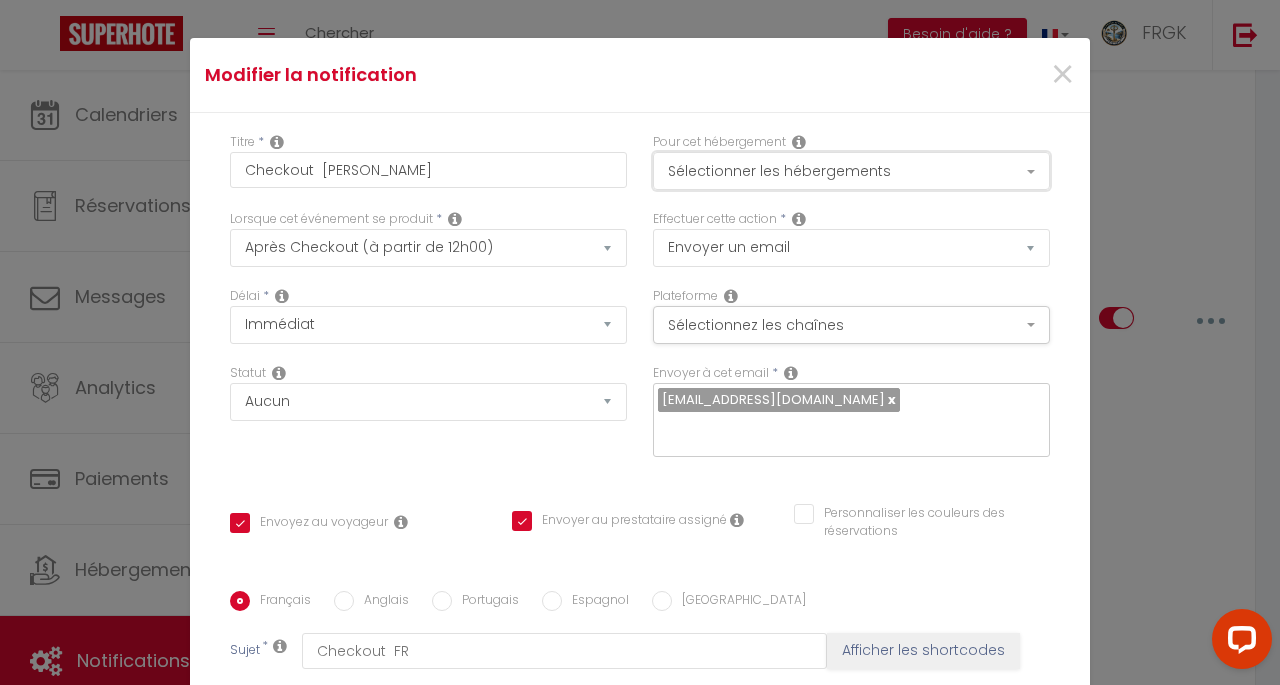click on "Sélectionner les hébergements" at bounding box center (851, 171) 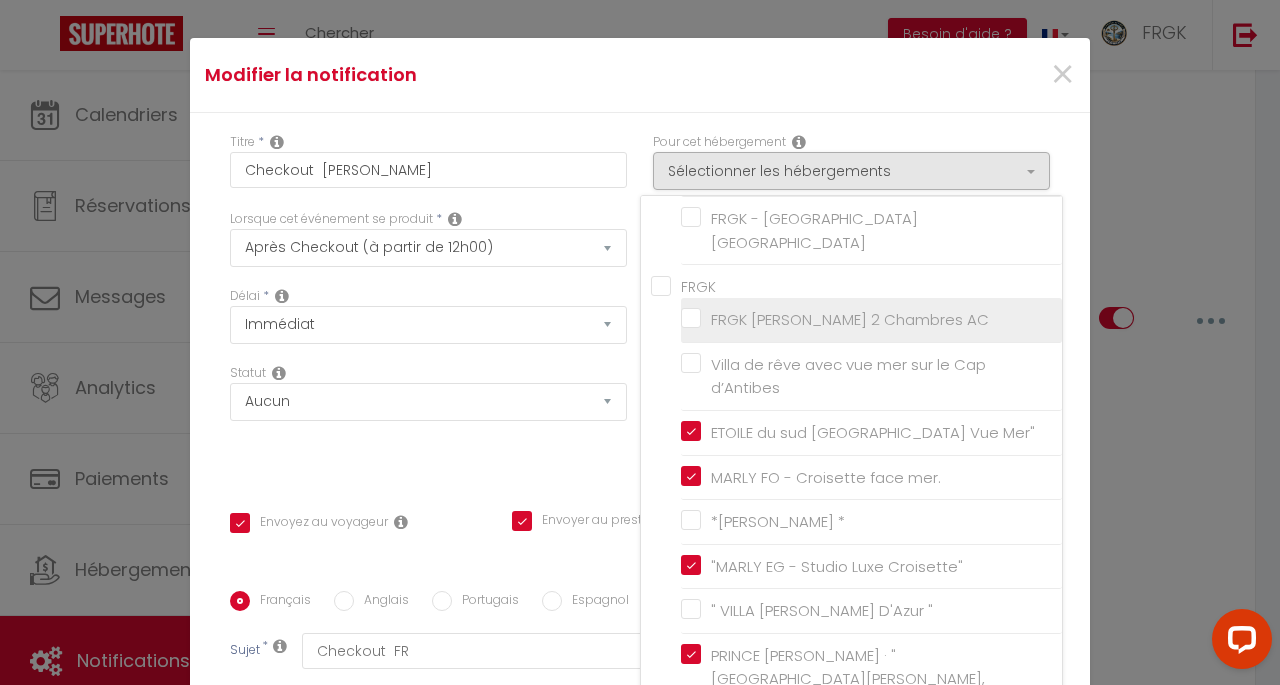 click on "FRGK [PERSON_NAME] 2 Chambres AC" at bounding box center (871, 320) 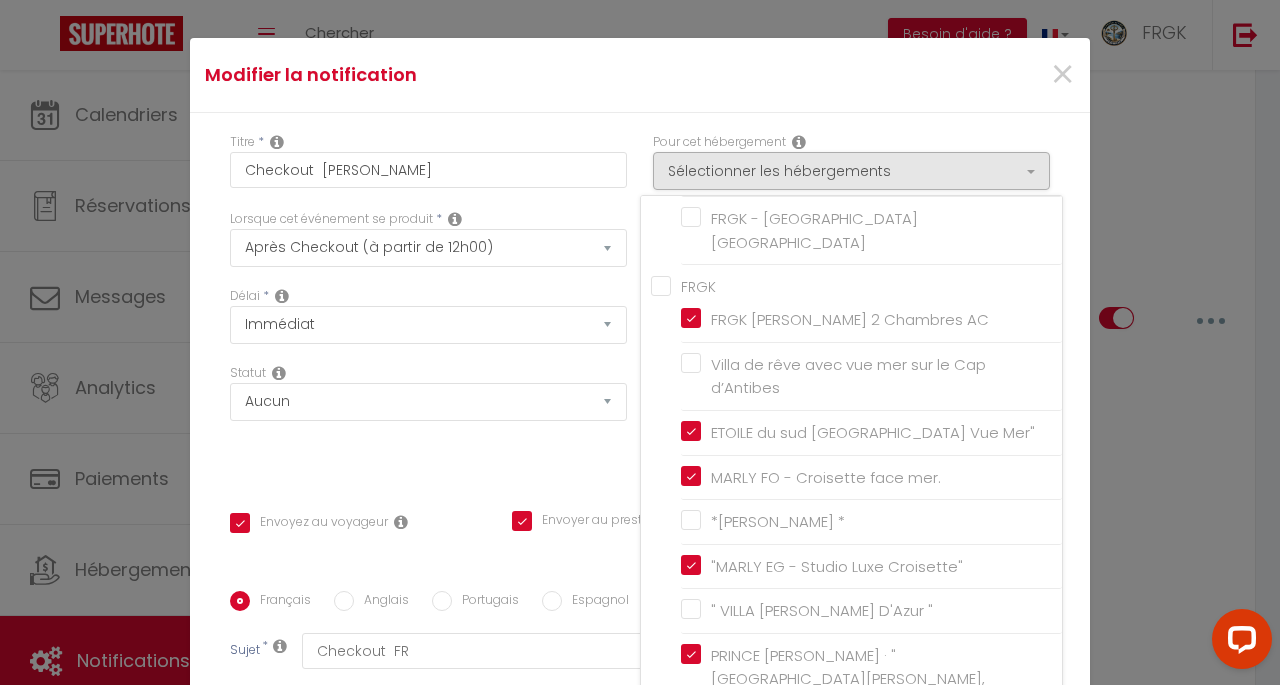 click on "Titre   *     Checkout  [PERSON_NAME]   Pour cet hébergement
Sélectionner les hébergements
Tous les apparts
[PERSON_NAME] & [PERSON_NAME] de rêve avec vue mer sur le Cap d’Antibes
" [GEOGRAPHIC_DATA][PERSON_NAME] "
TTWHYNOT  Contemporain Villa
CROIX DES GARDES Luxury Villa Cannes Peace & Privacy
*Villa privée avec piscine Antibes*
" [PERSON_NAME] piscine "" at bounding box center (640, 591) 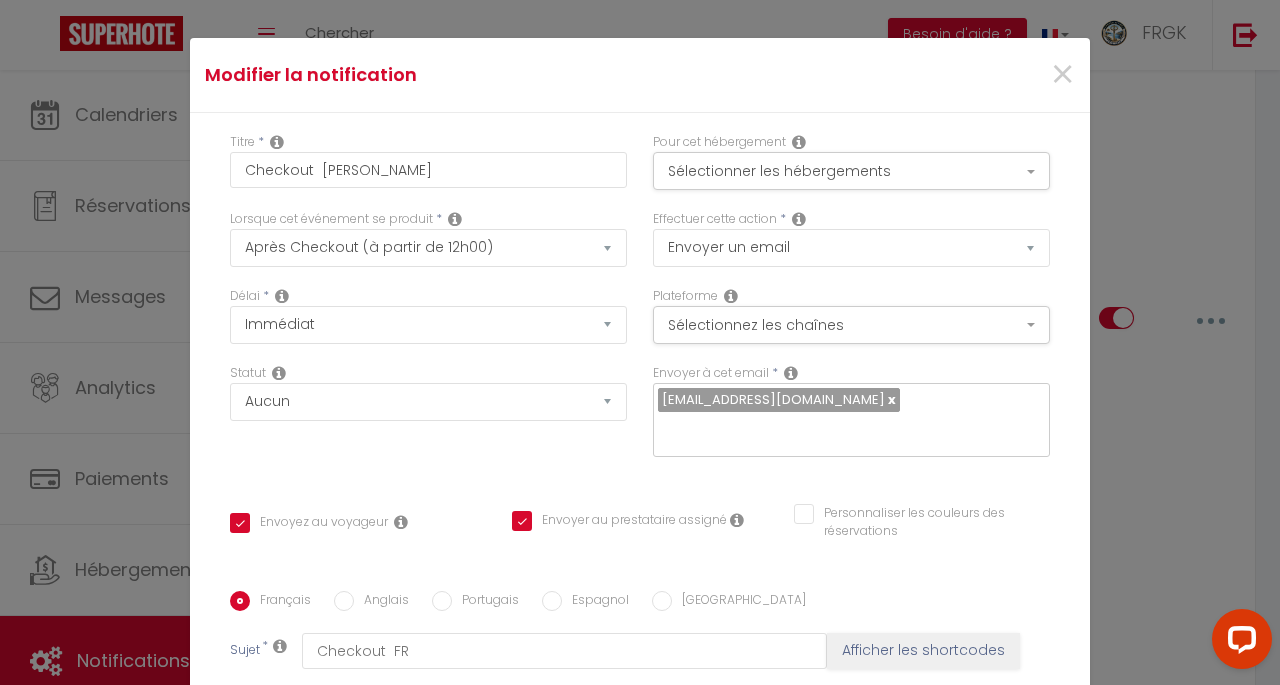 scroll, scrollTop: 404, scrollLeft: 0, axis: vertical 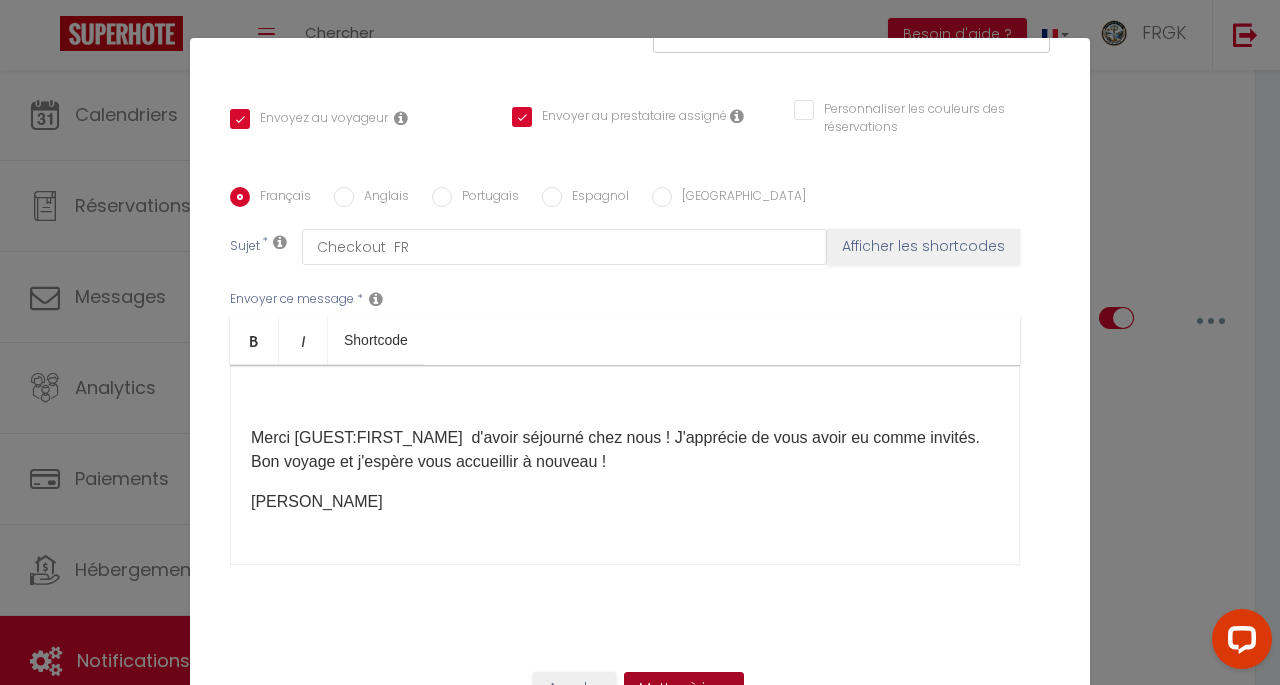 click on "Mettre à jour" at bounding box center (684, 689) 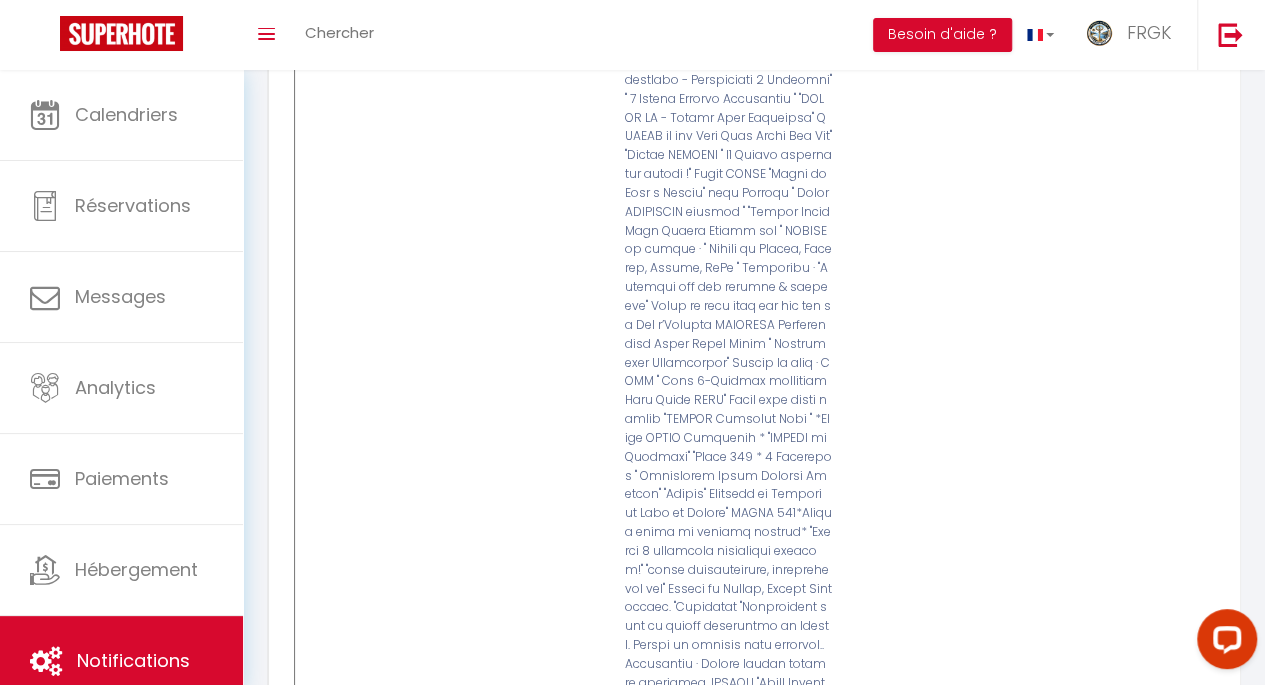 scroll, scrollTop: 22374, scrollLeft: 0, axis: vertical 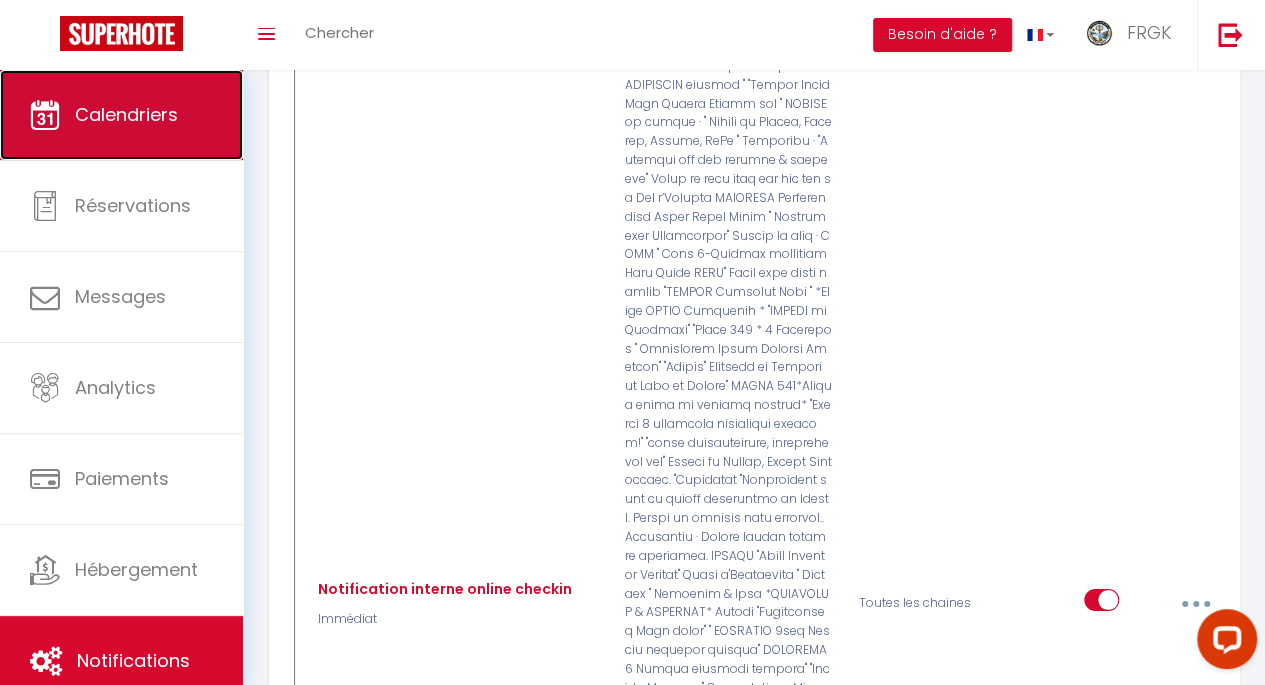 click on "Calendriers" at bounding box center (121, 115) 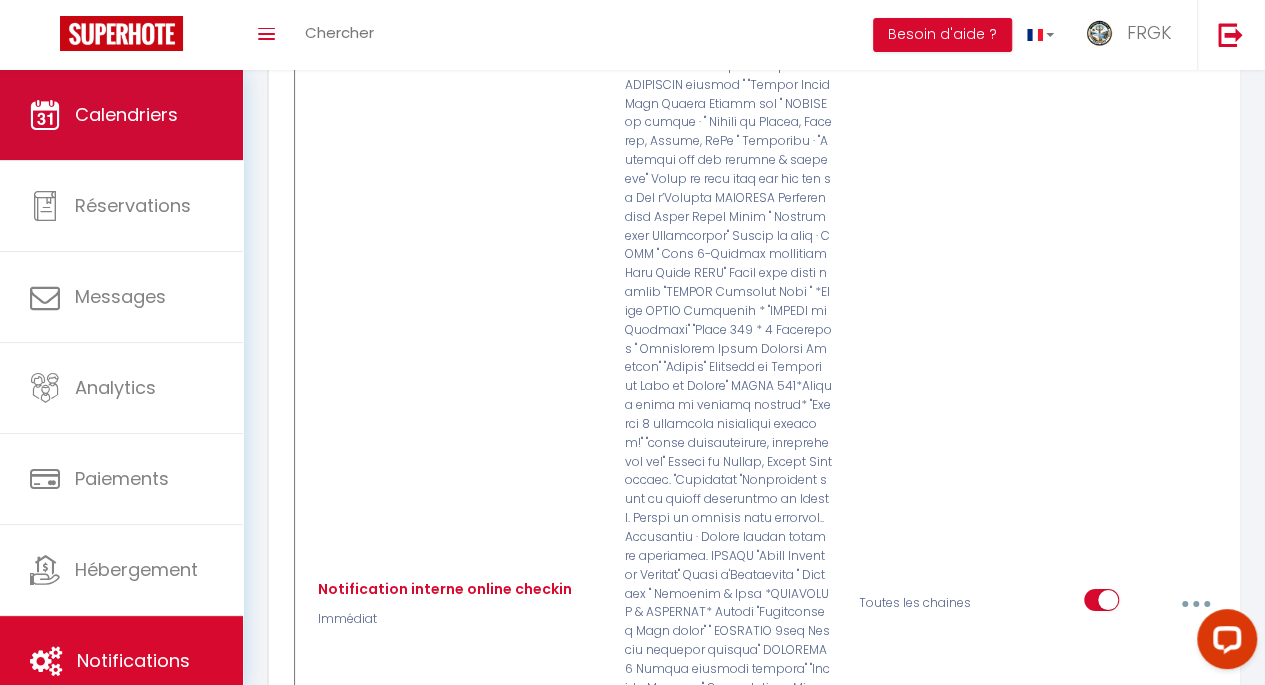 scroll, scrollTop: 0, scrollLeft: 0, axis: both 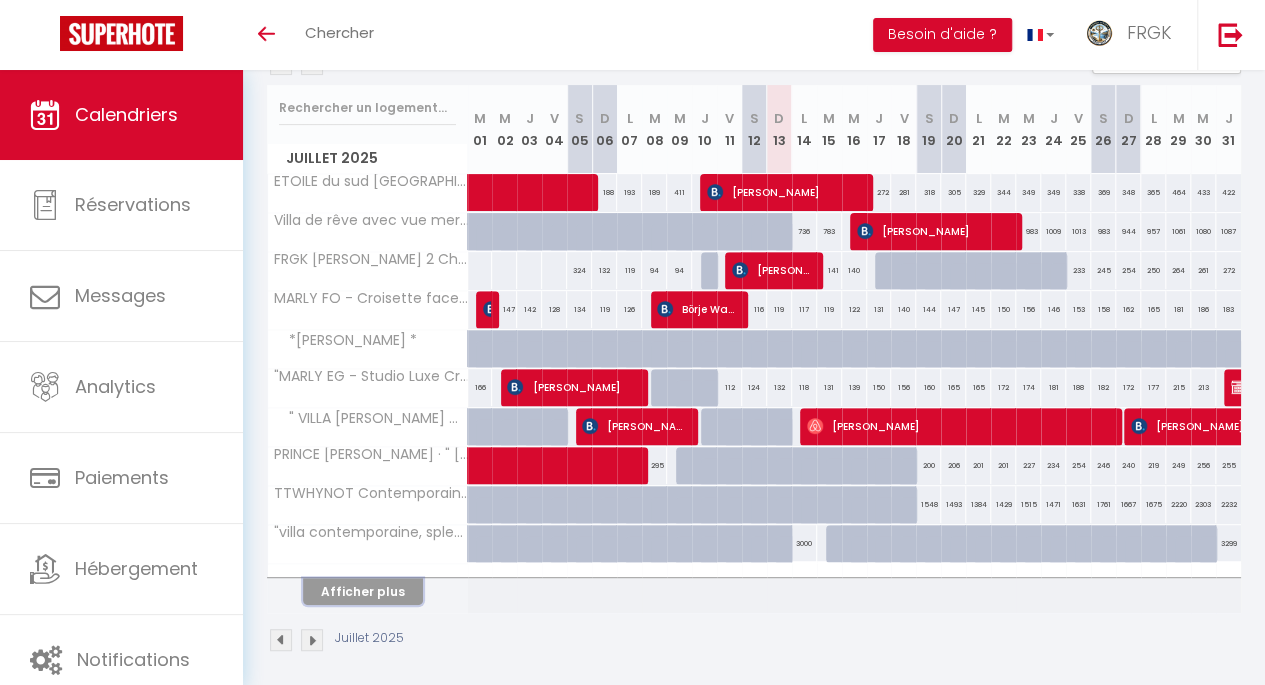 click on "Afficher plus" at bounding box center [363, 591] 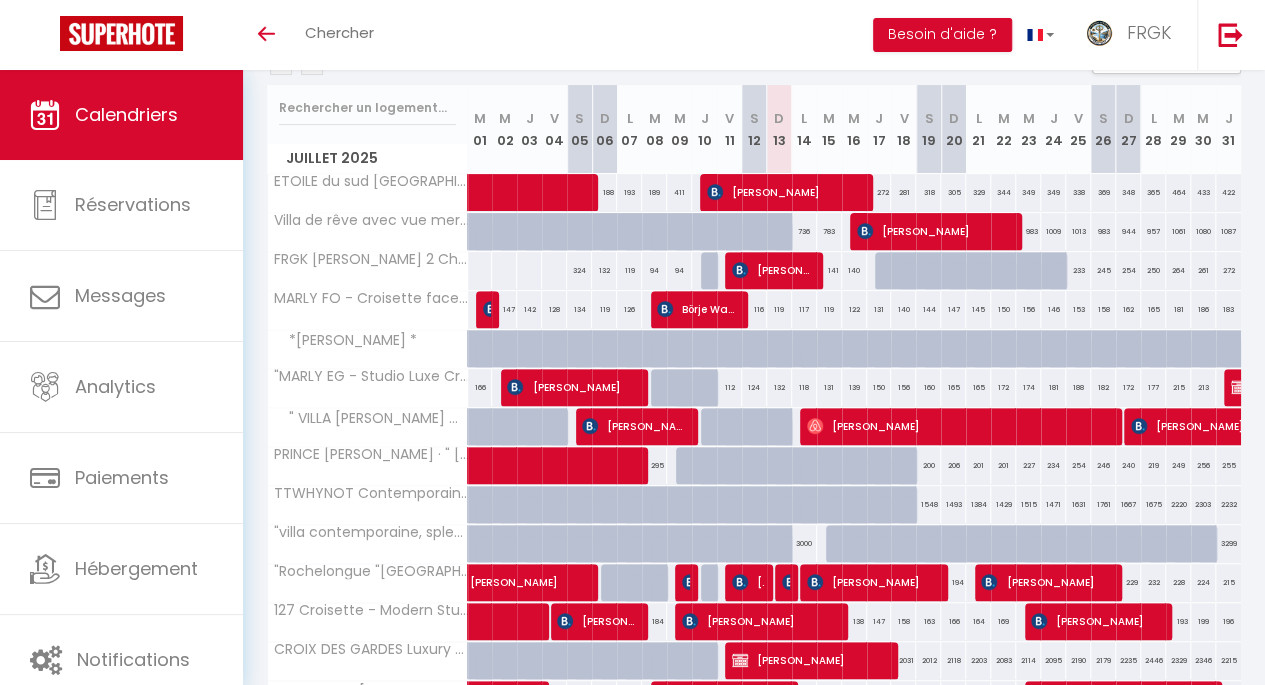 scroll, scrollTop: 3966, scrollLeft: 0, axis: vertical 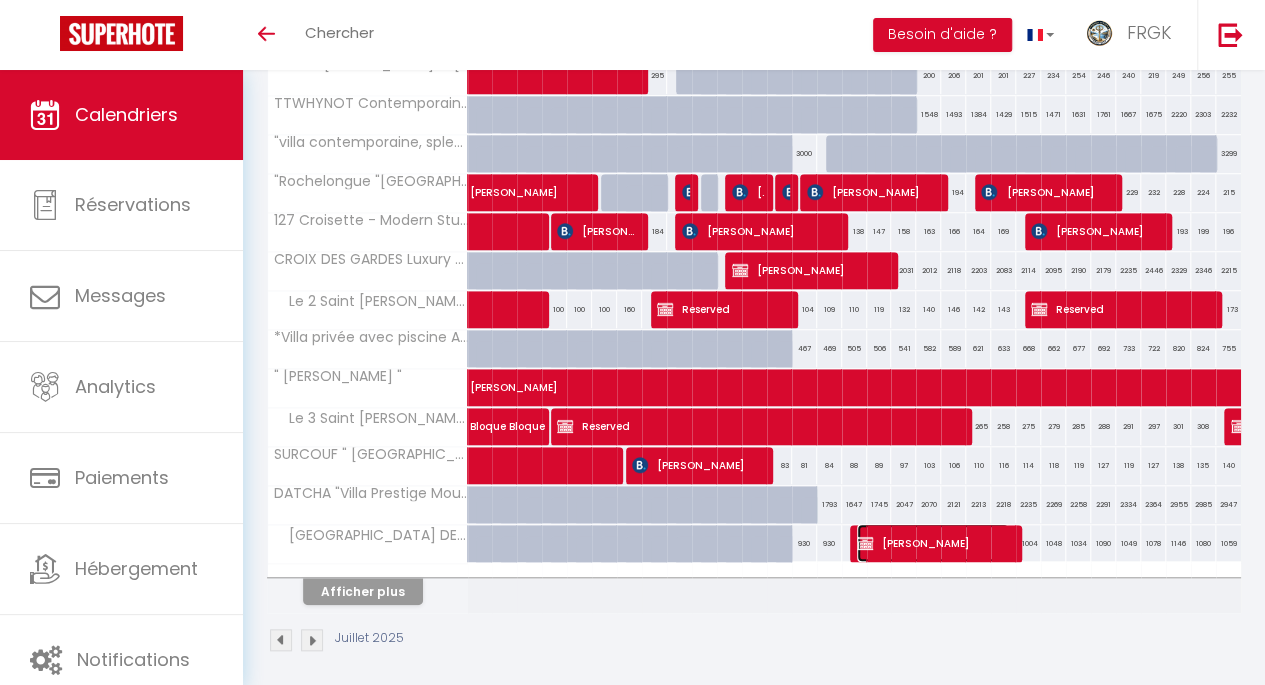click on "[PERSON_NAME]" at bounding box center [933, 543] 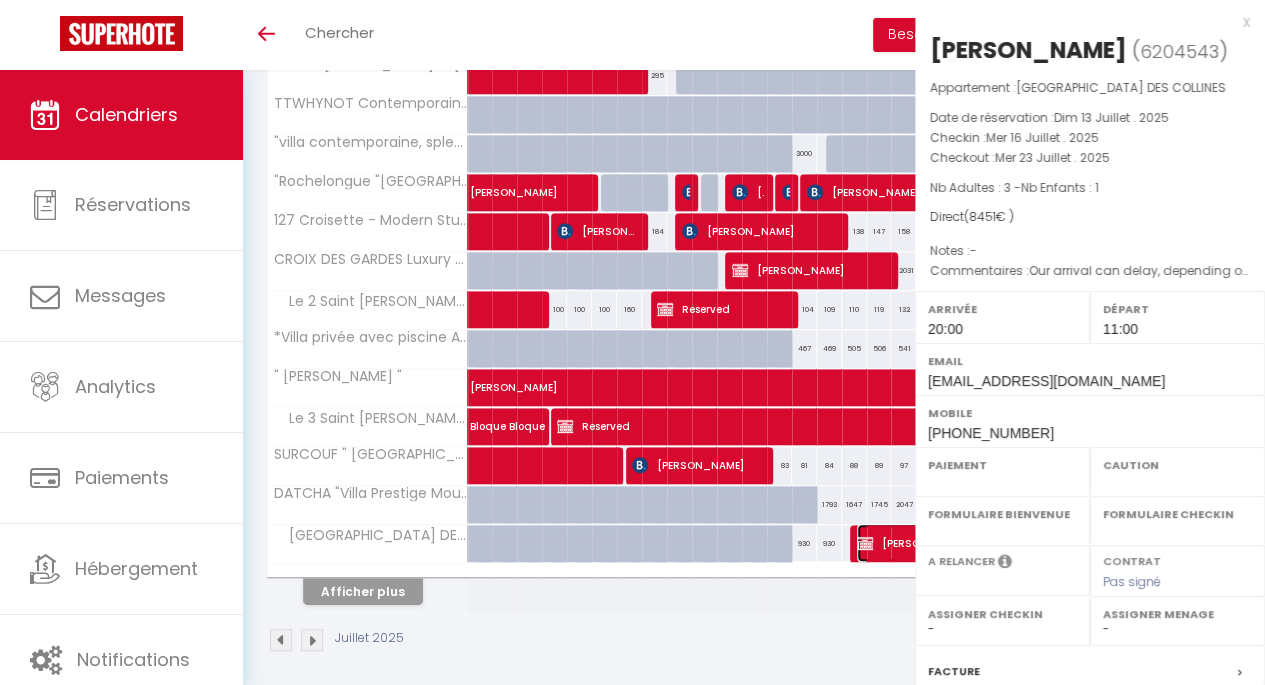 select on "OK" 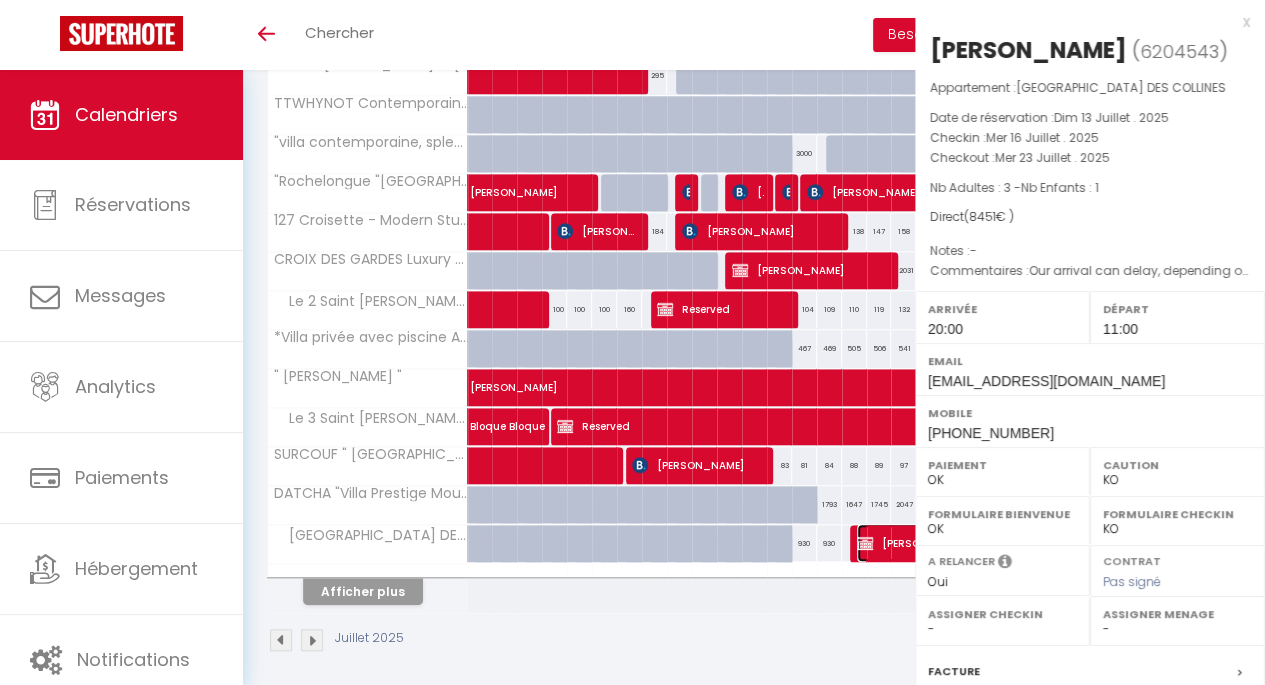 select on "25734" 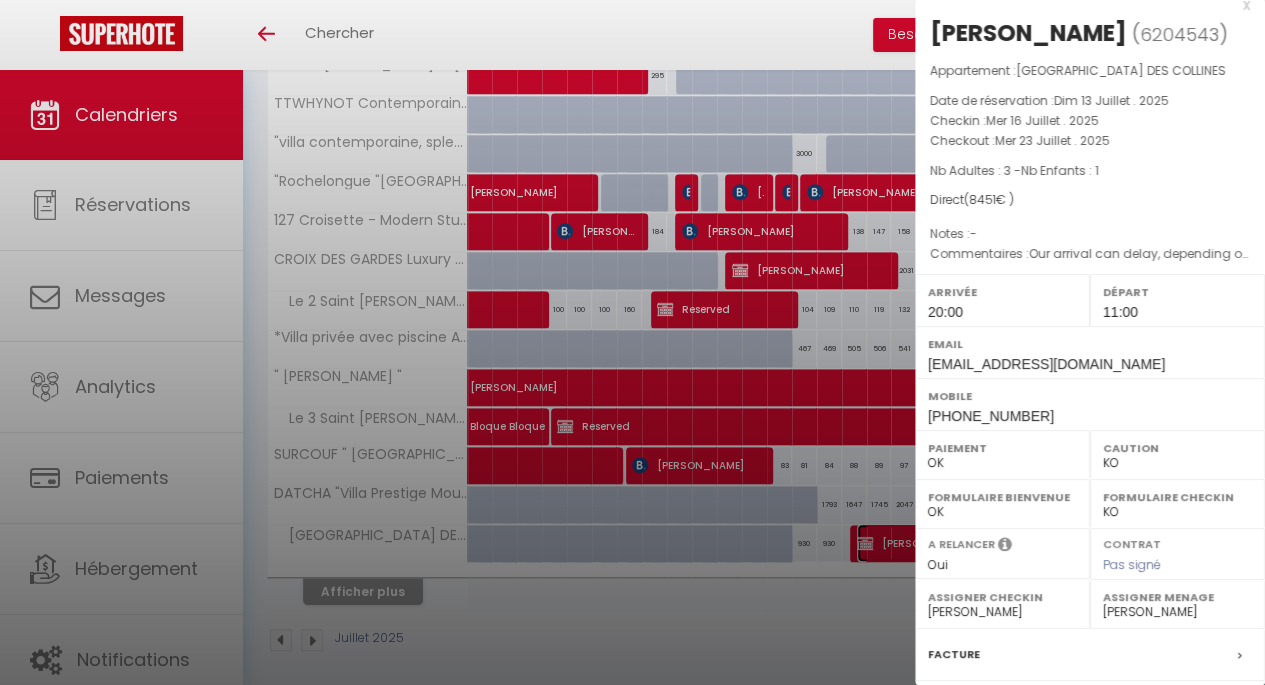 scroll, scrollTop: 0, scrollLeft: 0, axis: both 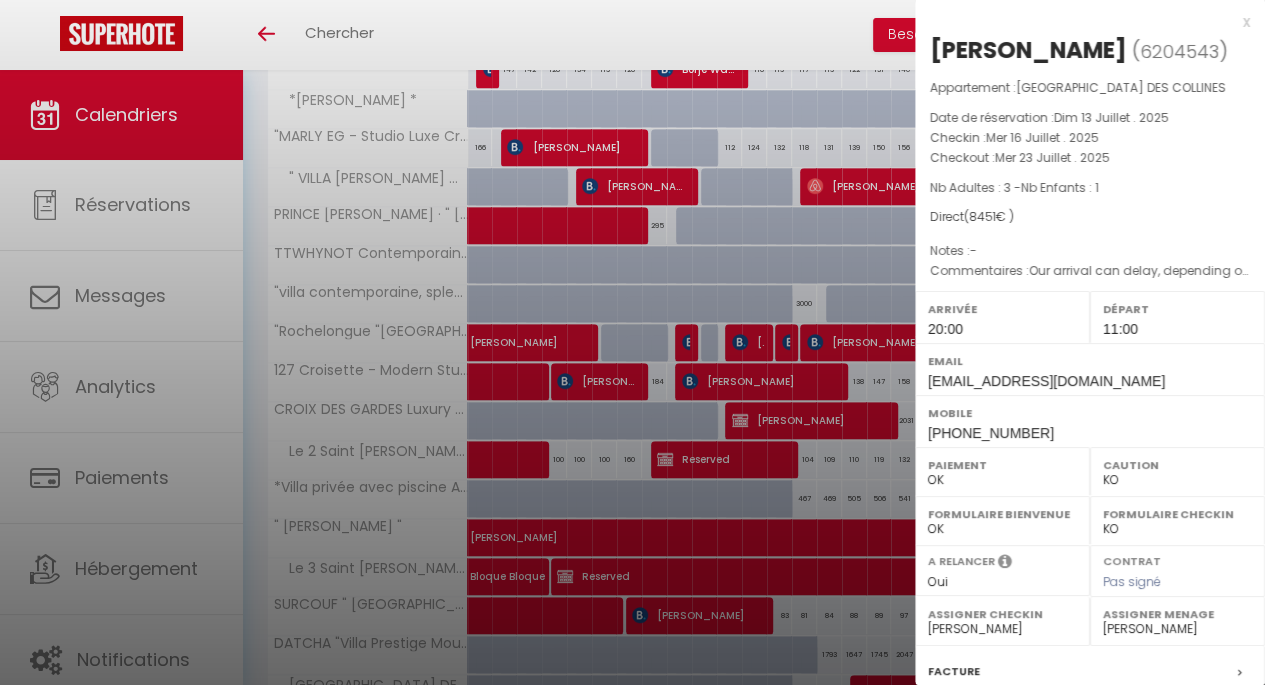 click on "x" at bounding box center [1082, 22] 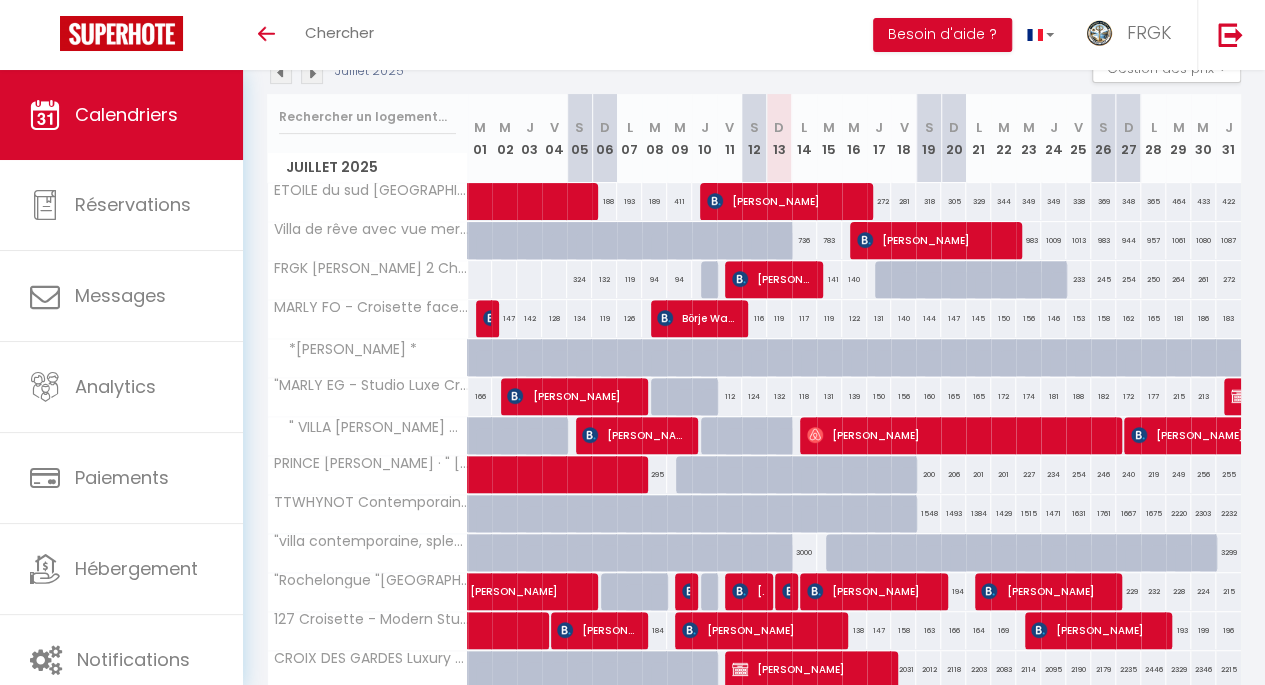 scroll, scrollTop: 202, scrollLeft: 0, axis: vertical 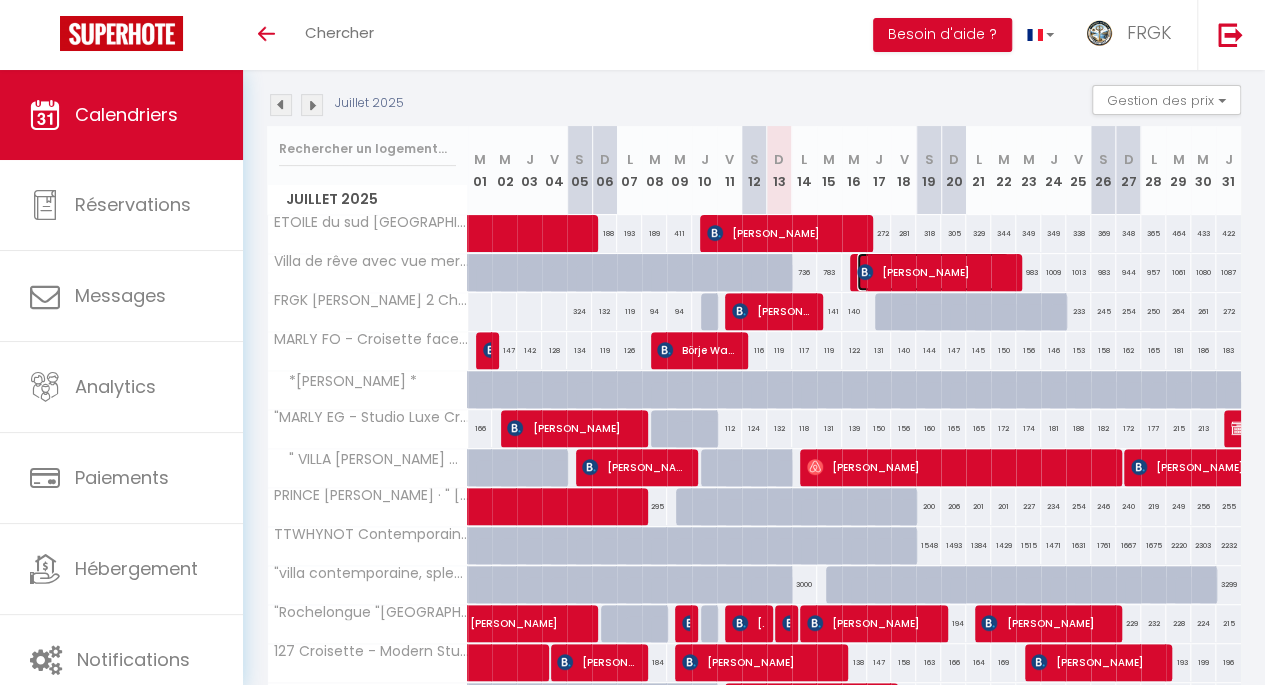 click on "[PERSON_NAME]" at bounding box center (933, 272) 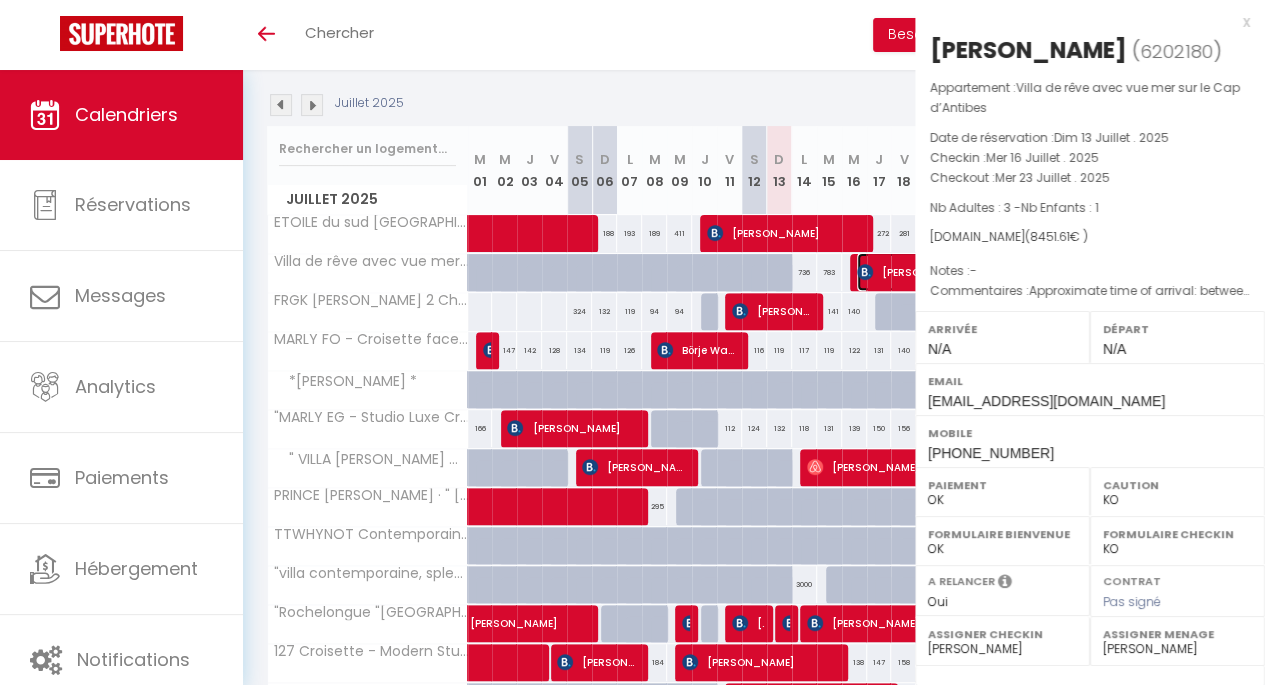 select on "KO" 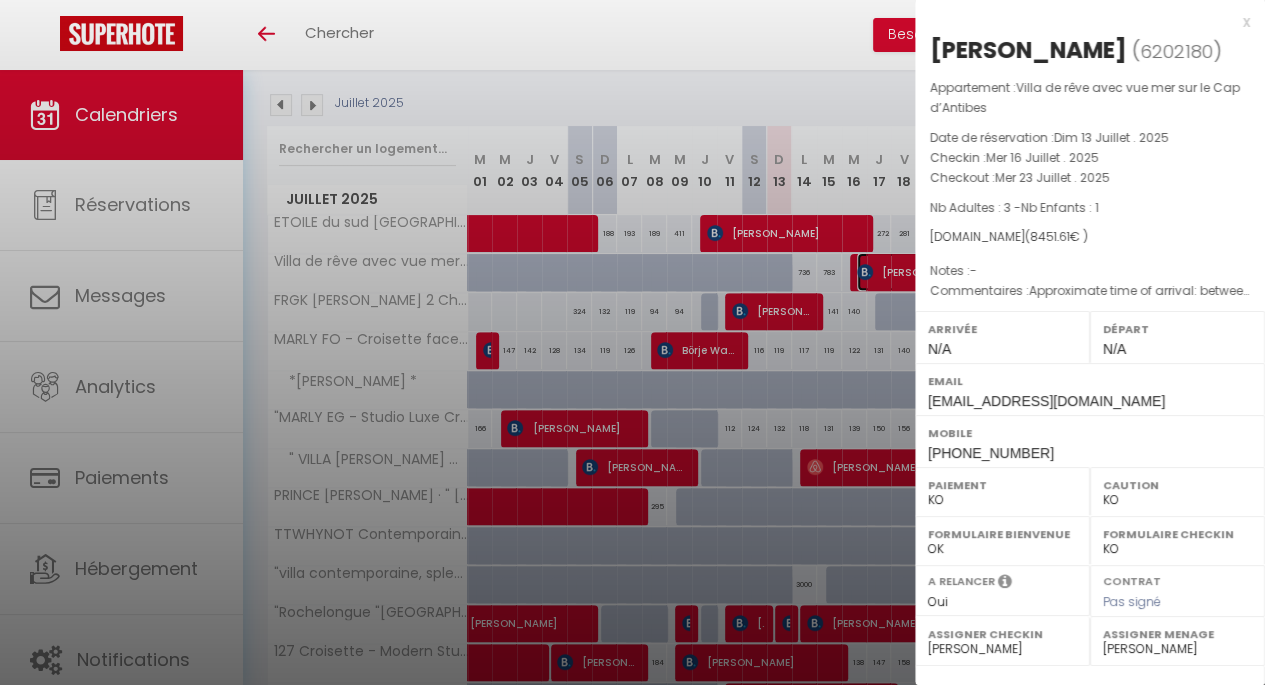 scroll, scrollTop: 262, scrollLeft: 0, axis: vertical 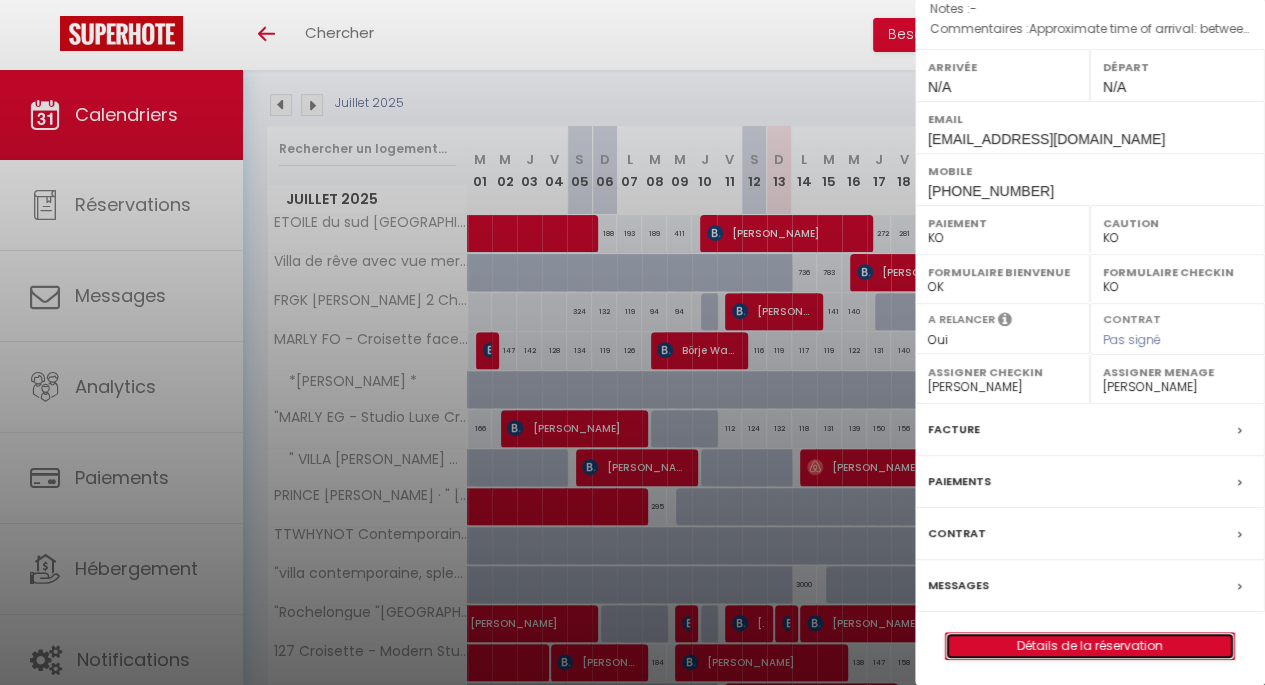 click on "Détails de la réservation" at bounding box center (1090, 646) 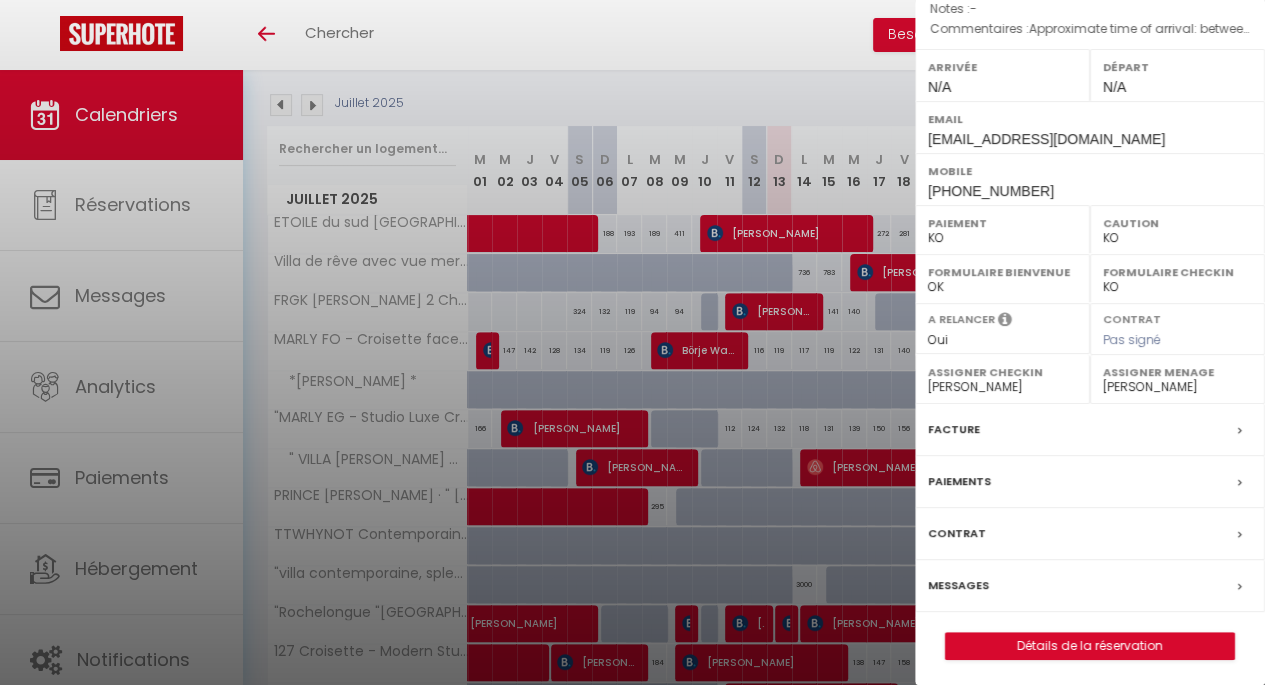 select 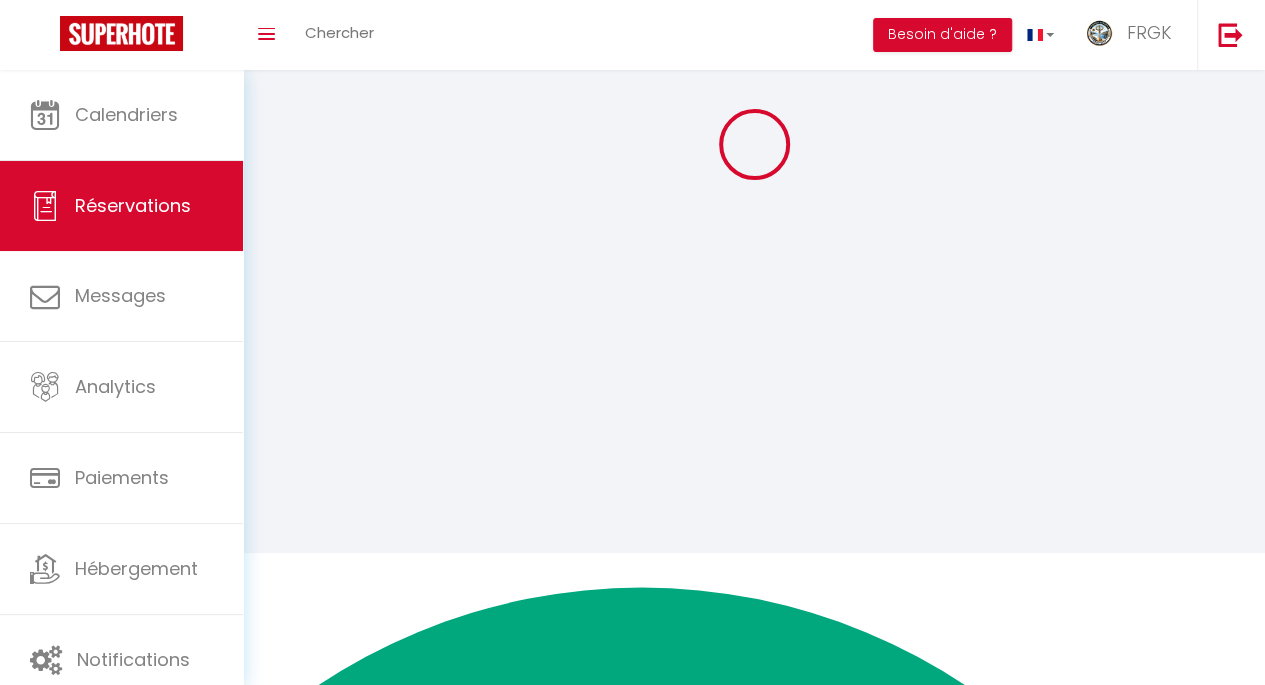 select 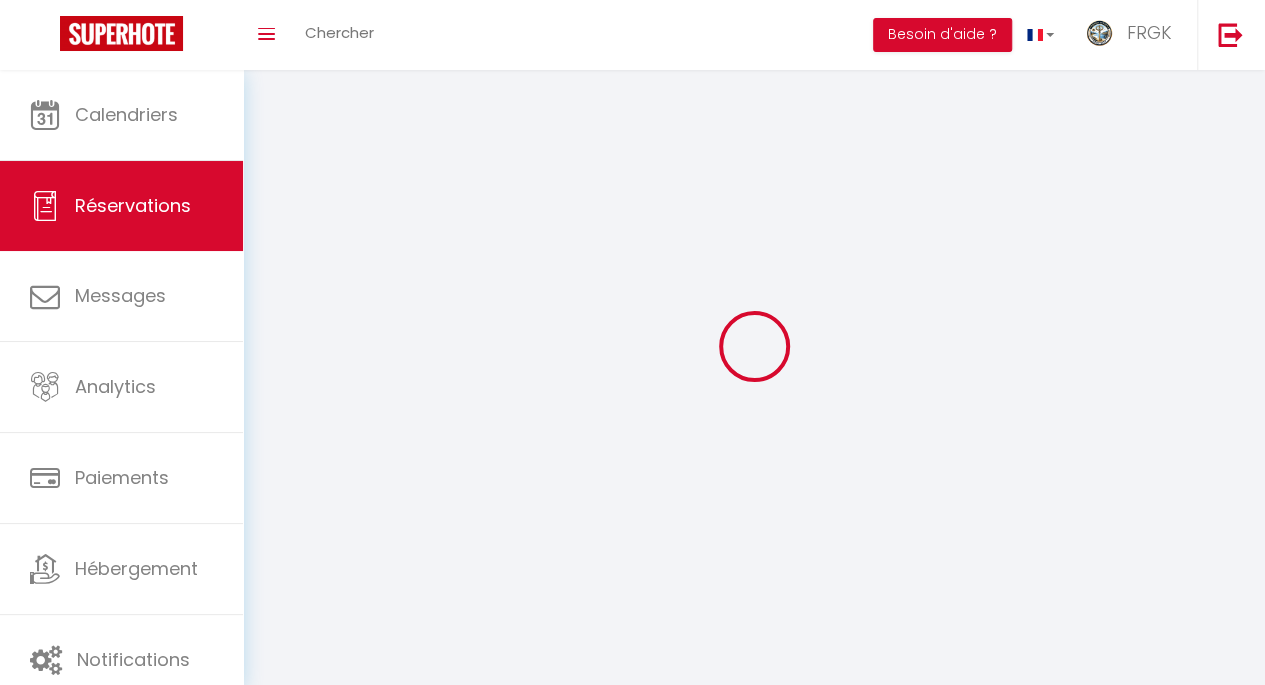 select 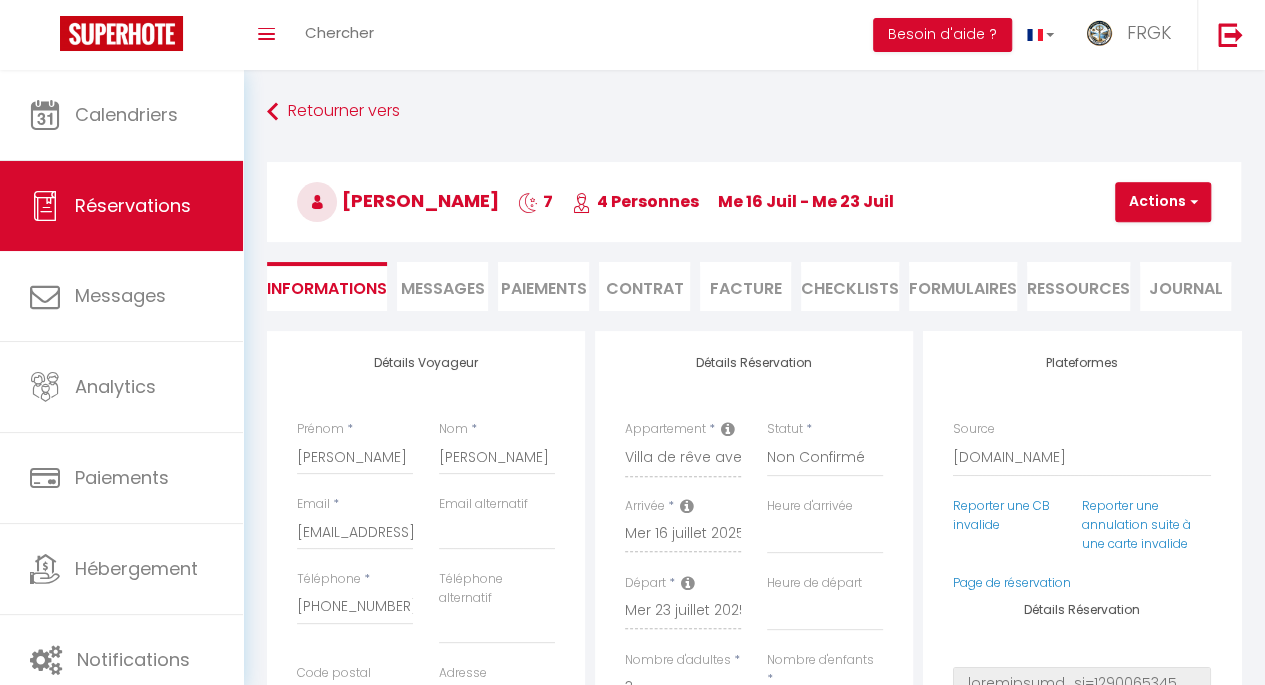 type on "250" 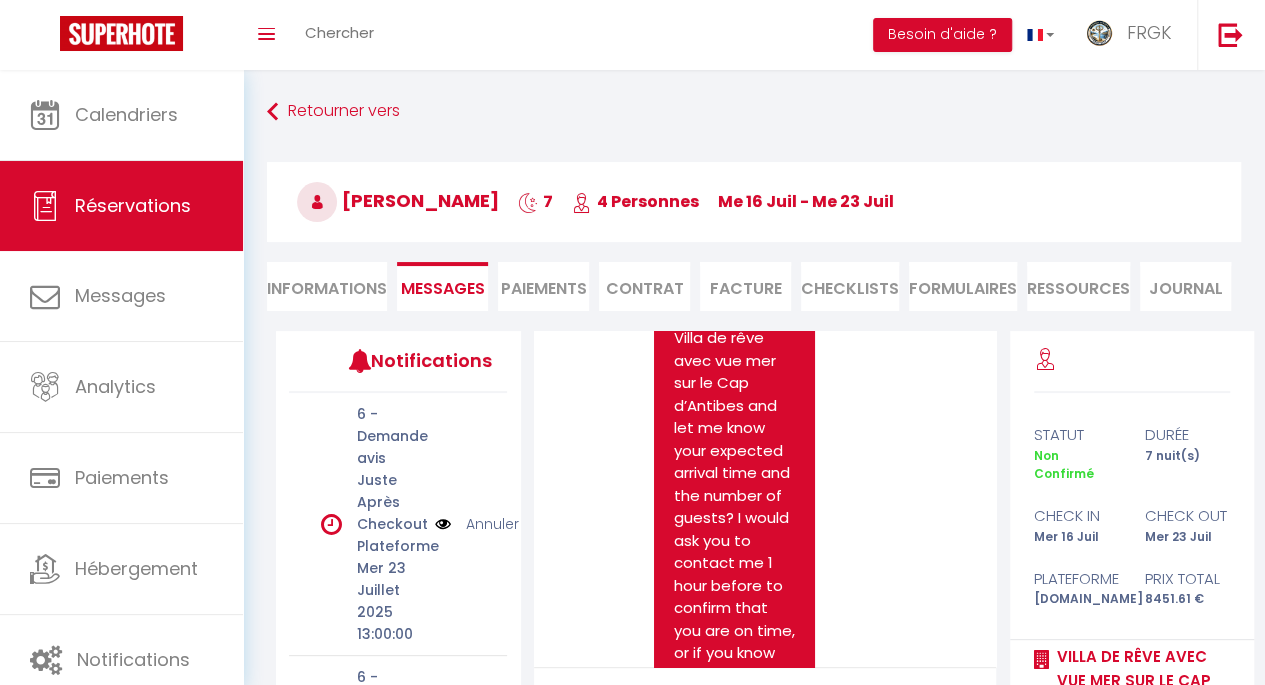 scroll, scrollTop: 493, scrollLeft: 0, axis: vertical 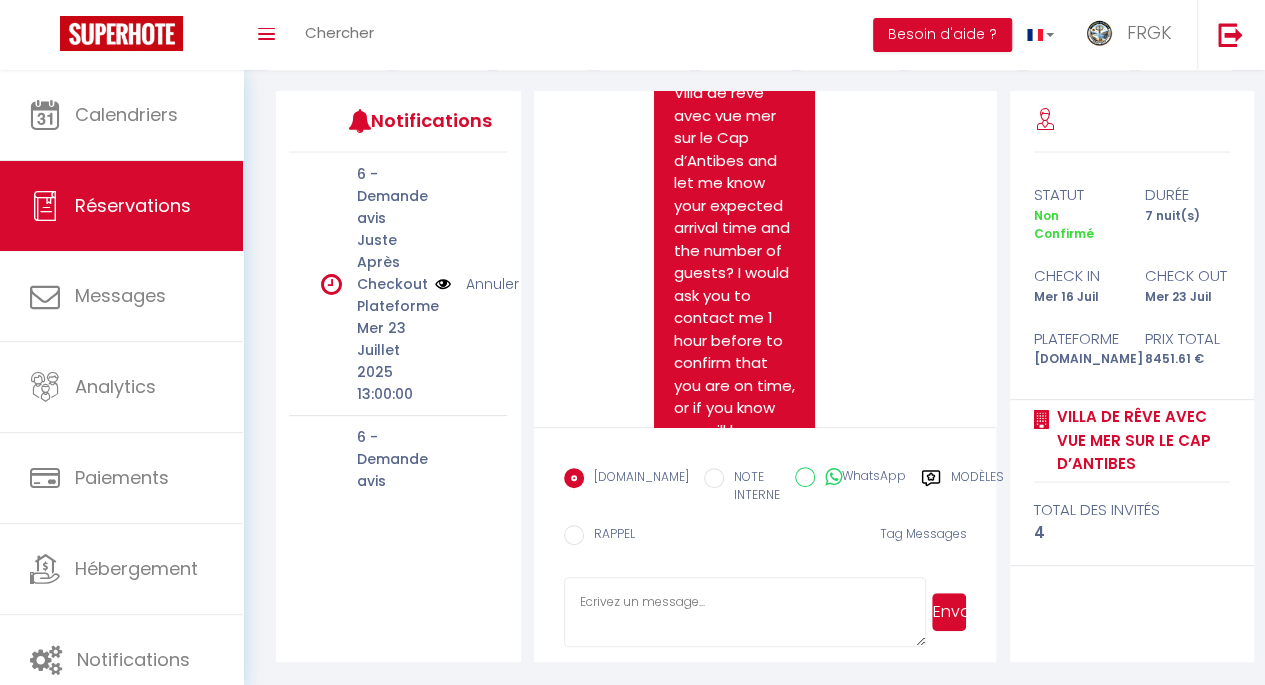 click on "Modèles" at bounding box center (977, 488) 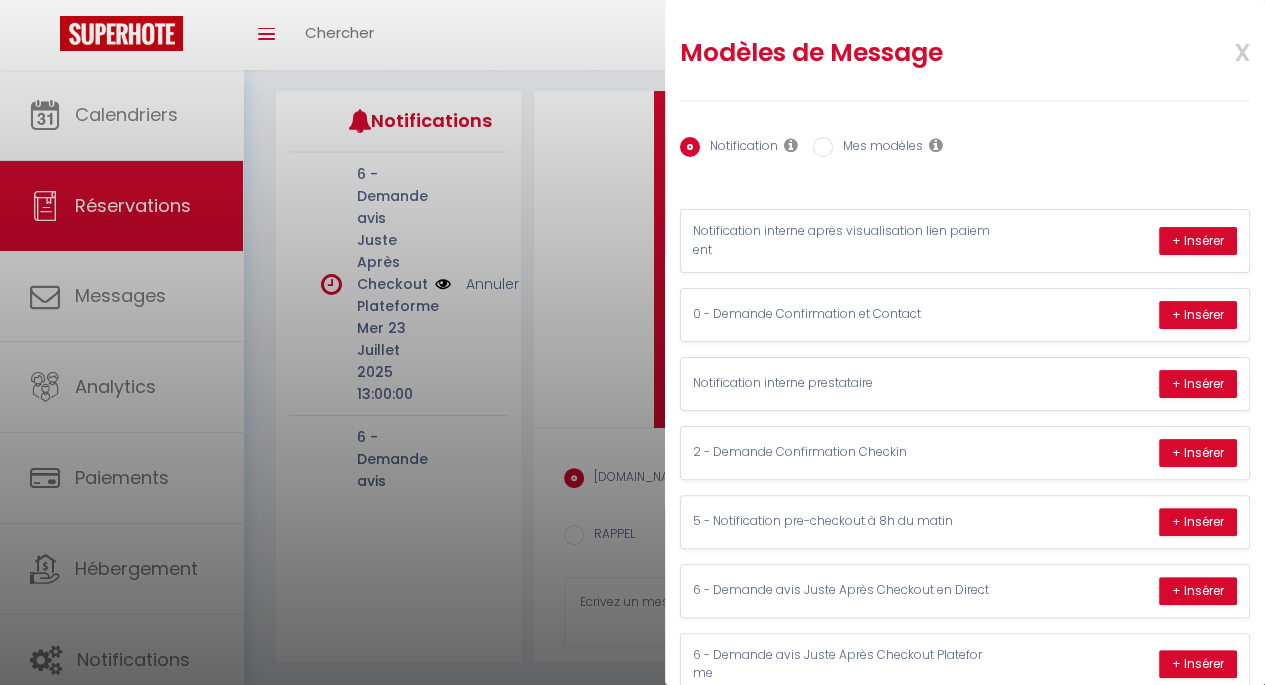 click on "Mes modèles" at bounding box center [878, 148] 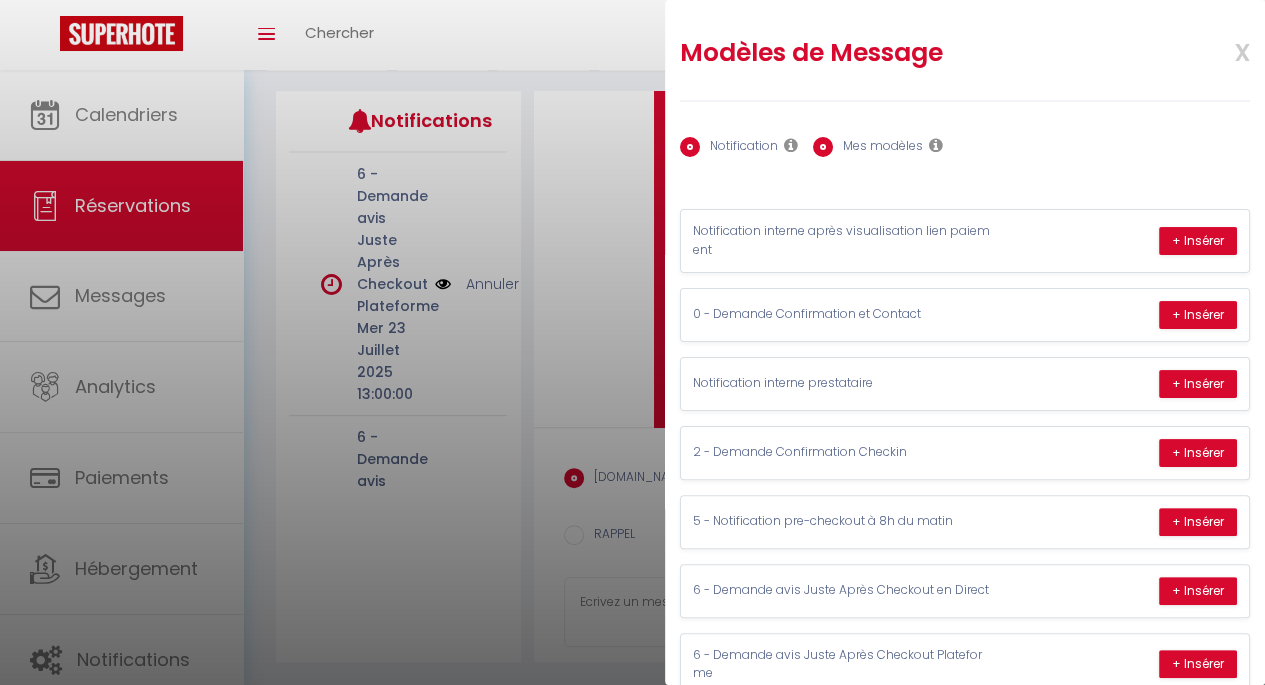 radio on "false" 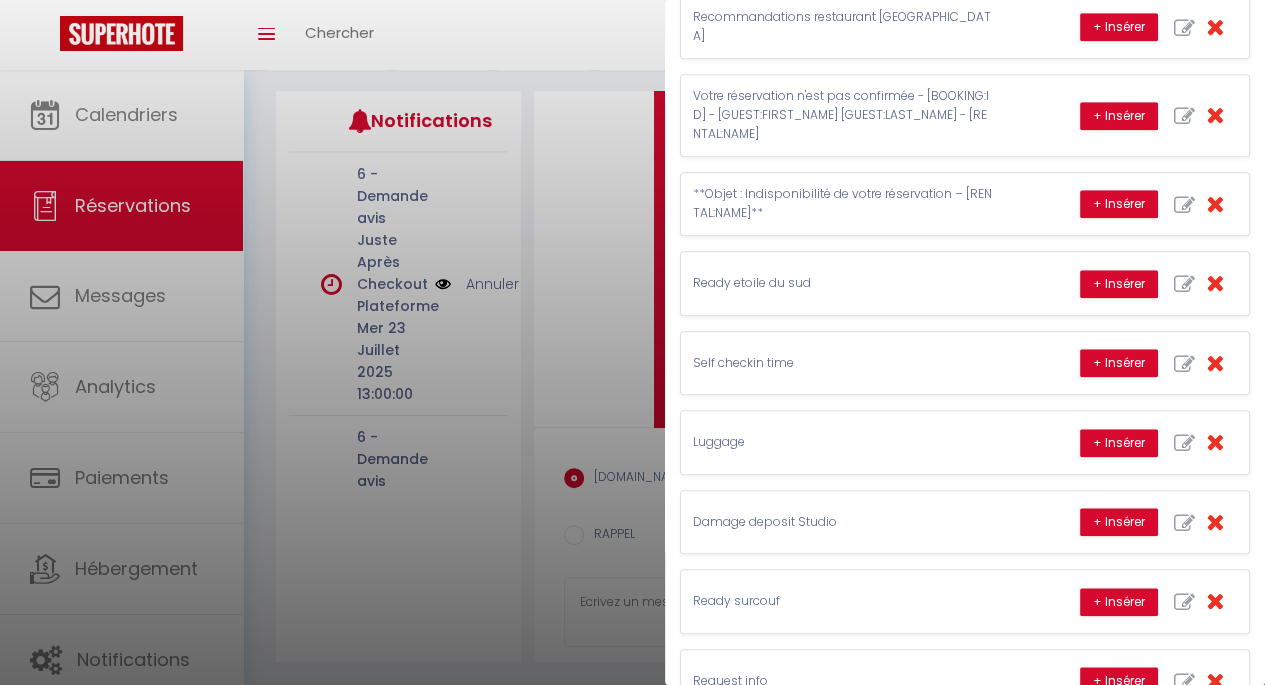 scroll, scrollTop: 720, scrollLeft: 0, axis: vertical 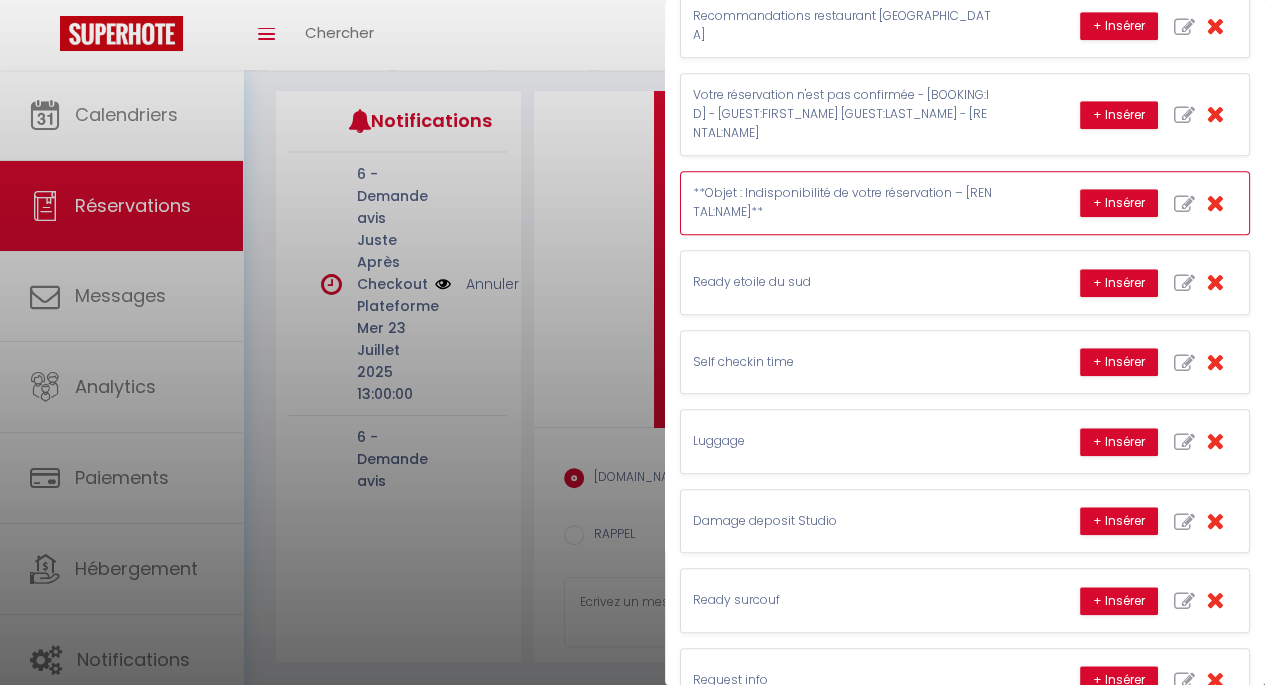 click on "**Objet : Indisponibilité de votre réservation – [RENTAL:NAME]**" at bounding box center [843, 203] 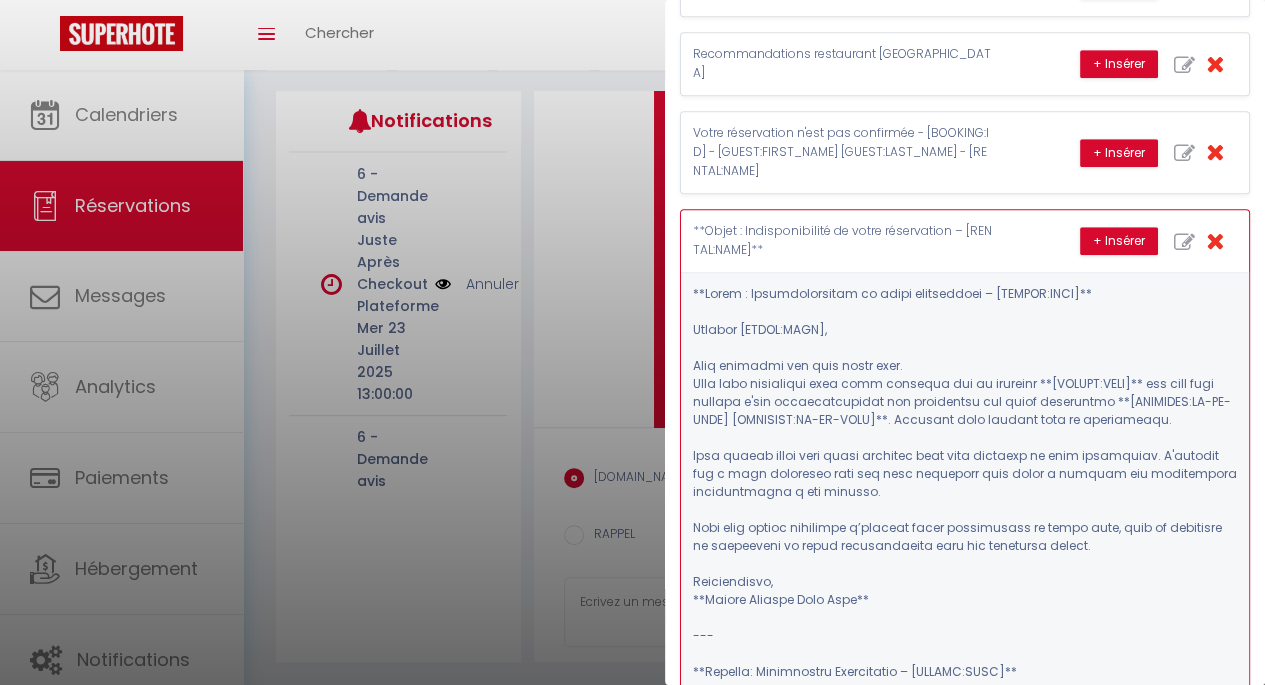 scroll, scrollTop: 645, scrollLeft: 0, axis: vertical 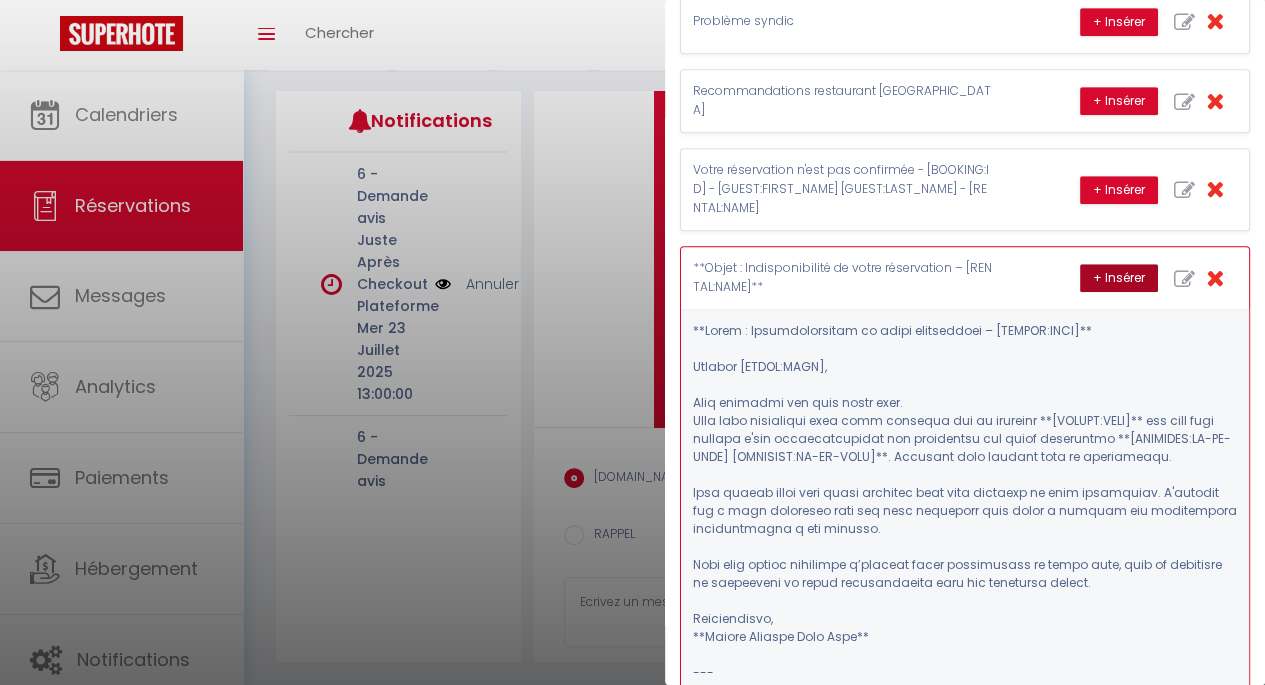 click on "+ Insérer" at bounding box center (1119, 278) 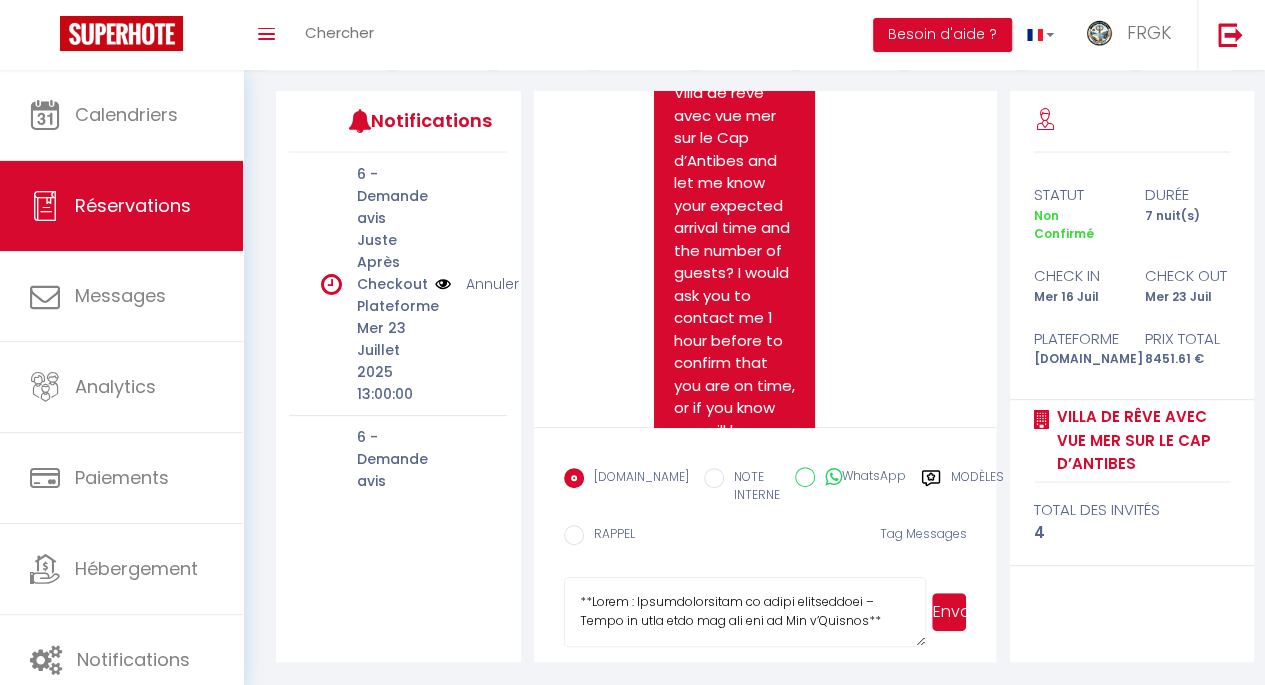 click on "Envoyer" at bounding box center [949, 612] 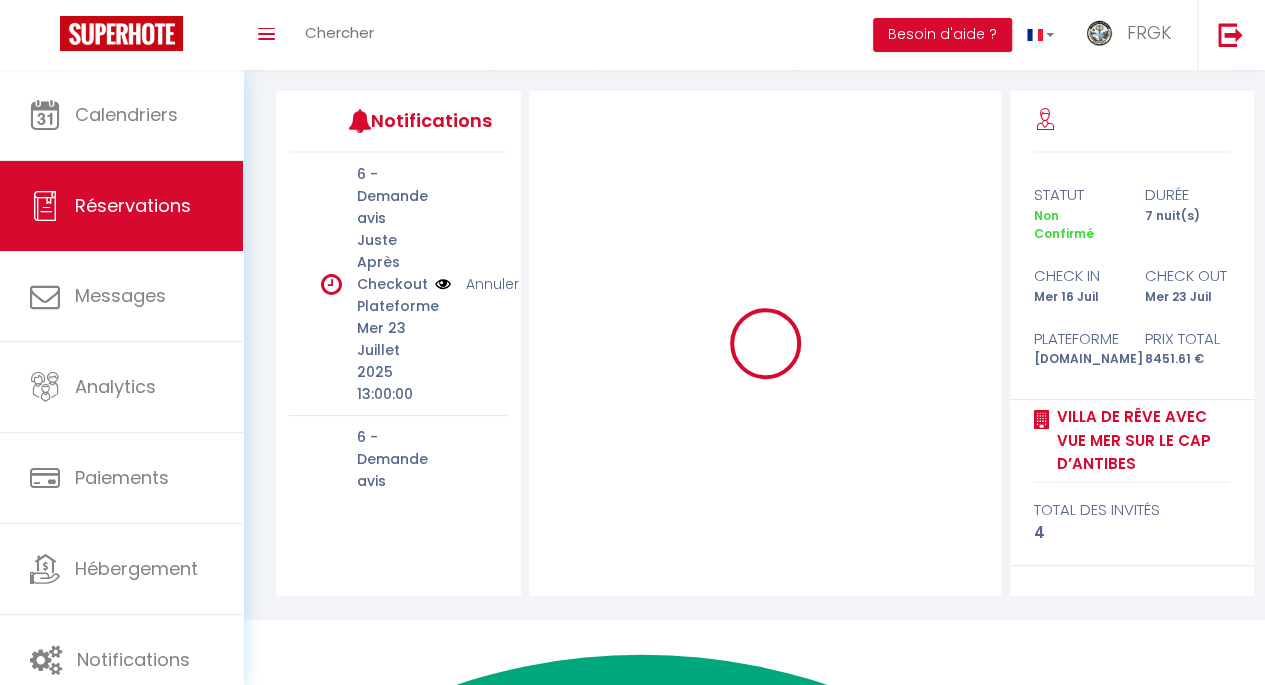 scroll, scrollTop: 175, scrollLeft: 0, axis: vertical 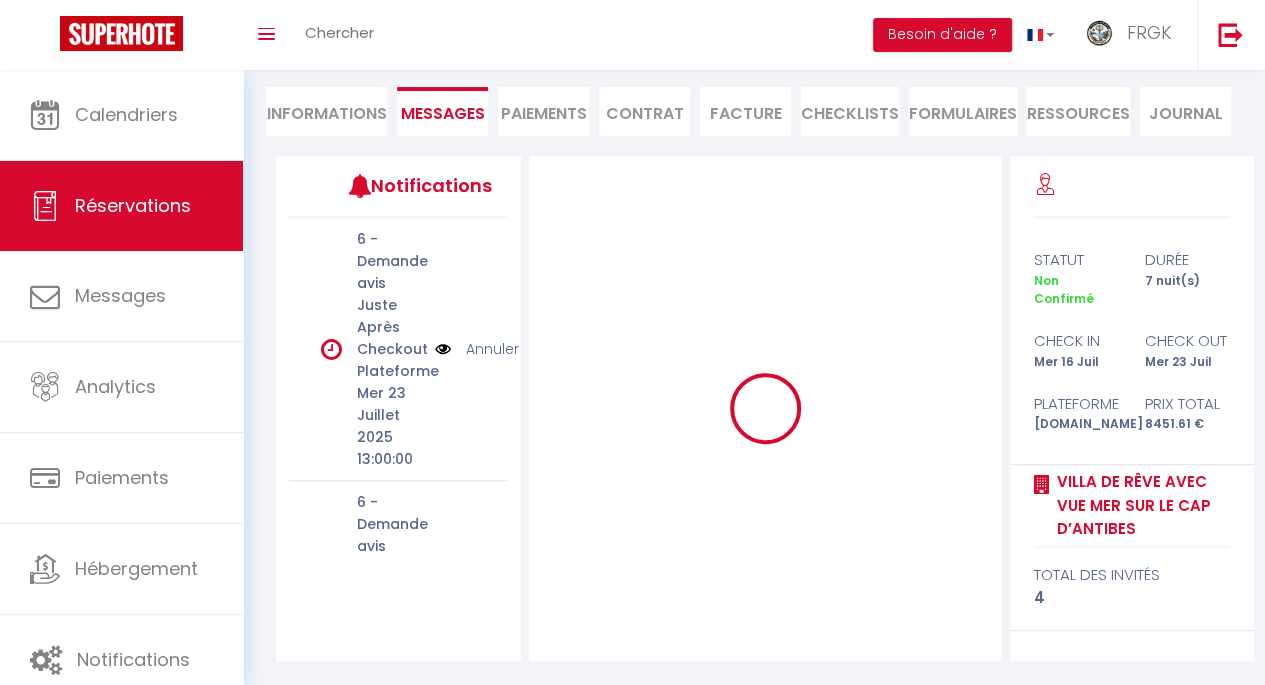 type 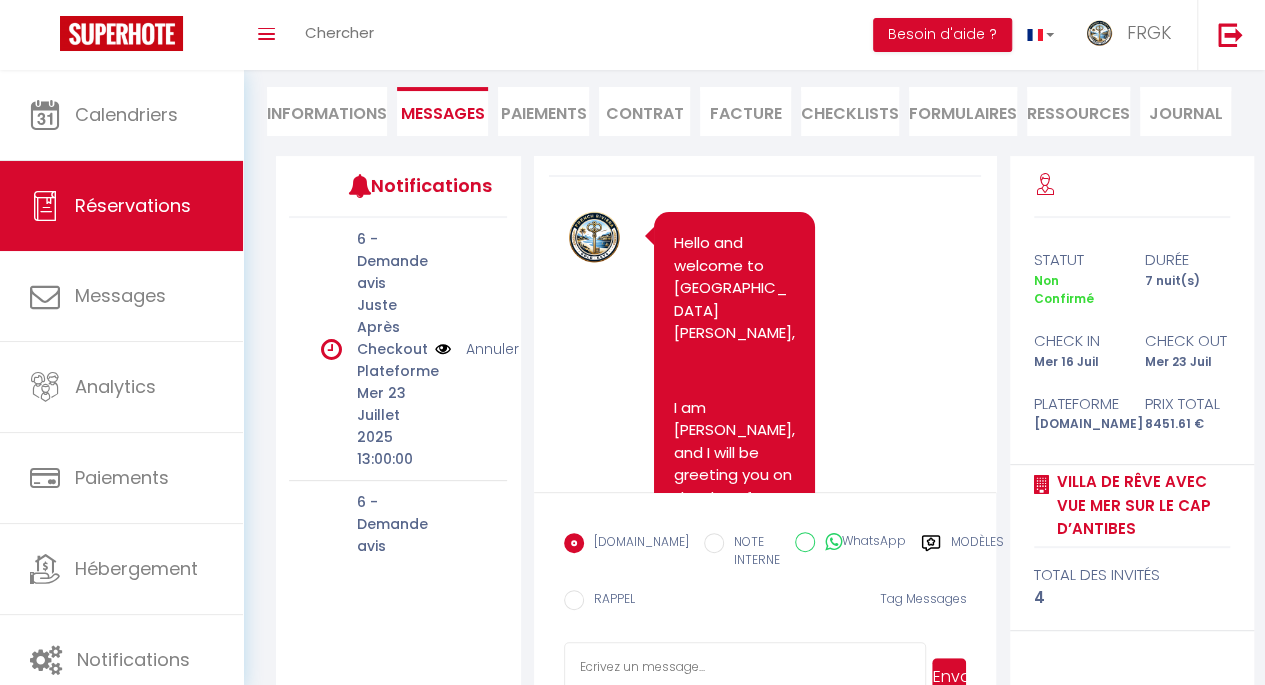 scroll, scrollTop: 0, scrollLeft: 0, axis: both 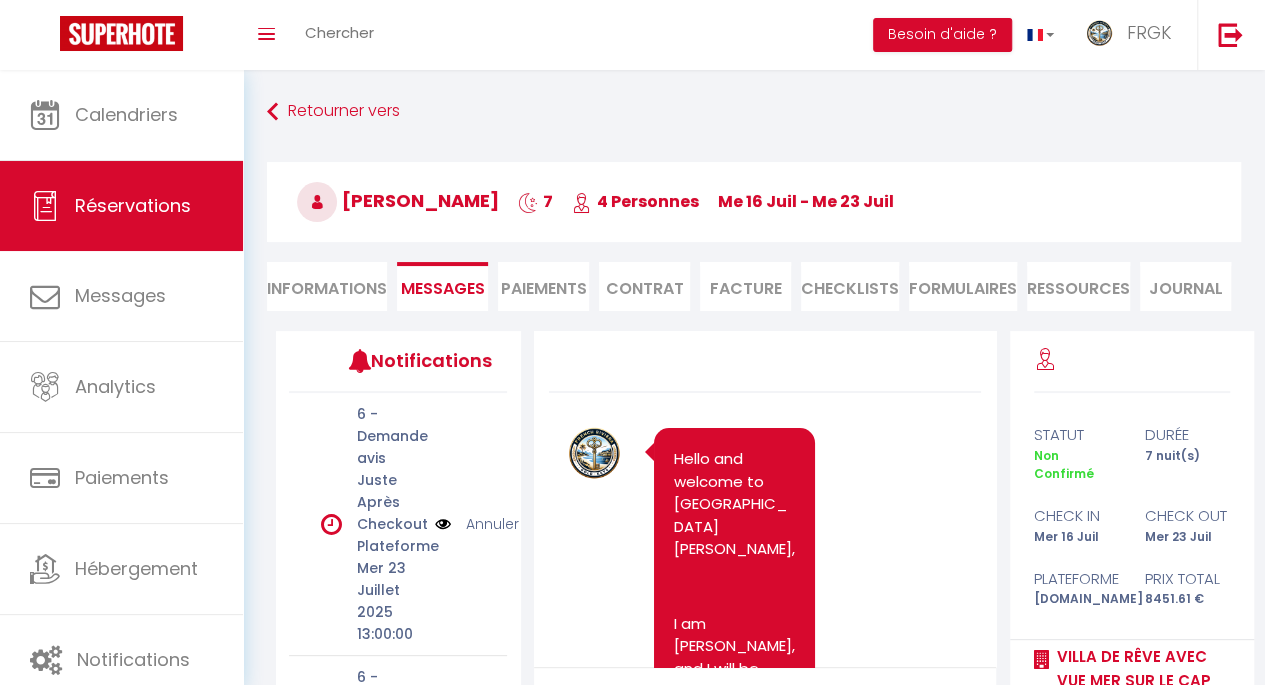 click on "Informations" at bounding box center (327, 286) 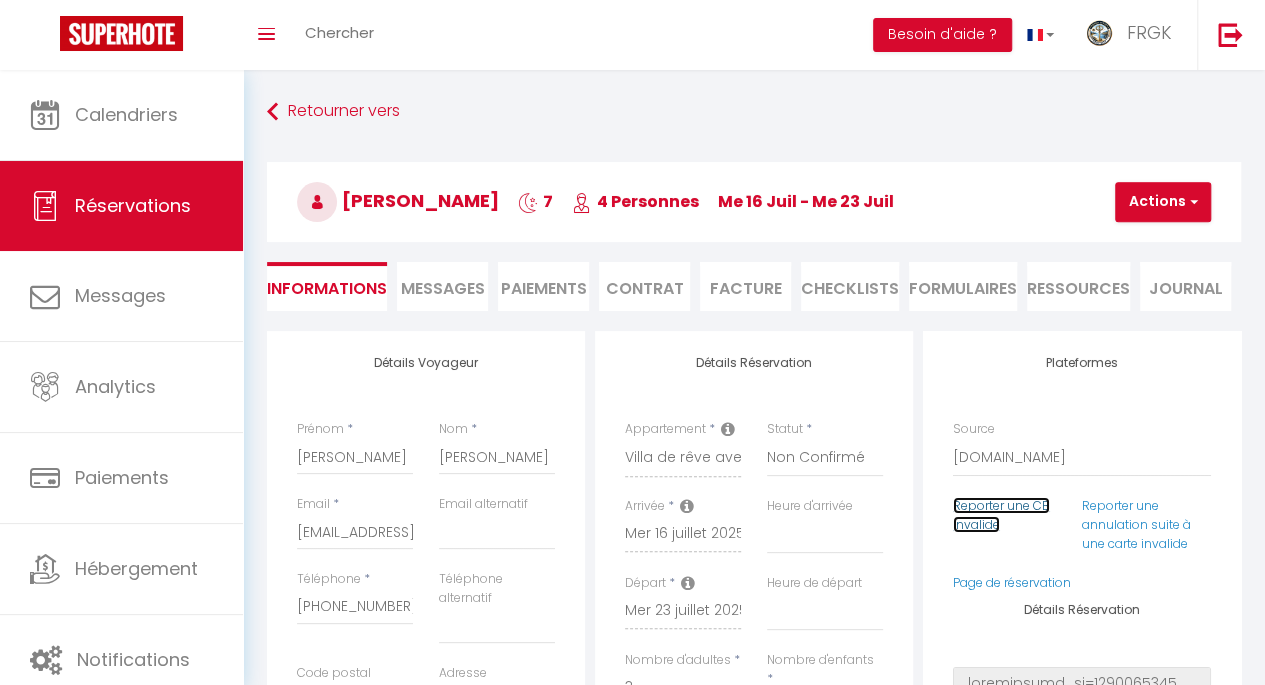 click on "Reporter une CB invalide" at bounding box center (1001, 515) 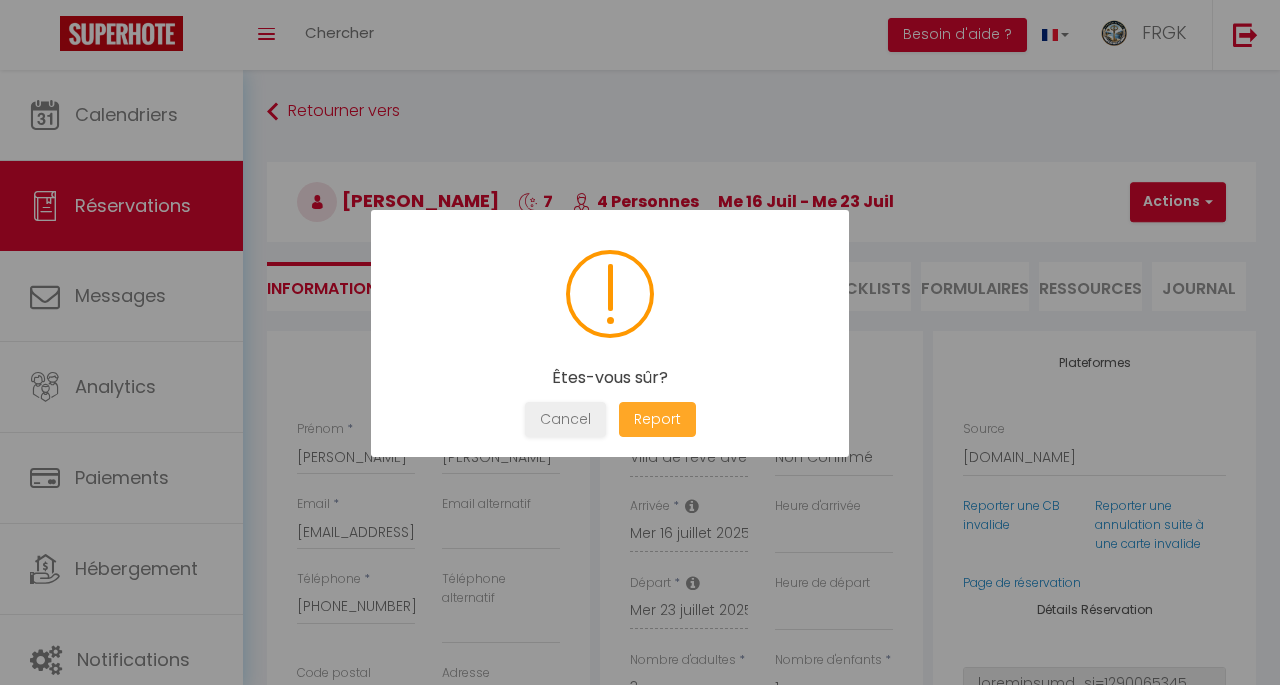 select 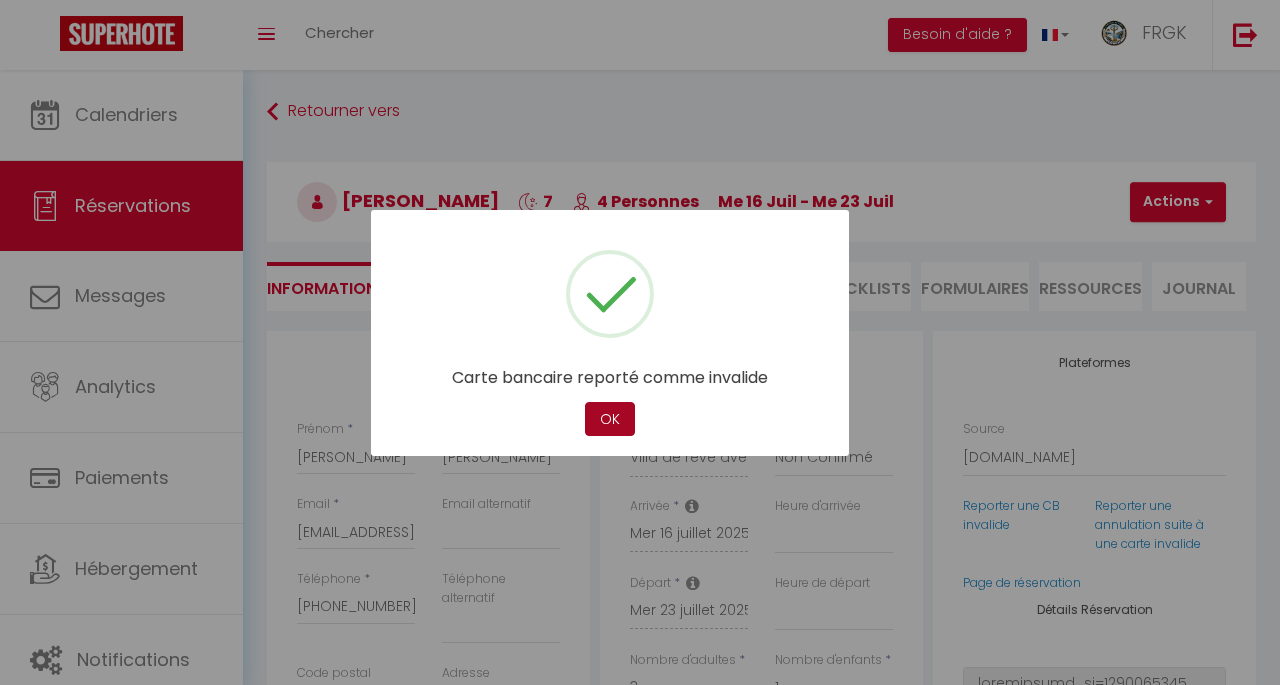 click on "OK" at bounding box center (610, 419) 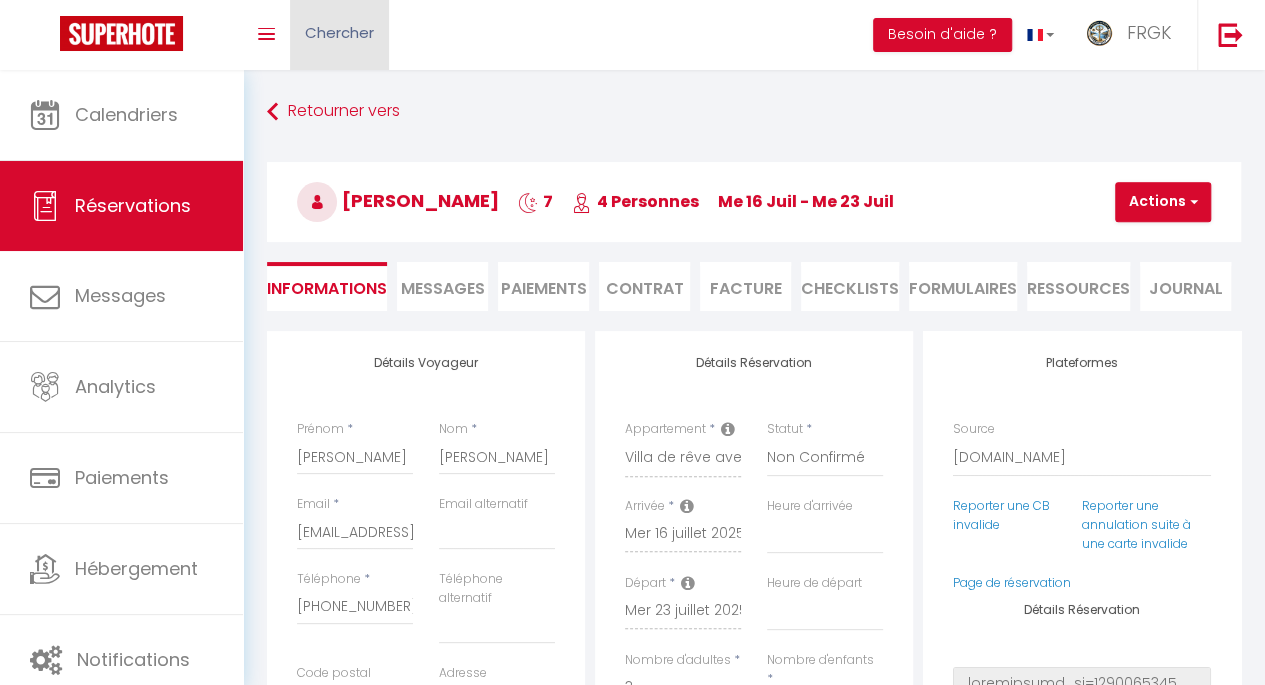 select 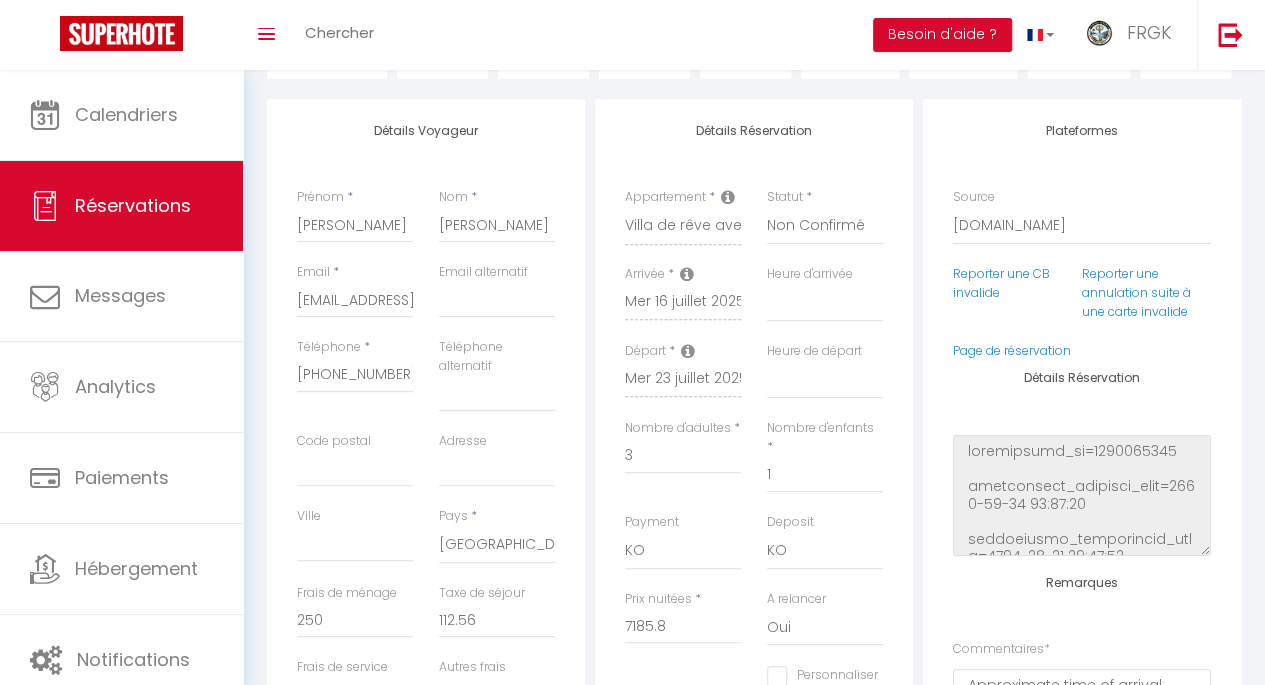 scroll, scrollTop: 0, scrollLeft: 0, axis: both 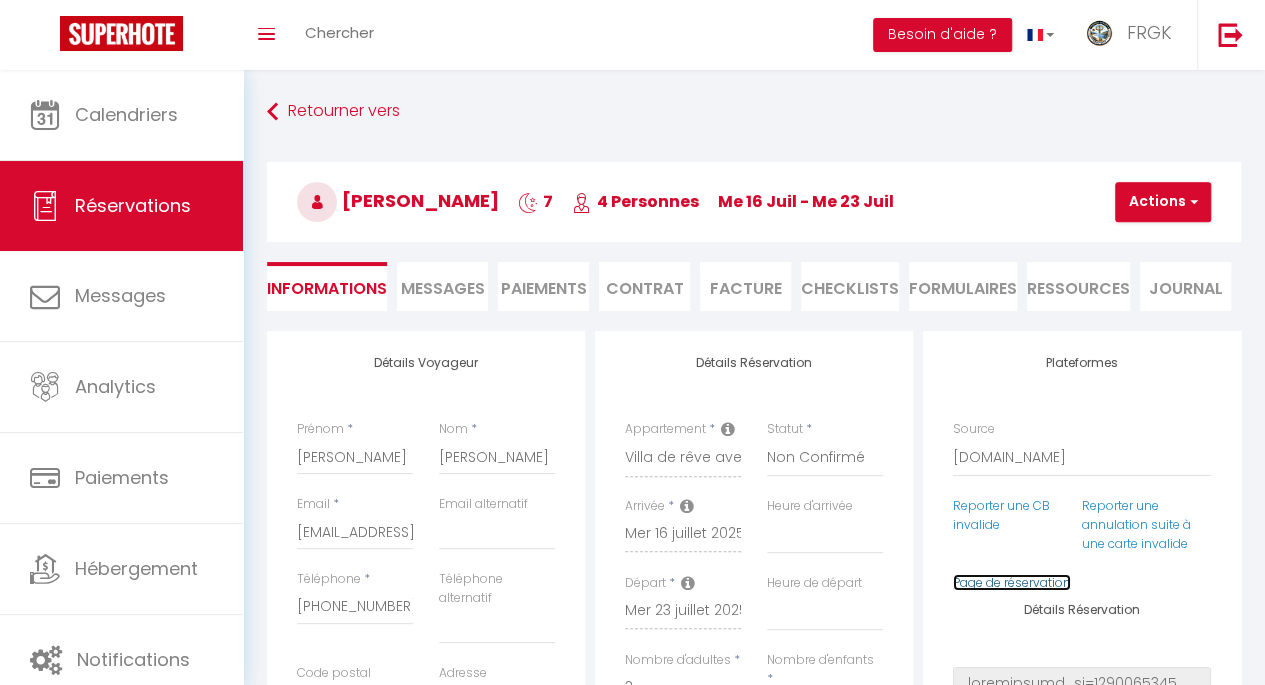 click on "Page de réservation" at bounding box center [1012, 582] 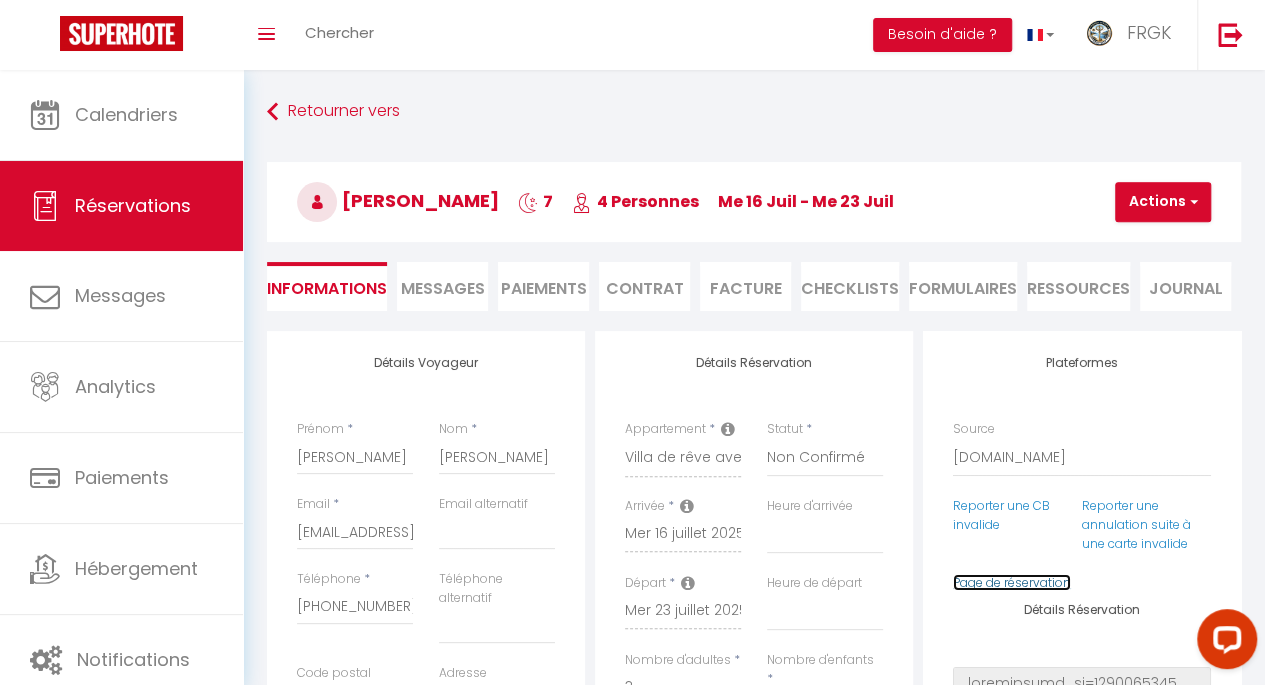 scroll, scrollTop: 0, scrollLeft: 0, axis: both 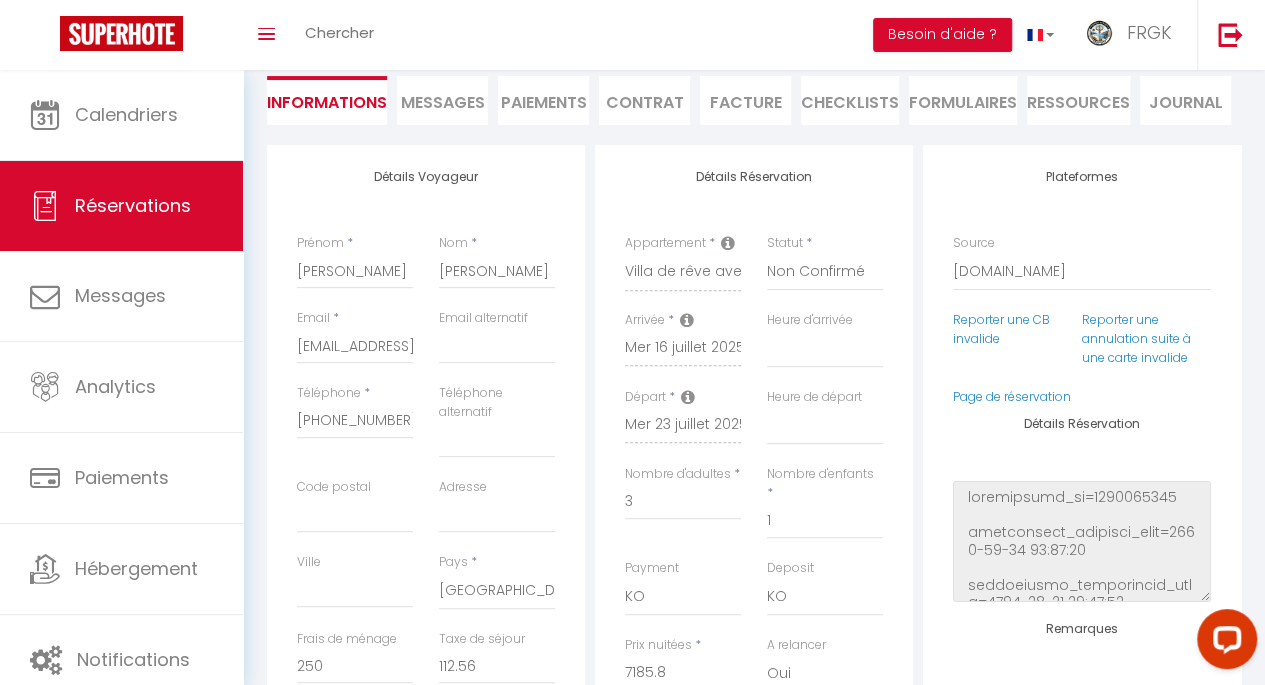 click on "Messages" at bounding box center (443, 102) 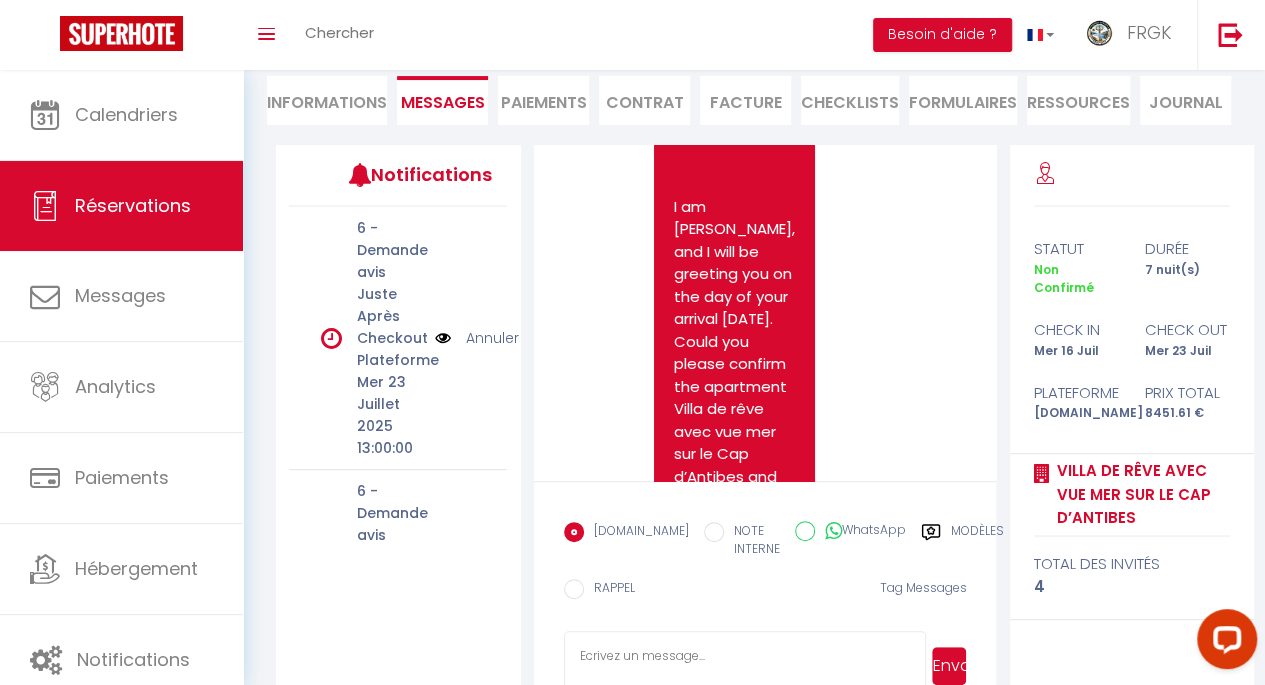 scroll, scrollTop: 87, scrollLeft: 0, axis: vertical 